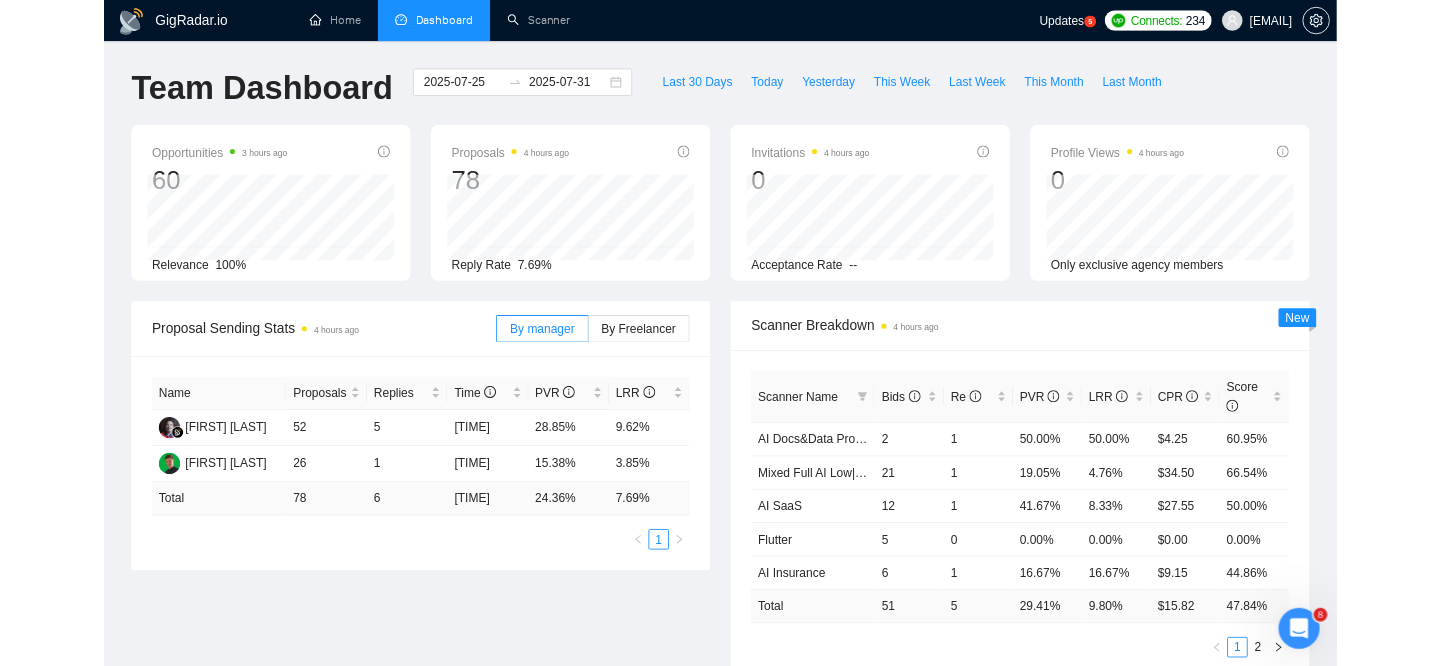 scroll, scrollTop: 977, scrollLeft: 0, axis: vertical 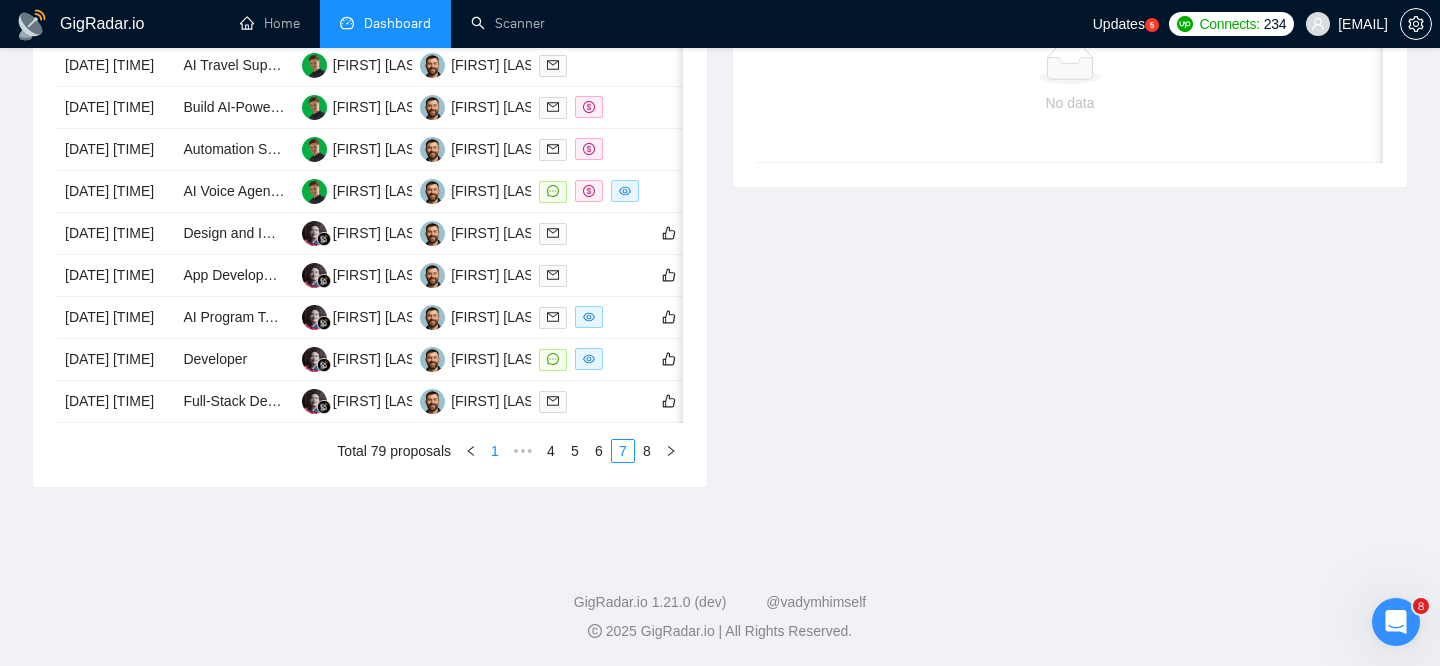 click on "1" at bounding box center (495, 451) 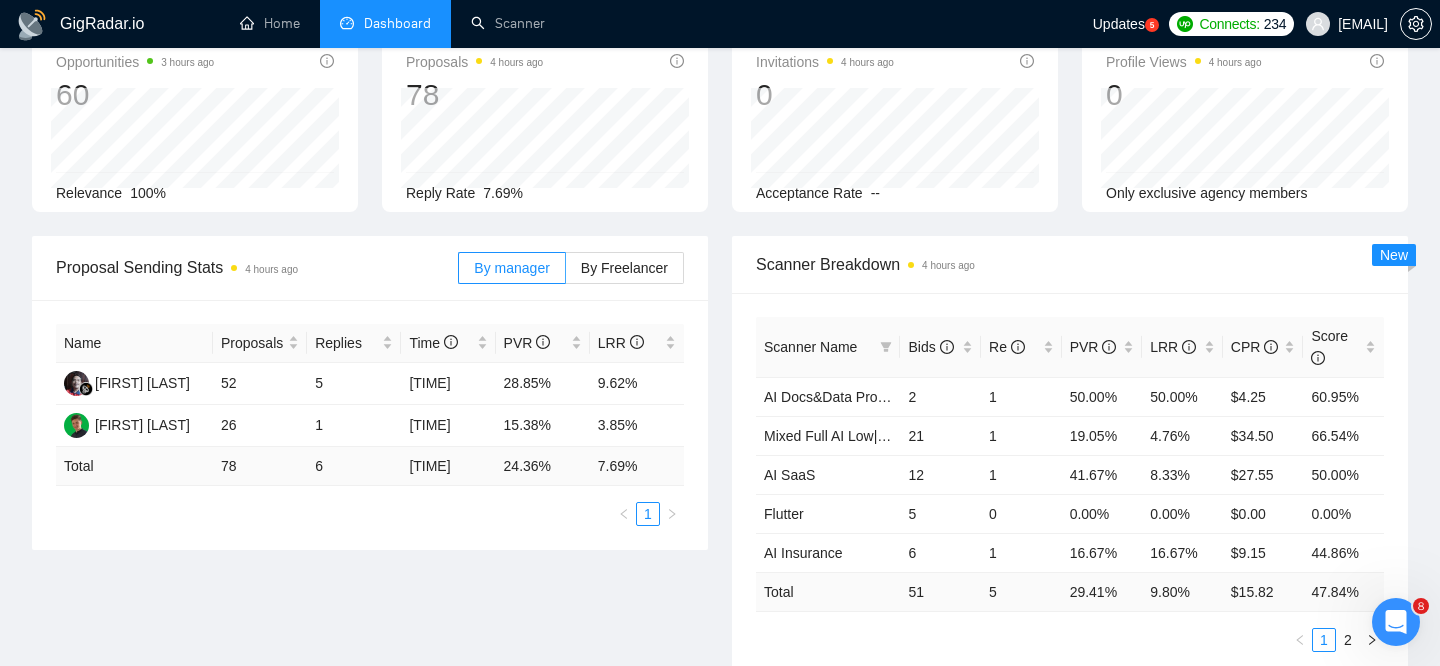 scroll, scrollTop: 0, scrollLeft: 0, axis: both 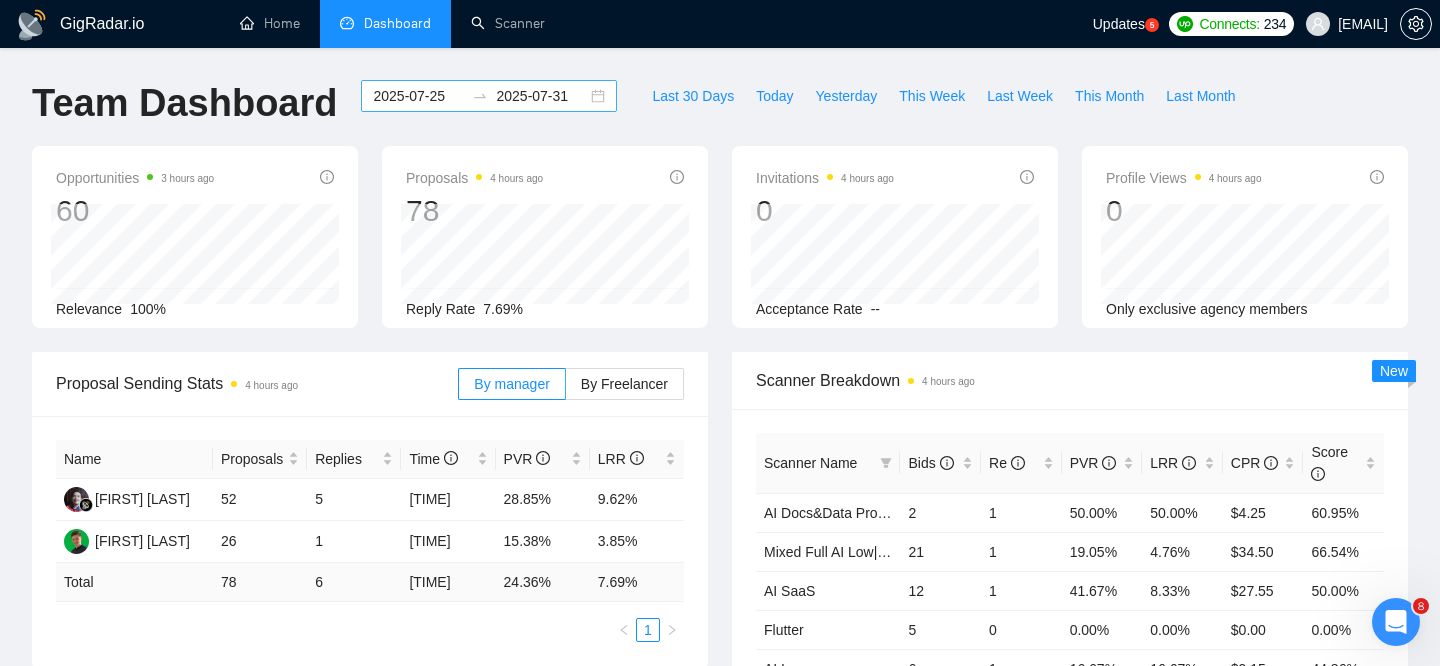 click on "[DATE] [DATE]" at bounding box center (489, 96) 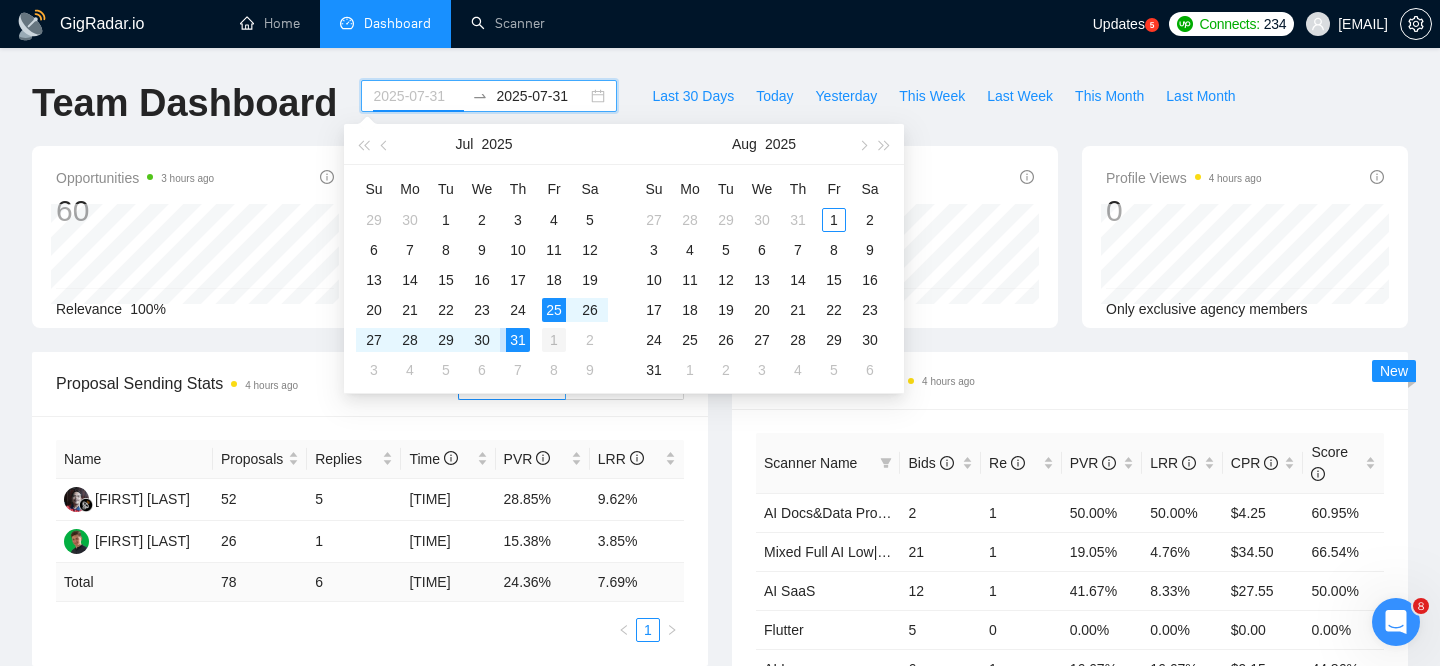 type on "2025-08-01" 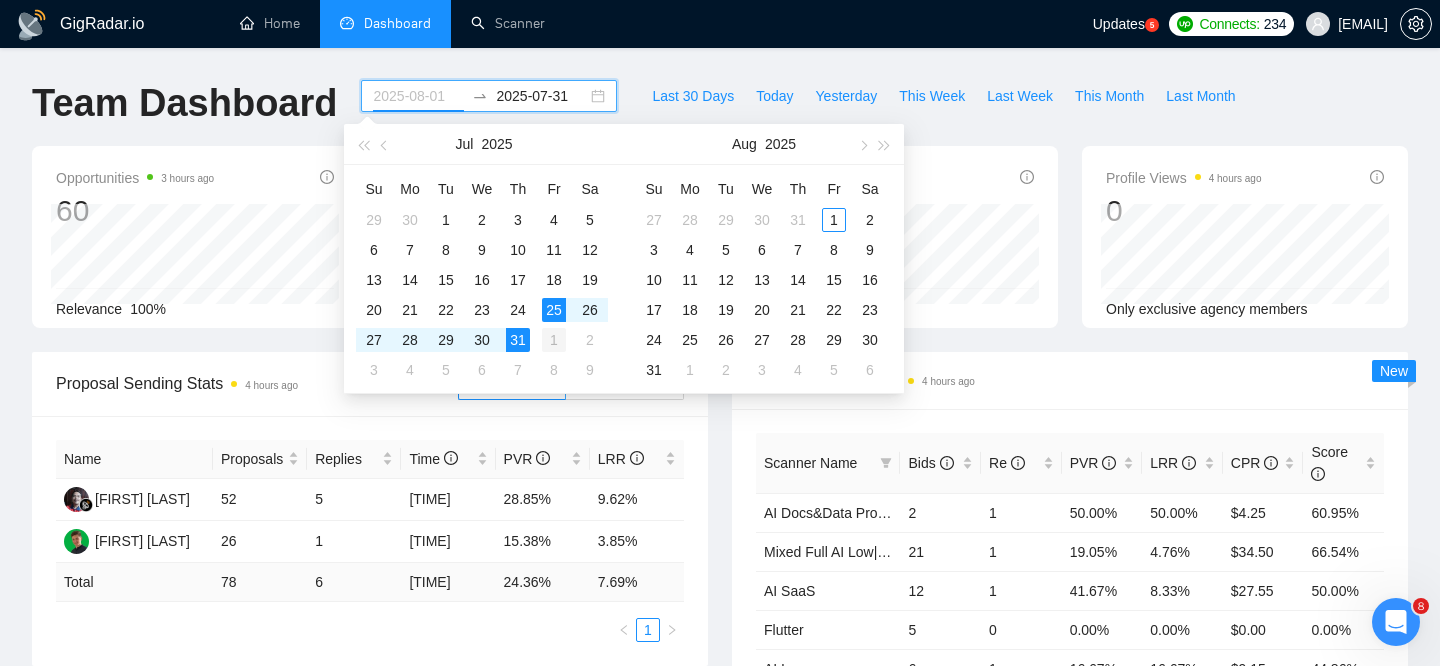 click on "1" at bounding box center [554, 340] 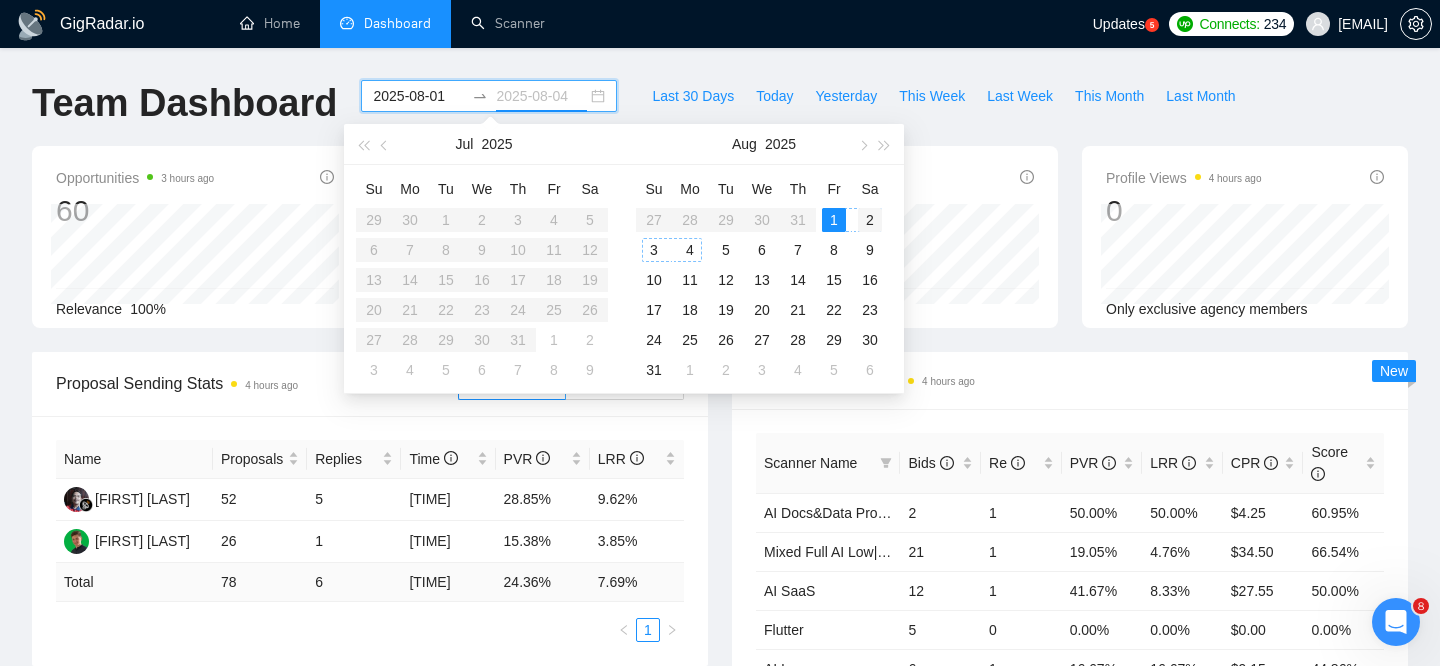 type on "2025-08-05" 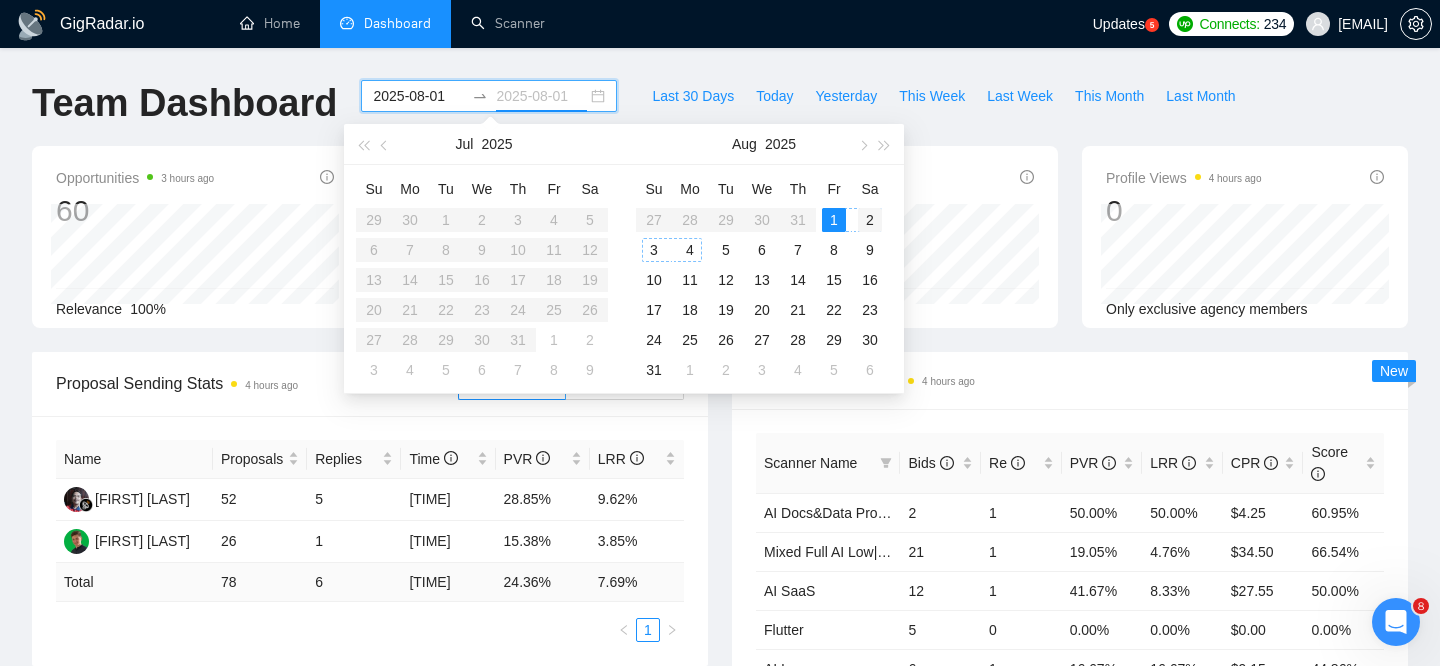 type on "2025-08-02" 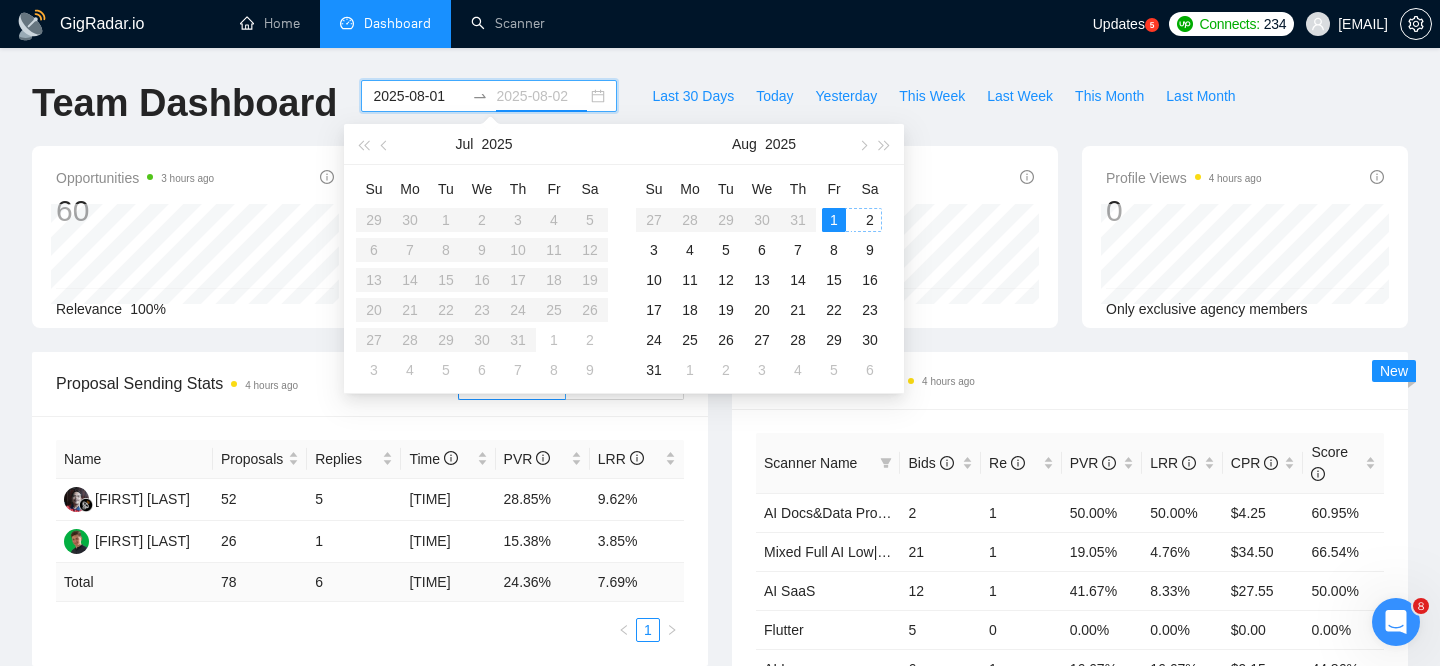 type 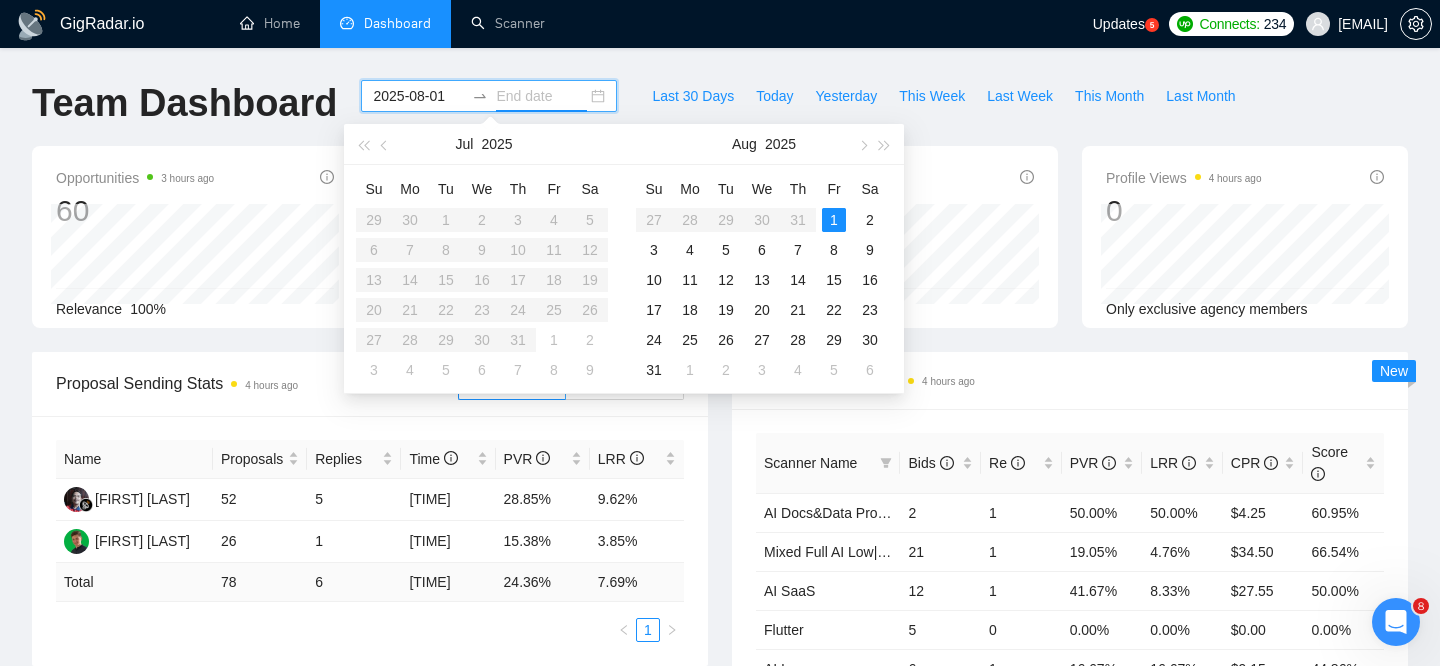 type on "2025-07-25" 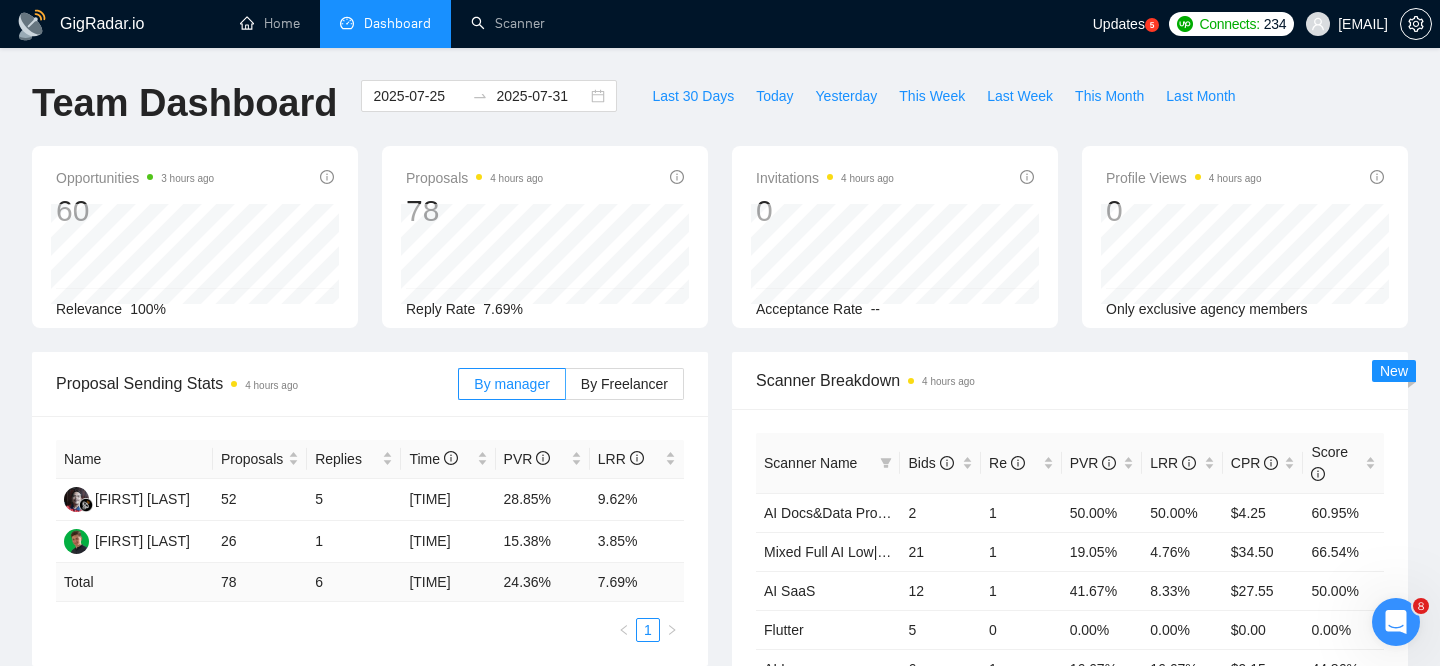 click on "Last 30 Days Today Yesterday This Week Last Week This Month Last Month" at bounding box center (943, 113) 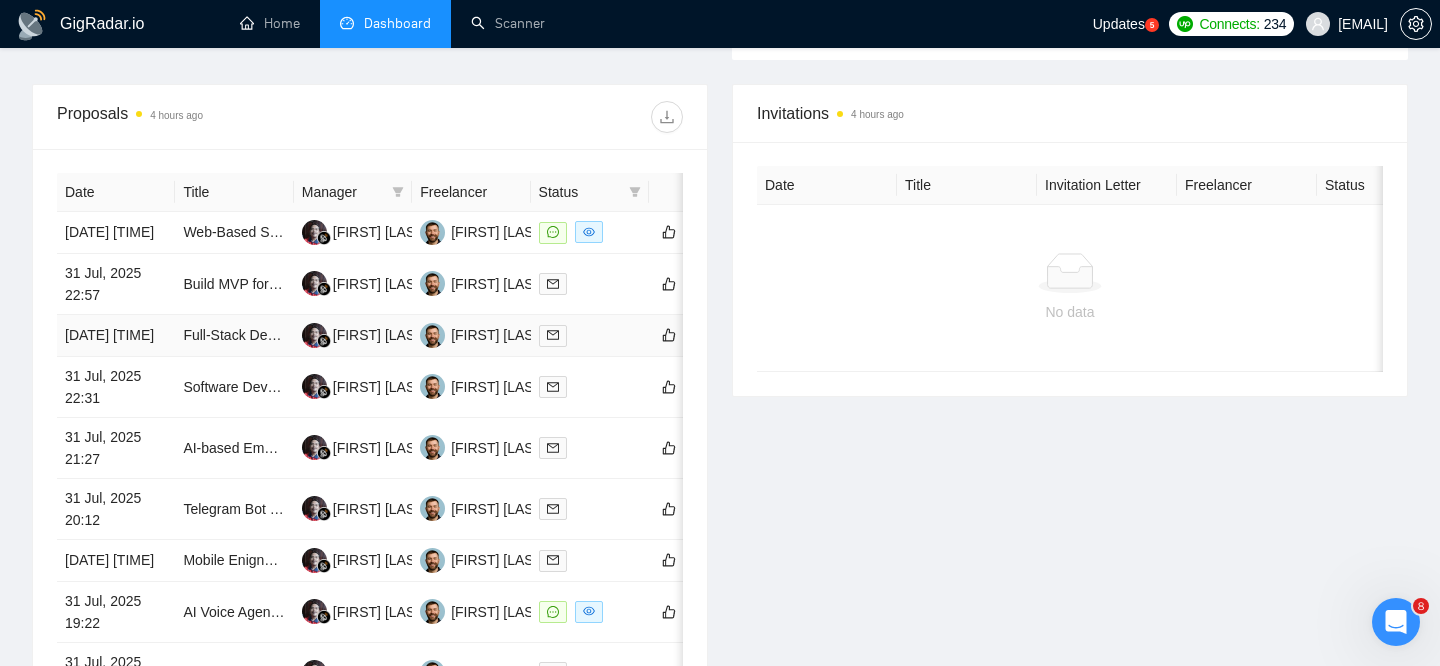 scroll, scrollTop: 726, scrollLeft: 0, axis: vertical 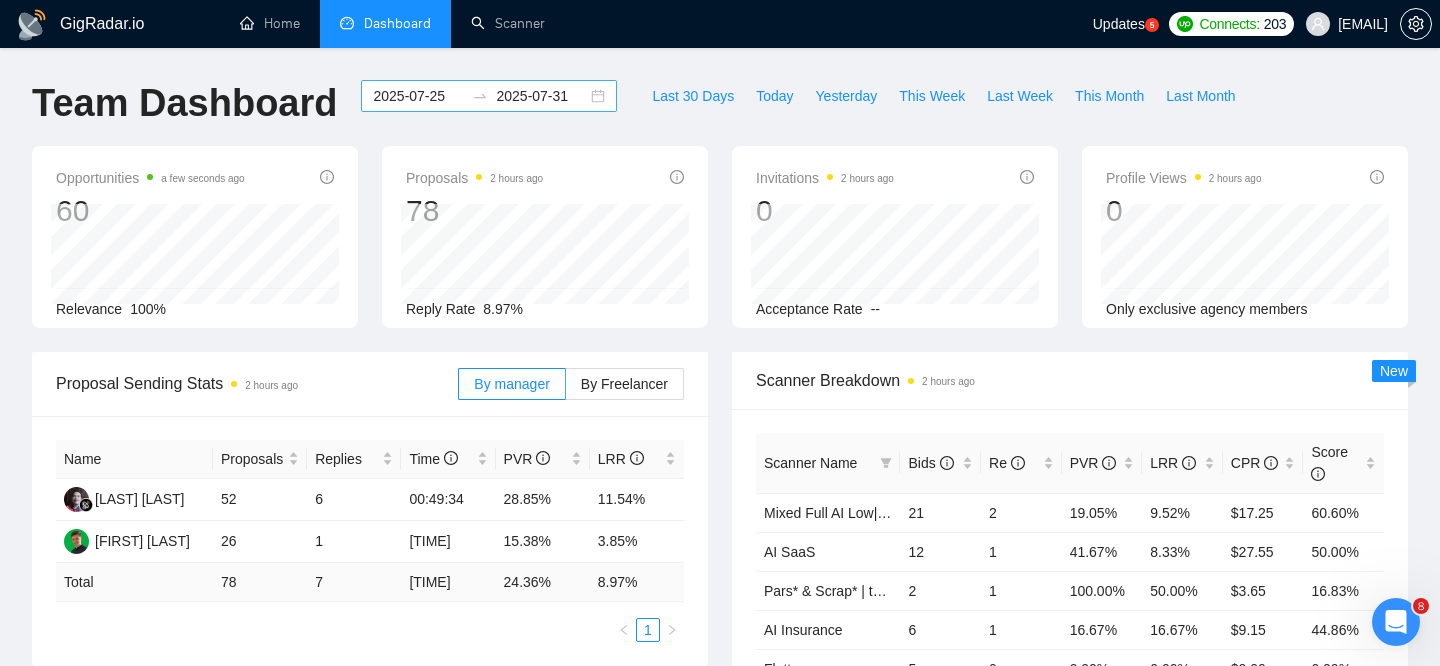 click on "2025-07-25 2025-07-31" at bounding box center (489, 96) 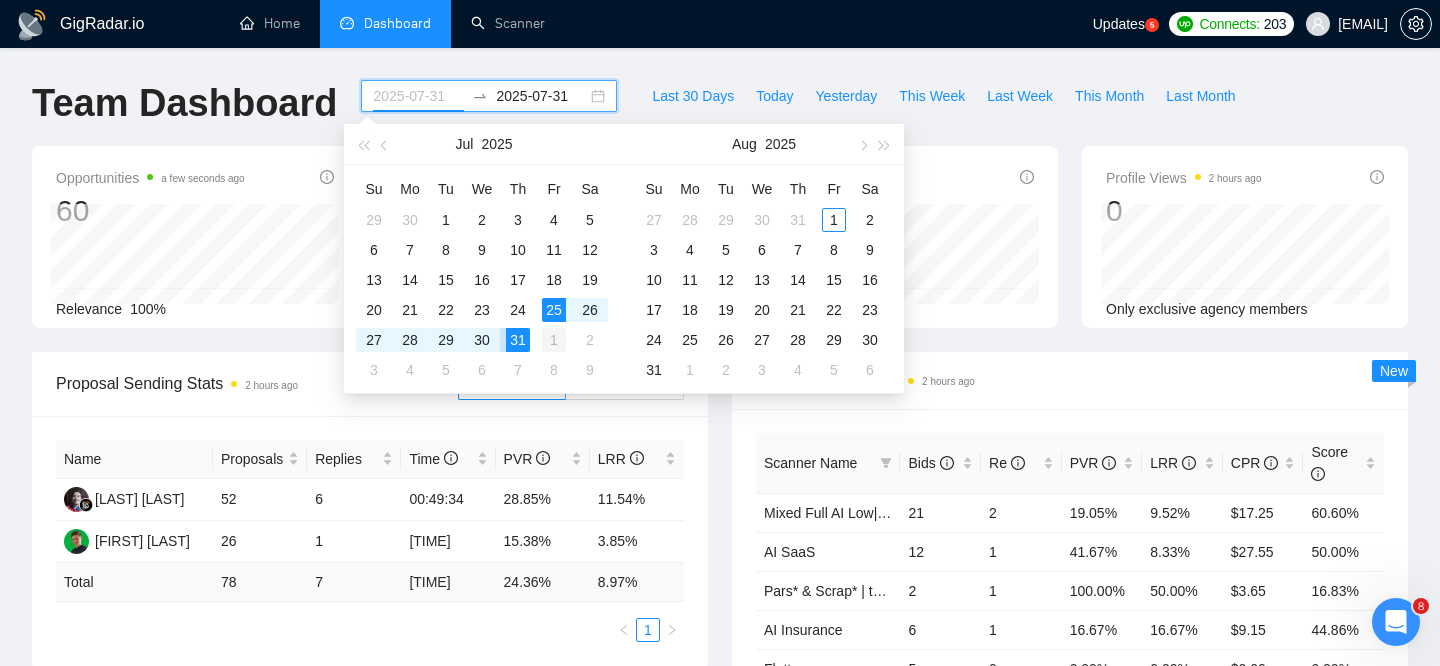 type on "2025-08-01" 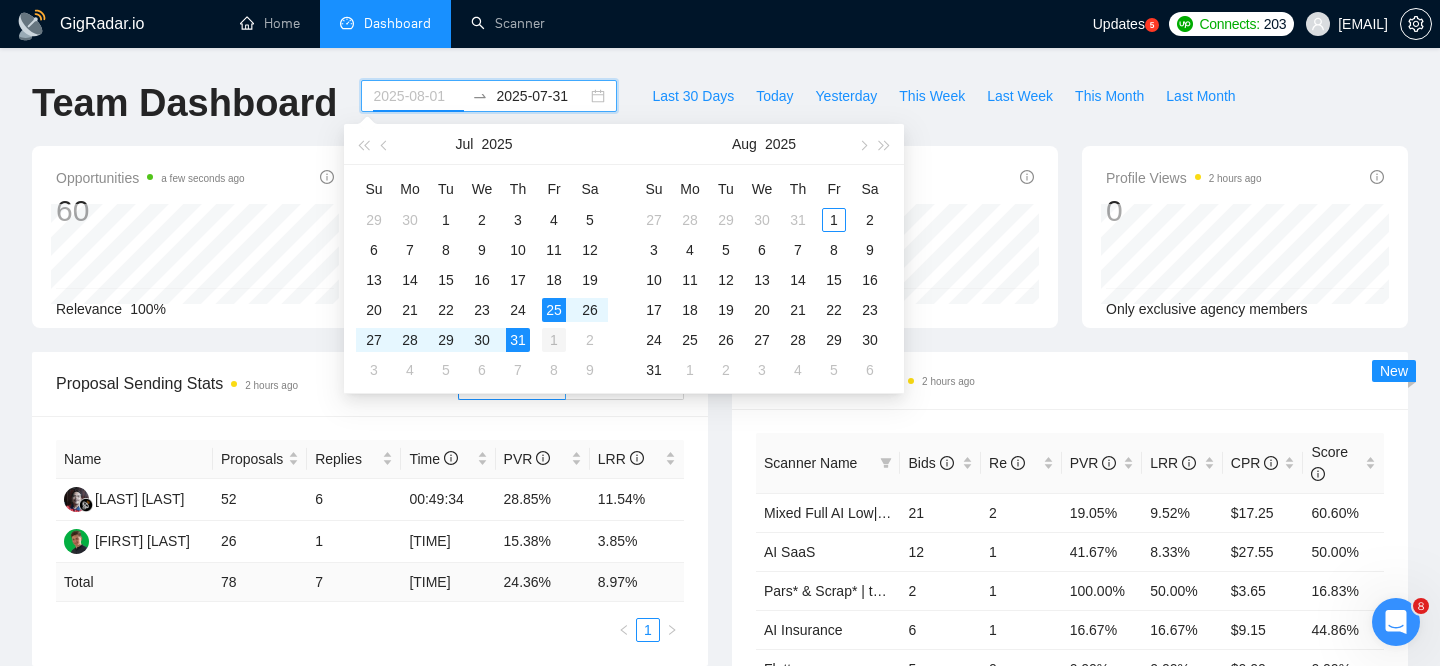 click on "1" at bounding box center [554, 340] 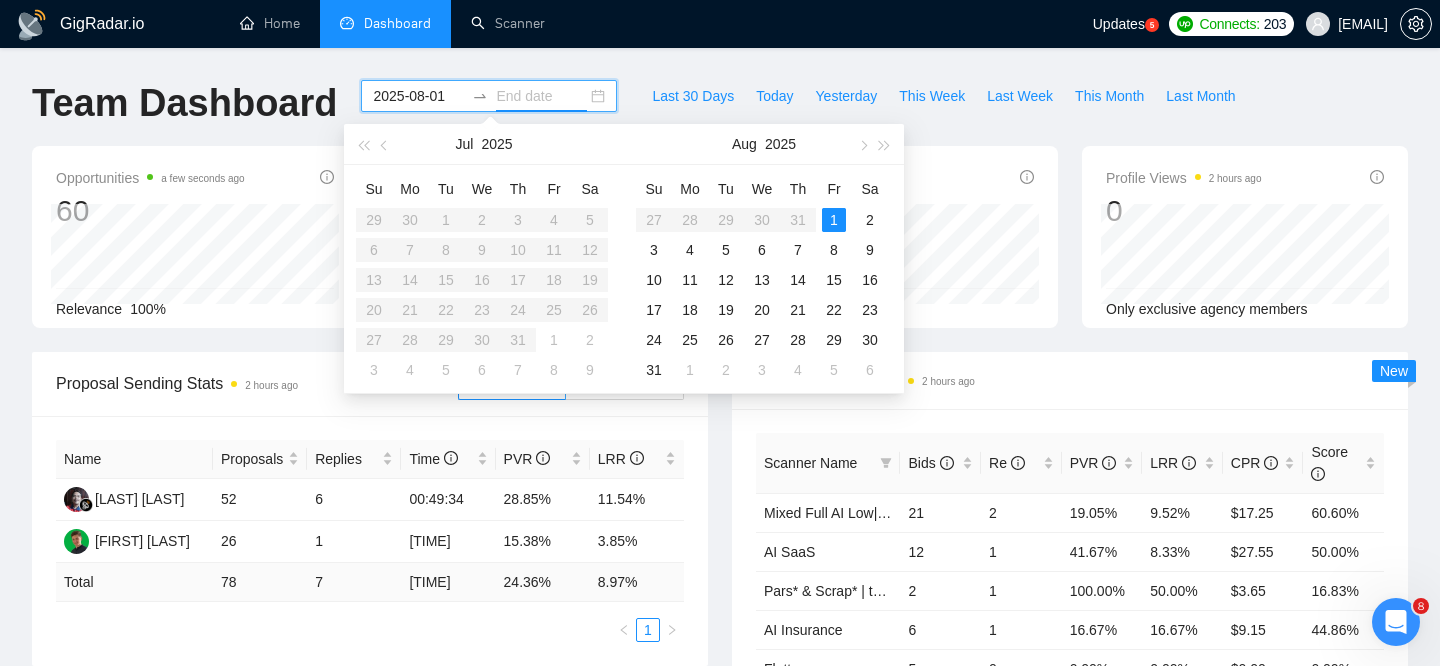 type on "2025-08-02" 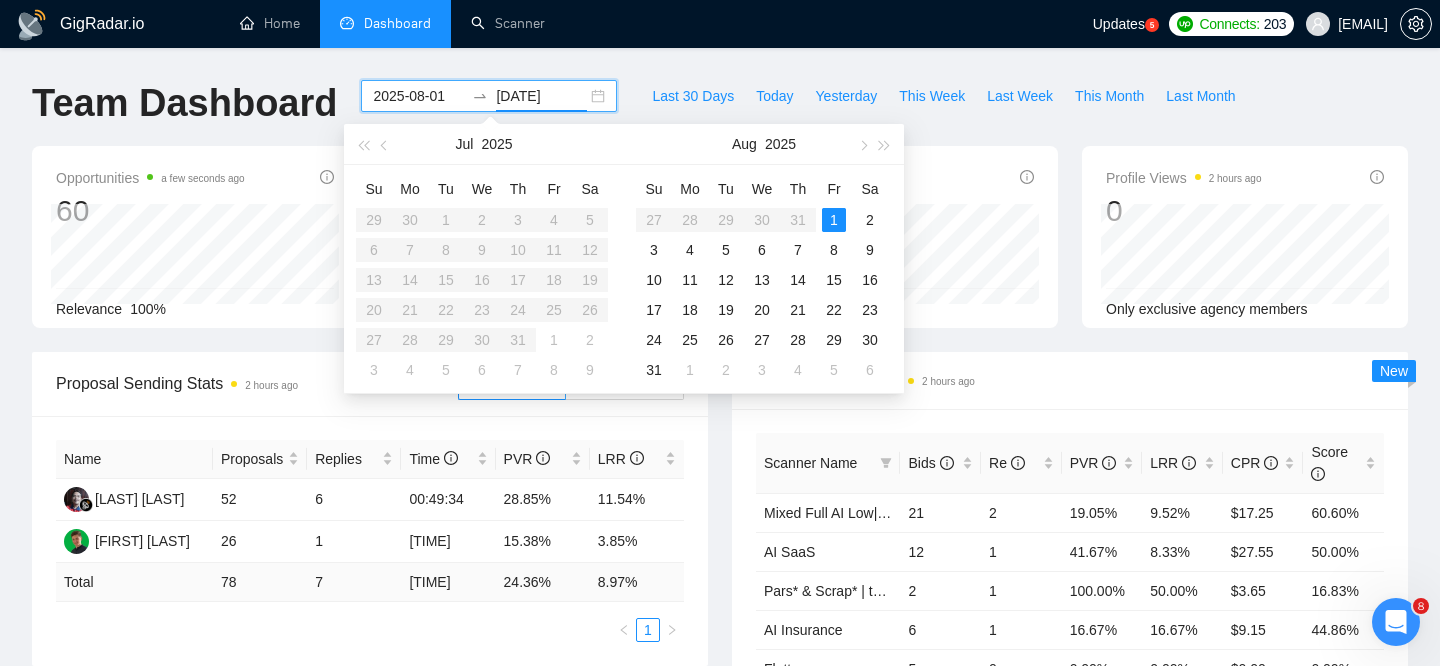 type on "2025-08-05" 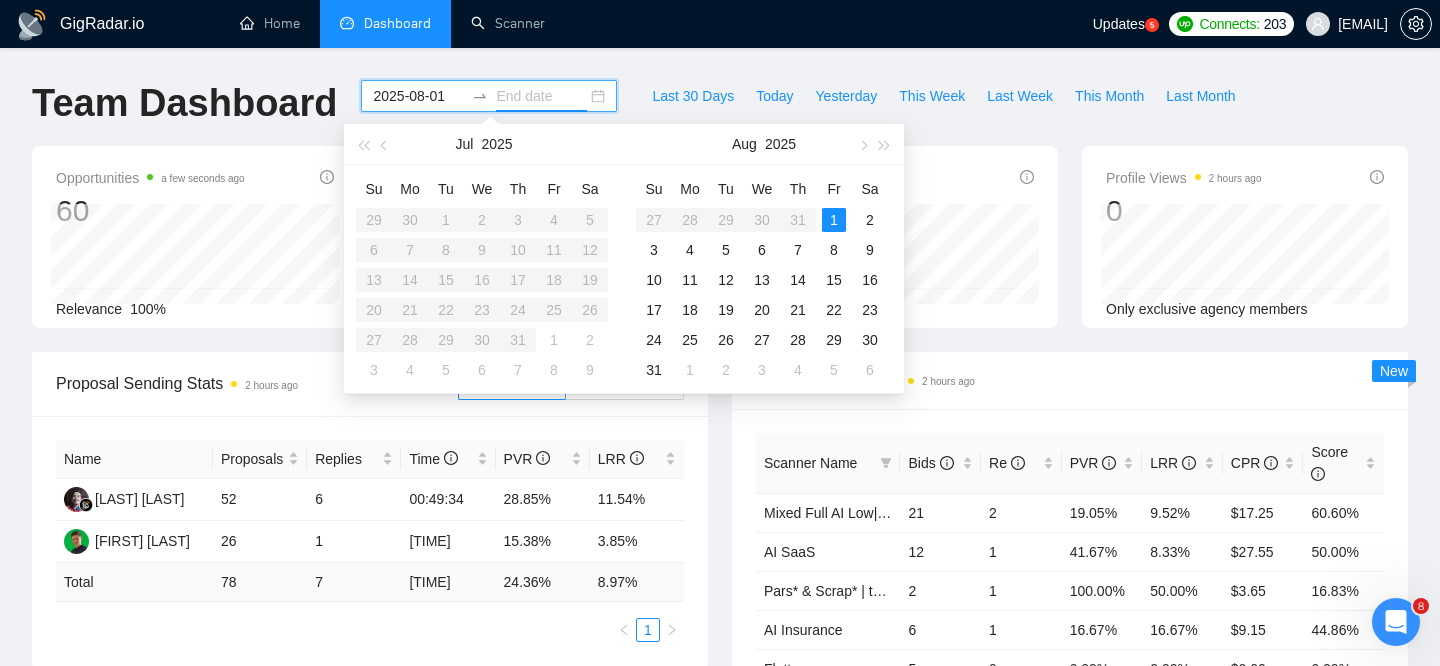 type on "2025-08-01" 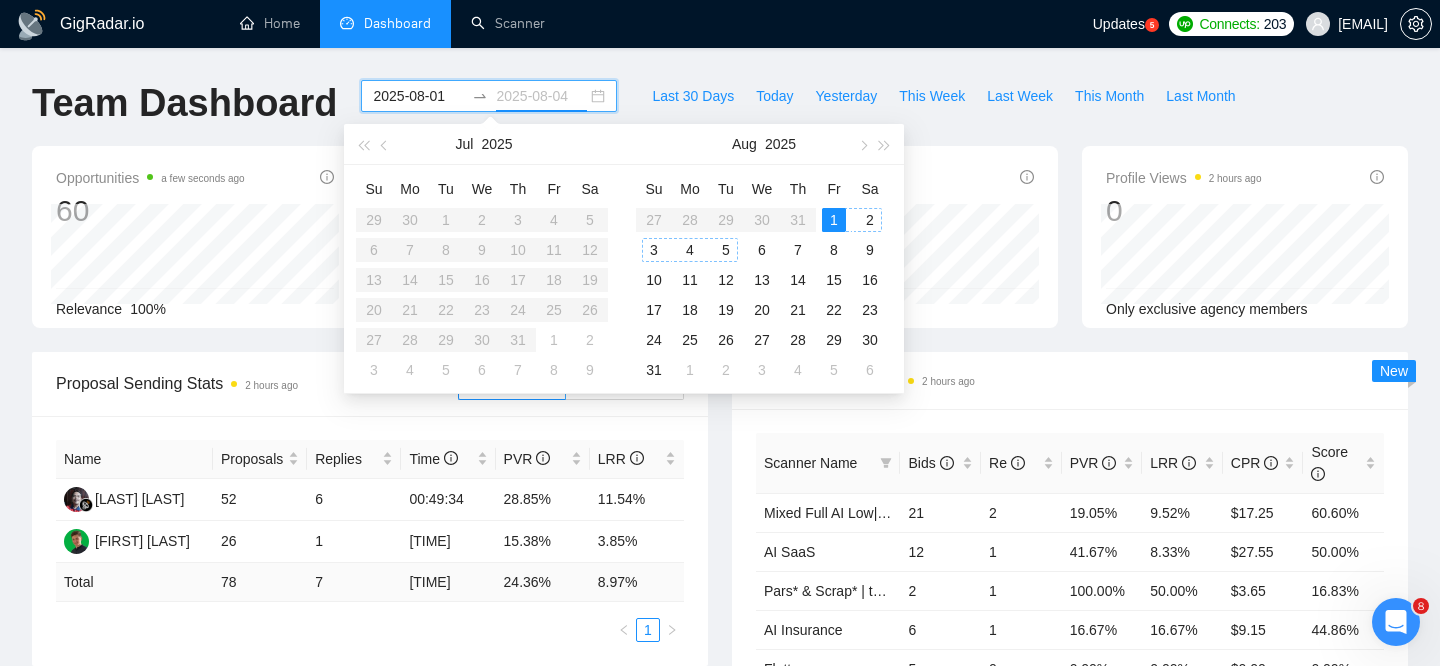 type on "[DATE]" 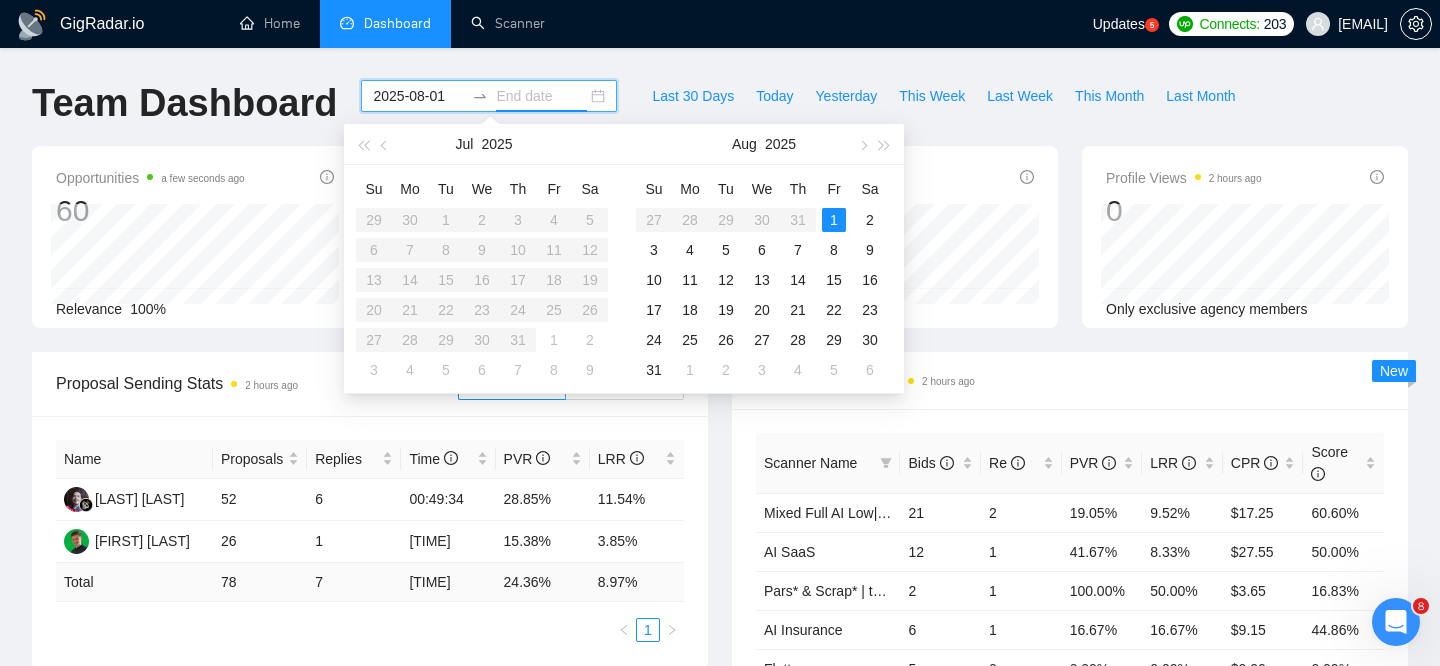 type on "2025-08-02" 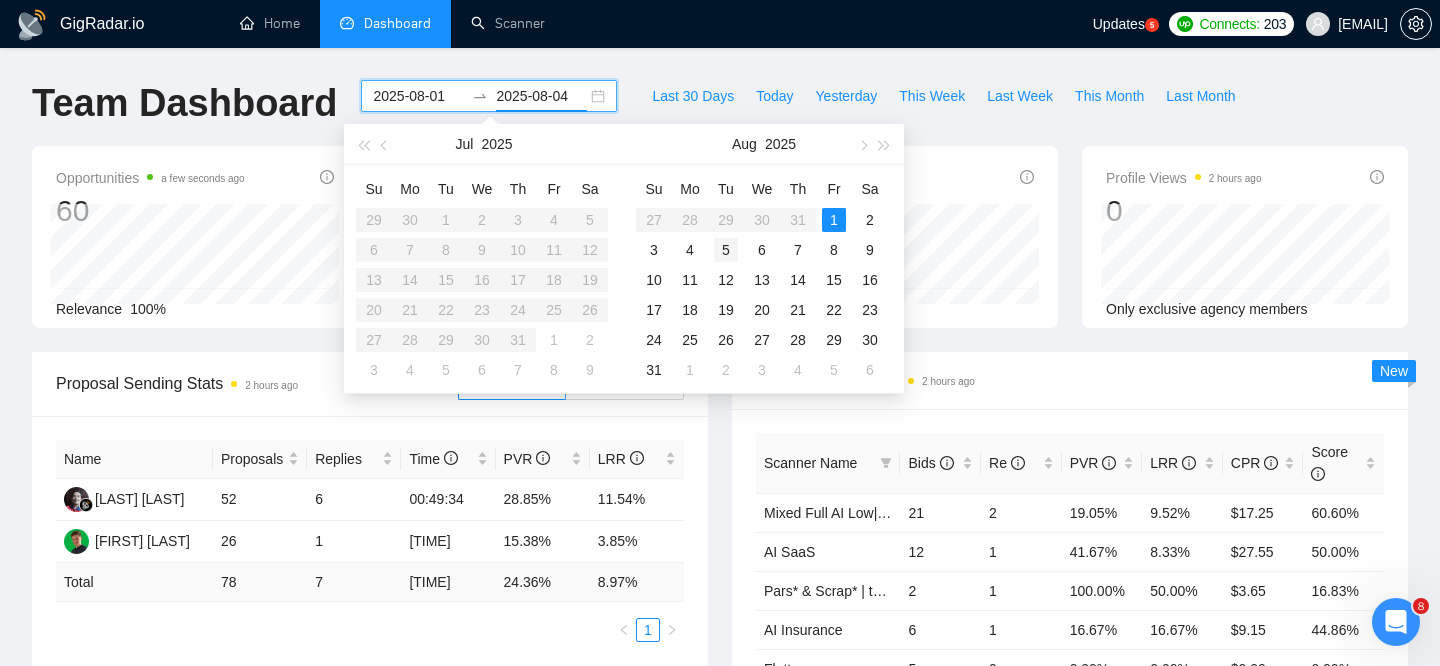 type on "2025-08-05" 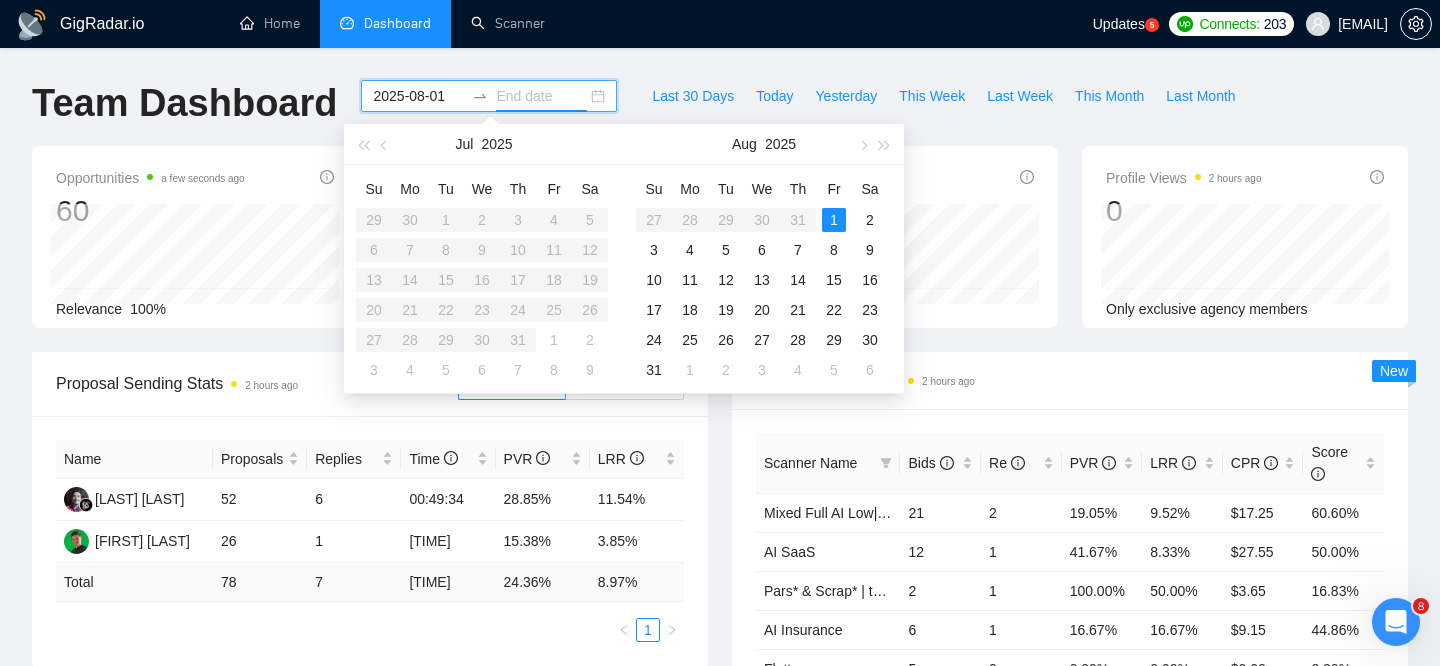 click on "Su Mo Tu We Th Fr Sa 27 28 29 30 31 1 2 3 4 5 6 7 8 9 10 11 12 13 14 15 16 17 18 19 20 21 22 23 24 25 26 27 28 29 30 31 1 2 3 4 5 6" at bounding box center [762, 279] 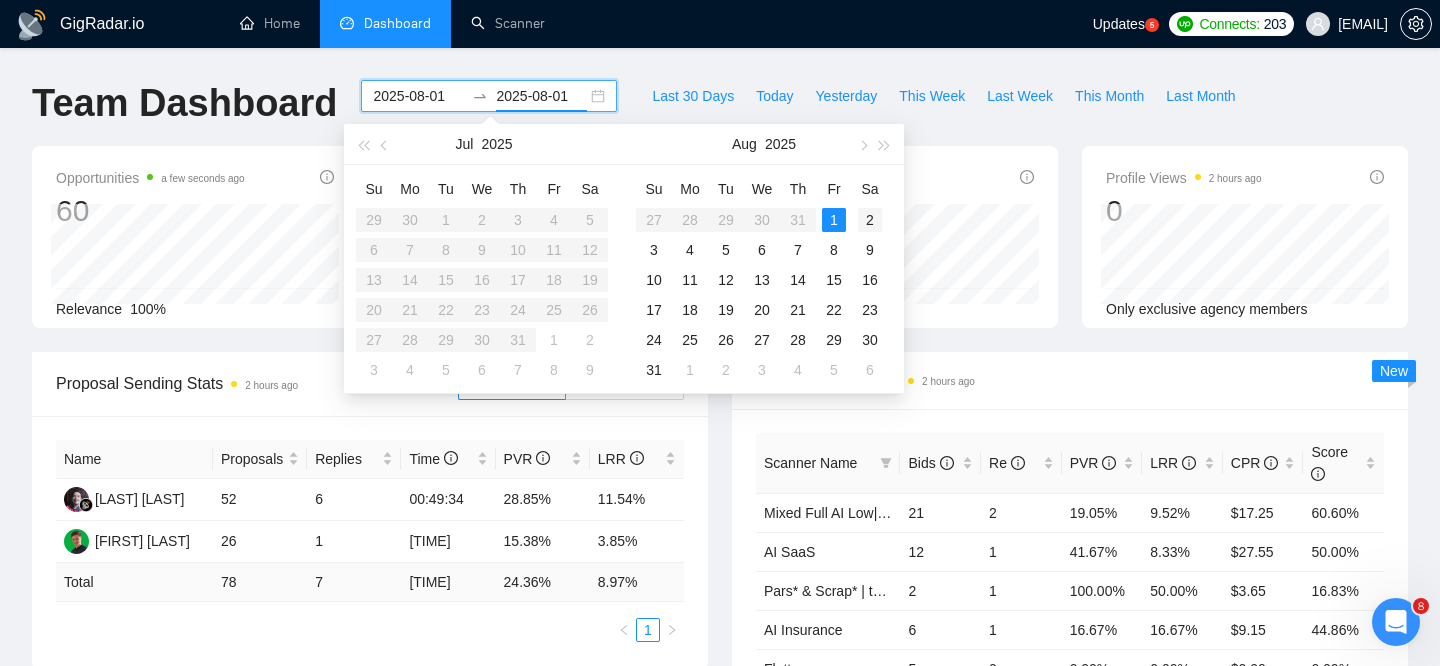 type on "2025-08-02" 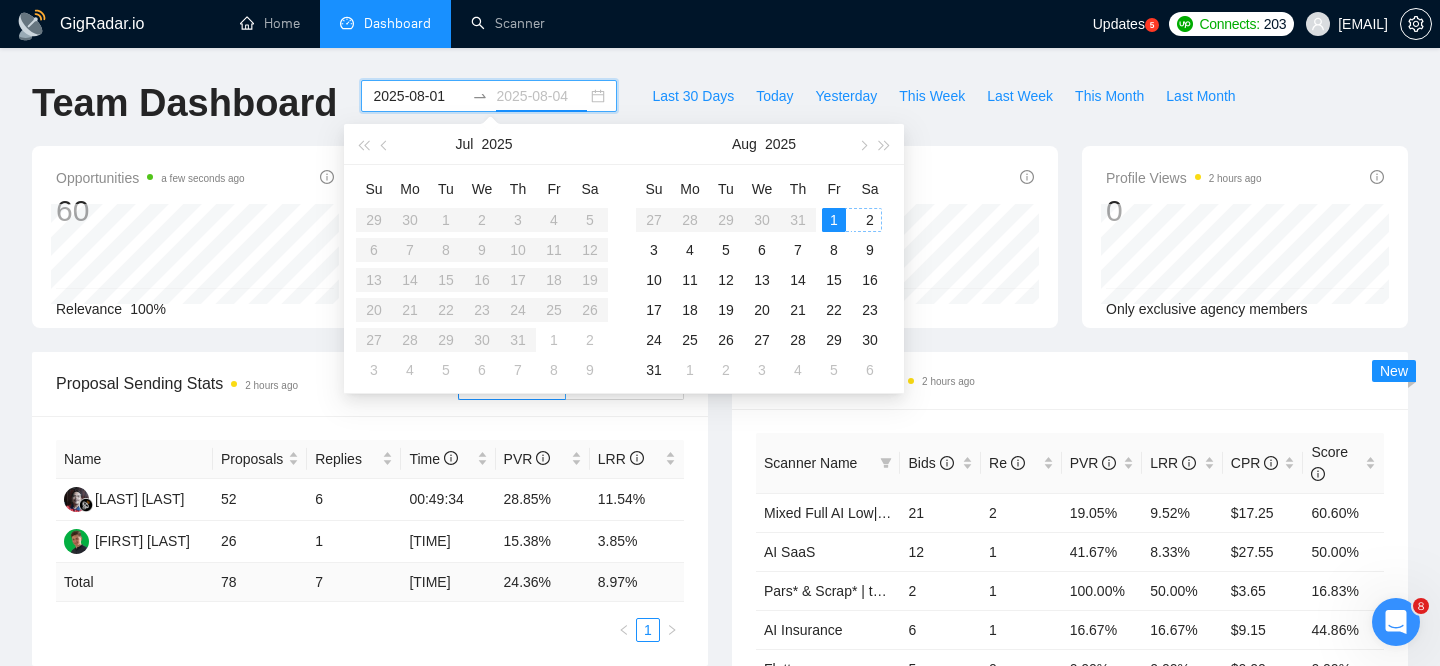 type on "2025-08-03" 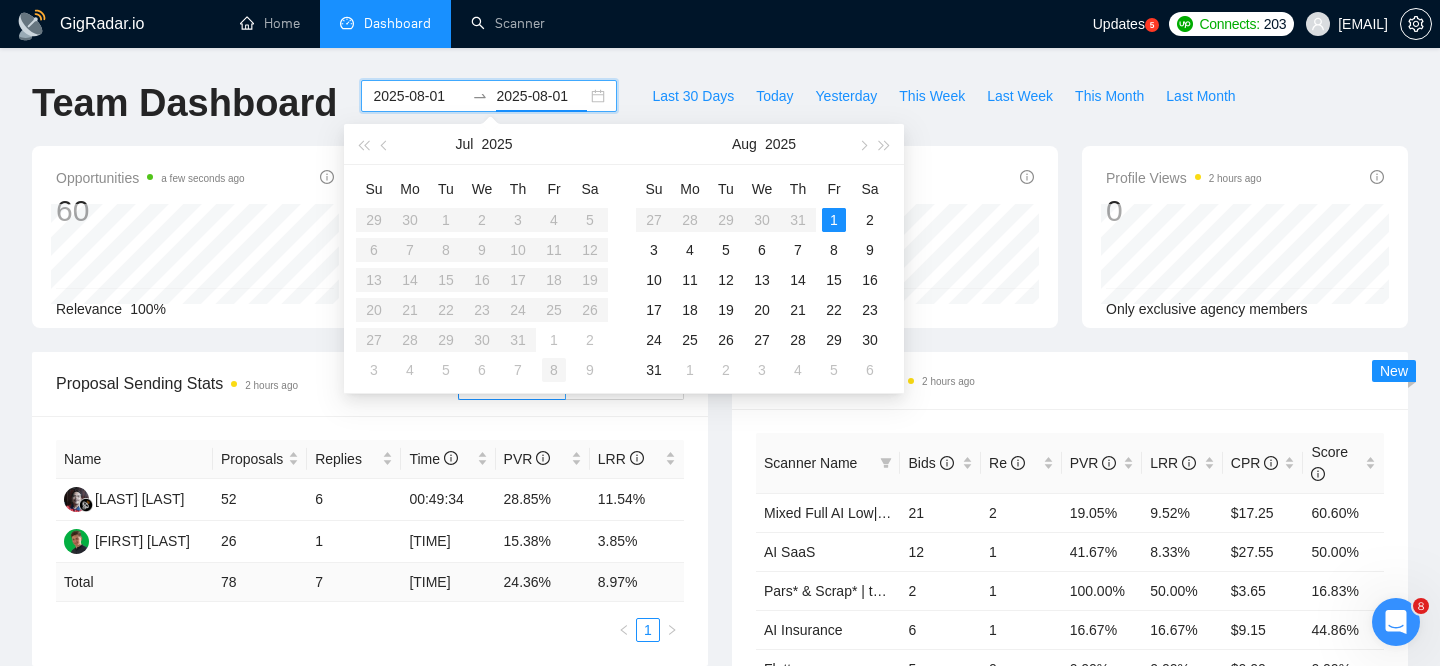 type on "2025-08-08" 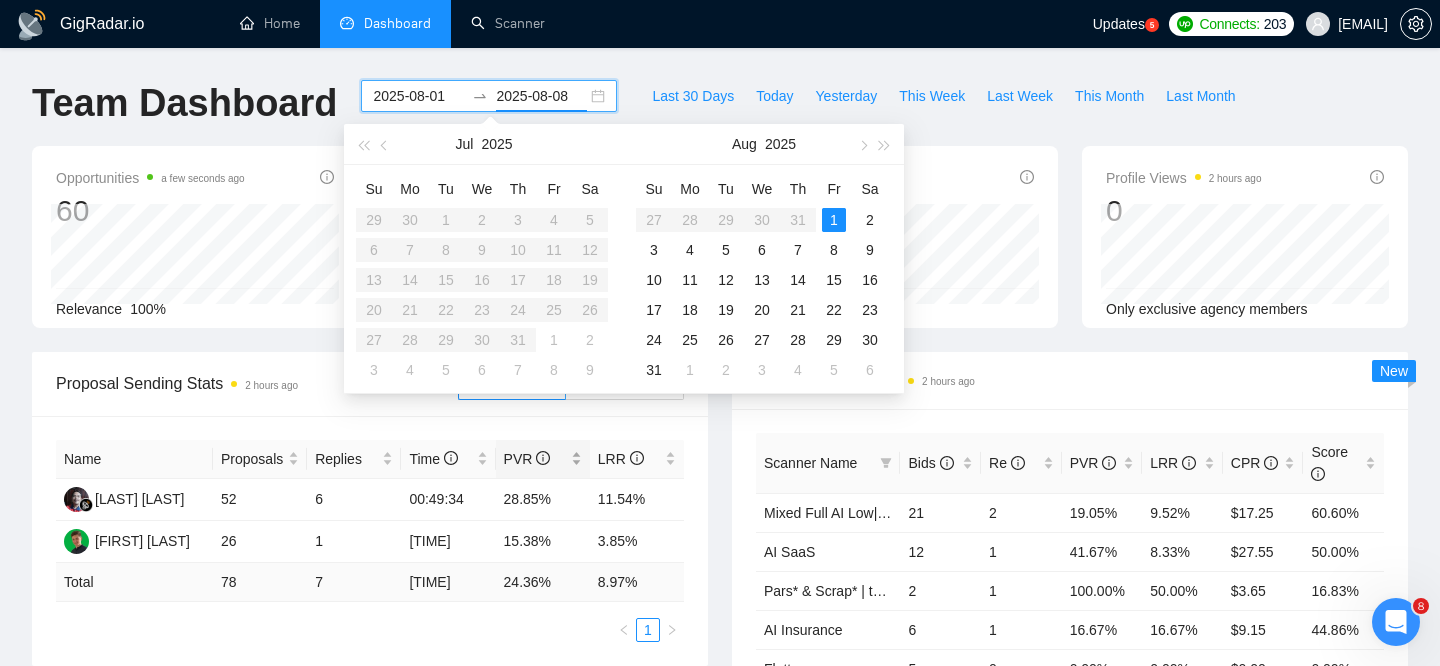 type 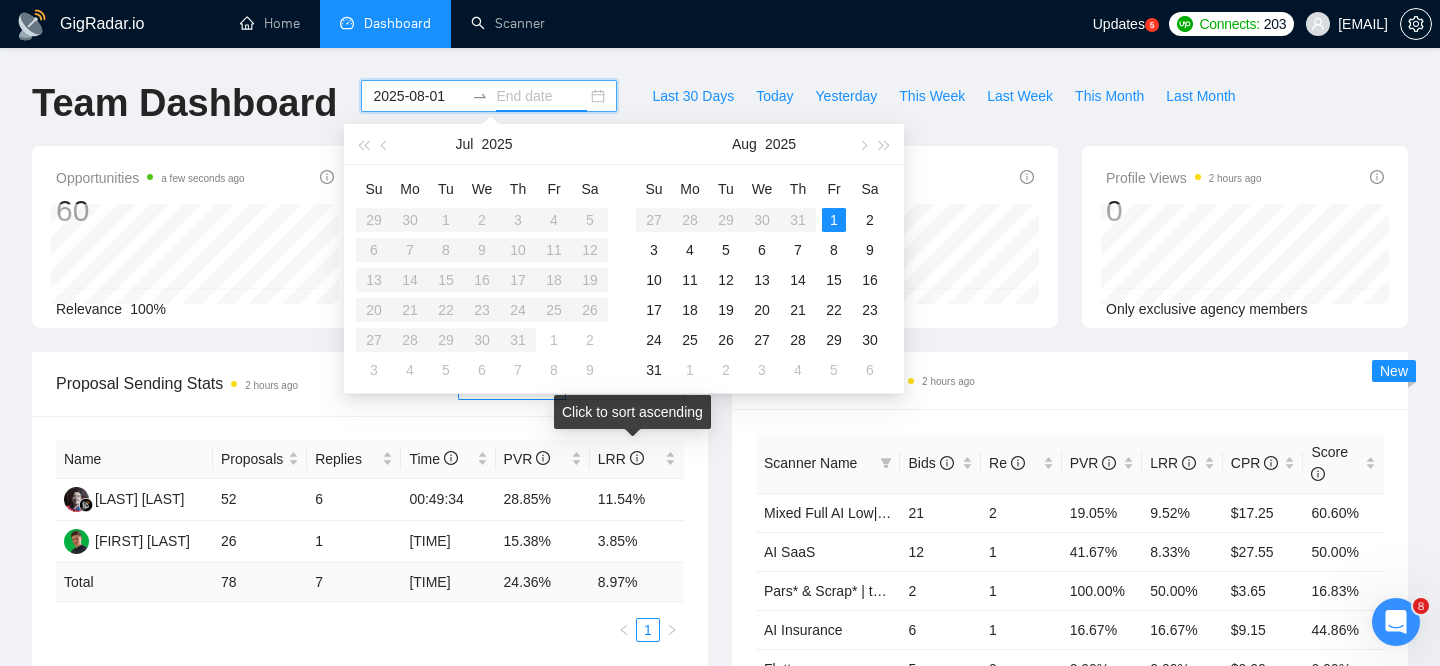 type on "2025-07-25" 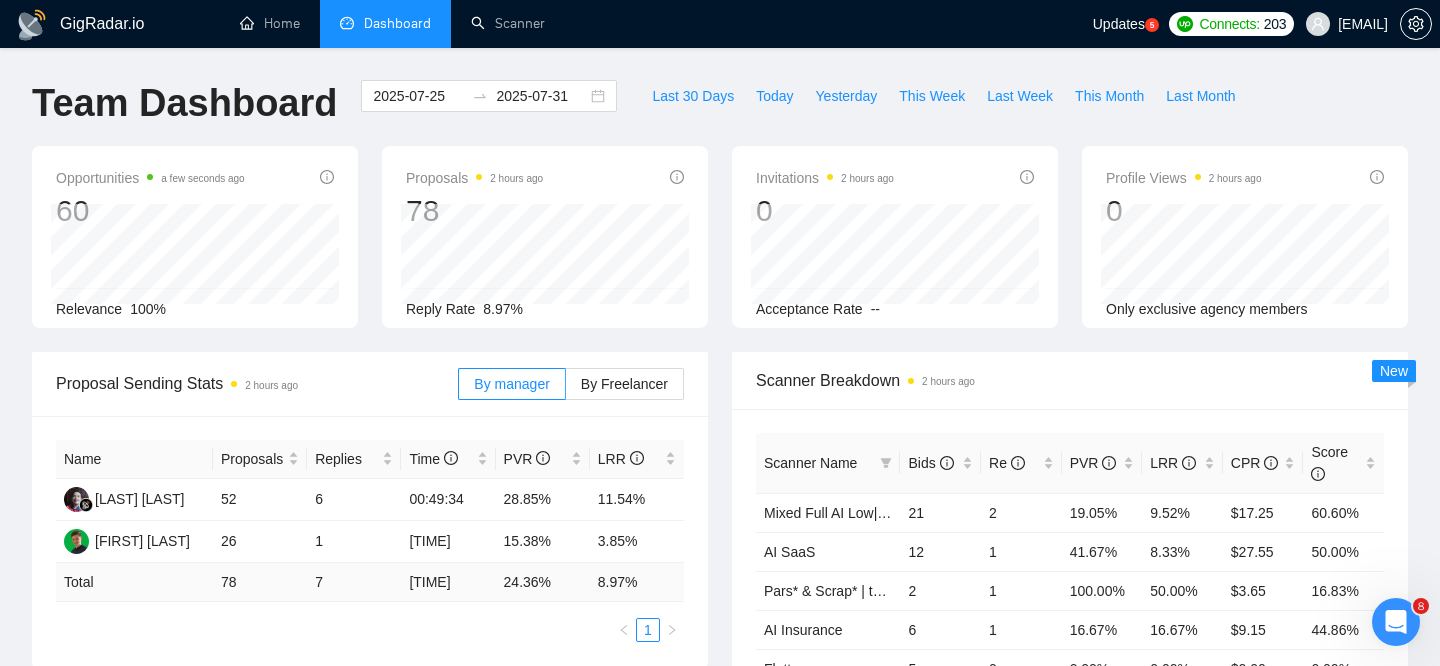 click on "Proposal Sending Stats 2 hours ago By manager By Freelancer Name Proposals Replies Time PVR LRR [NAME] [LAST] 52 6 00:49:34 28.85% 11.54% [FIRST] [LAST] 26 1 05:56:42 15.38% 3.85% Total 78 7 02:31:57 24.36 % 8.97 % 1" at bounding box center [370, 509] 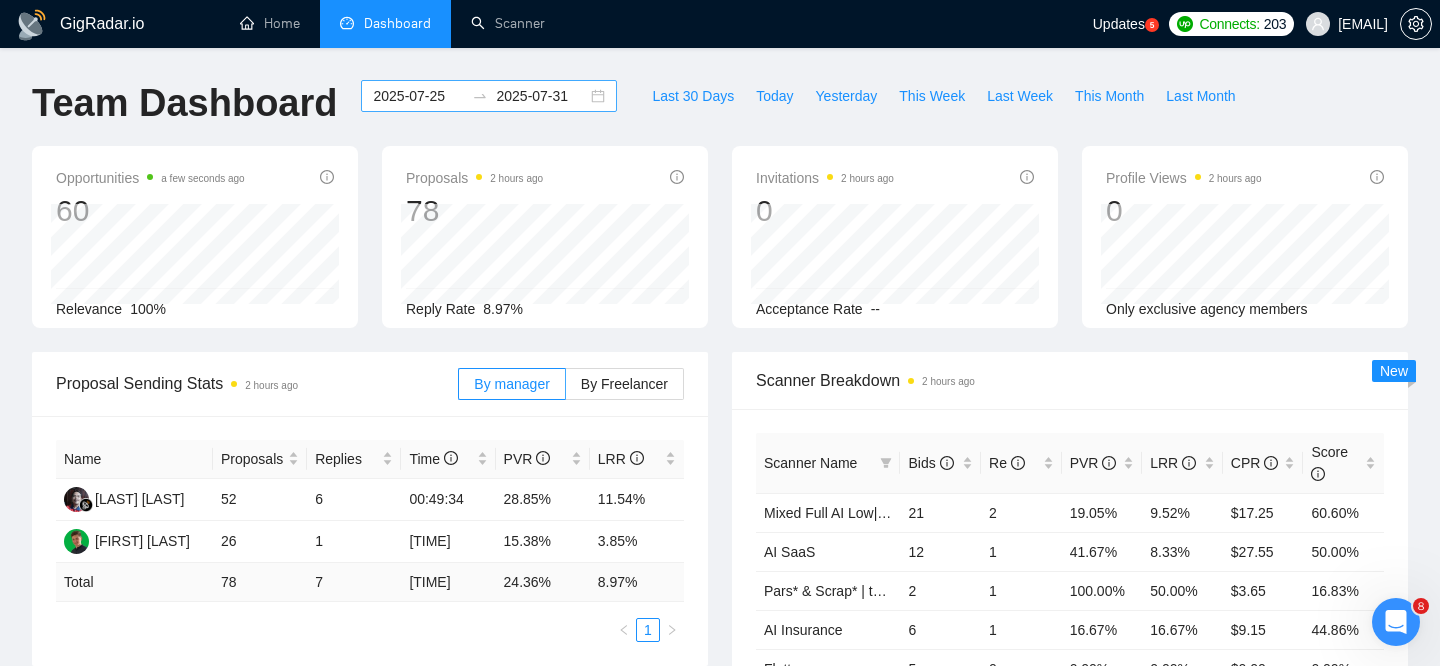 click on "2025-07-25 2025-07-31" at bounding box center [489, 96] 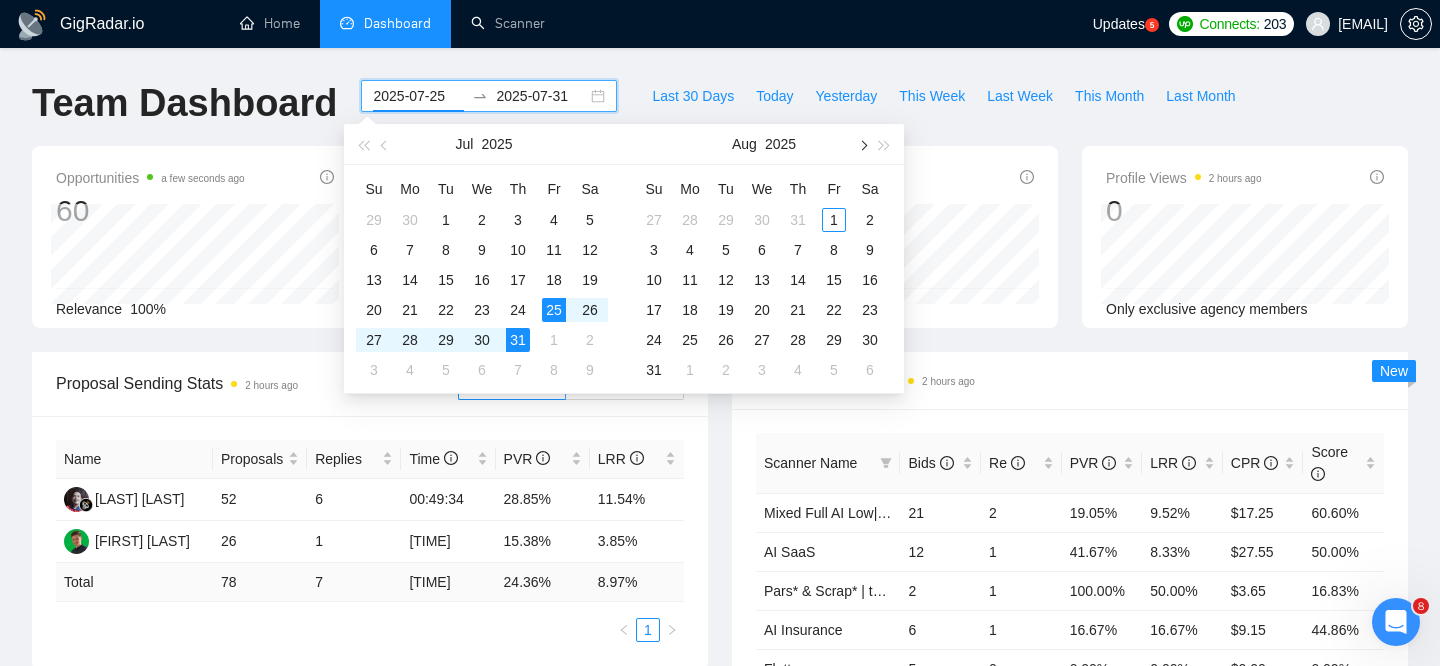 click at bounding box center (862, 144) 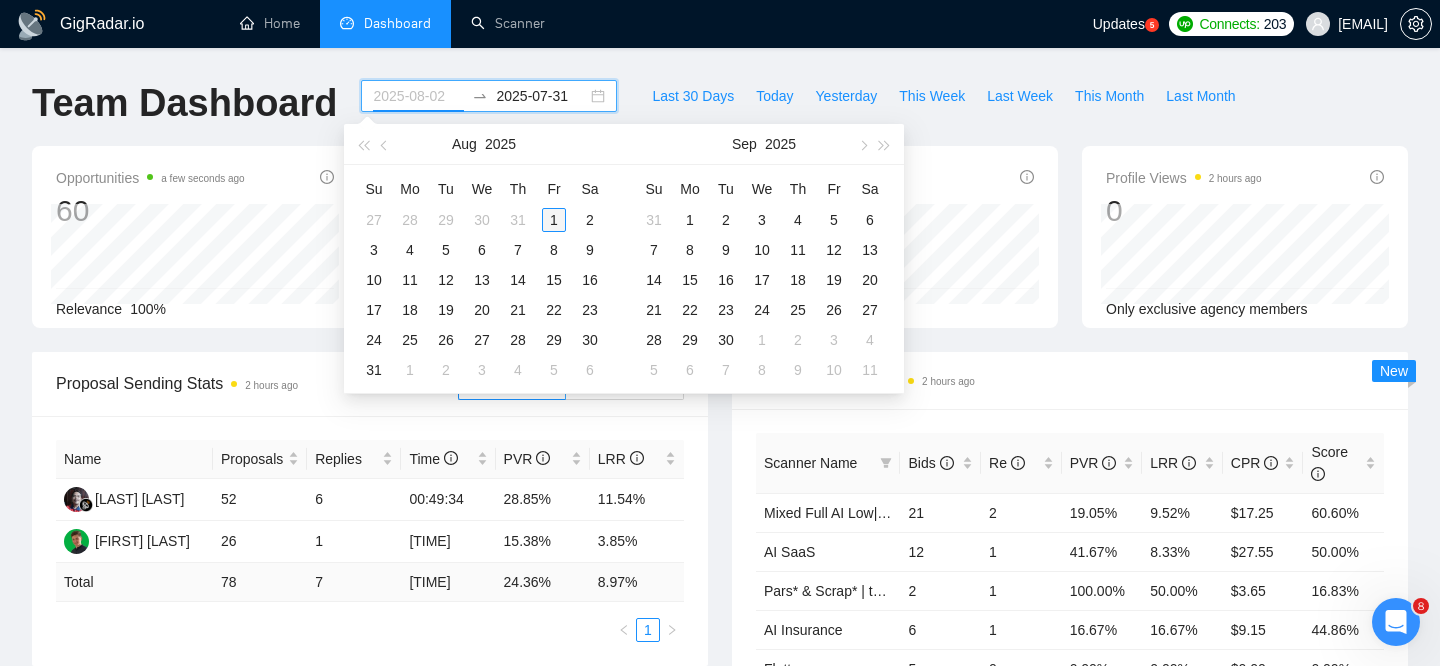 type on "2025-08-01" 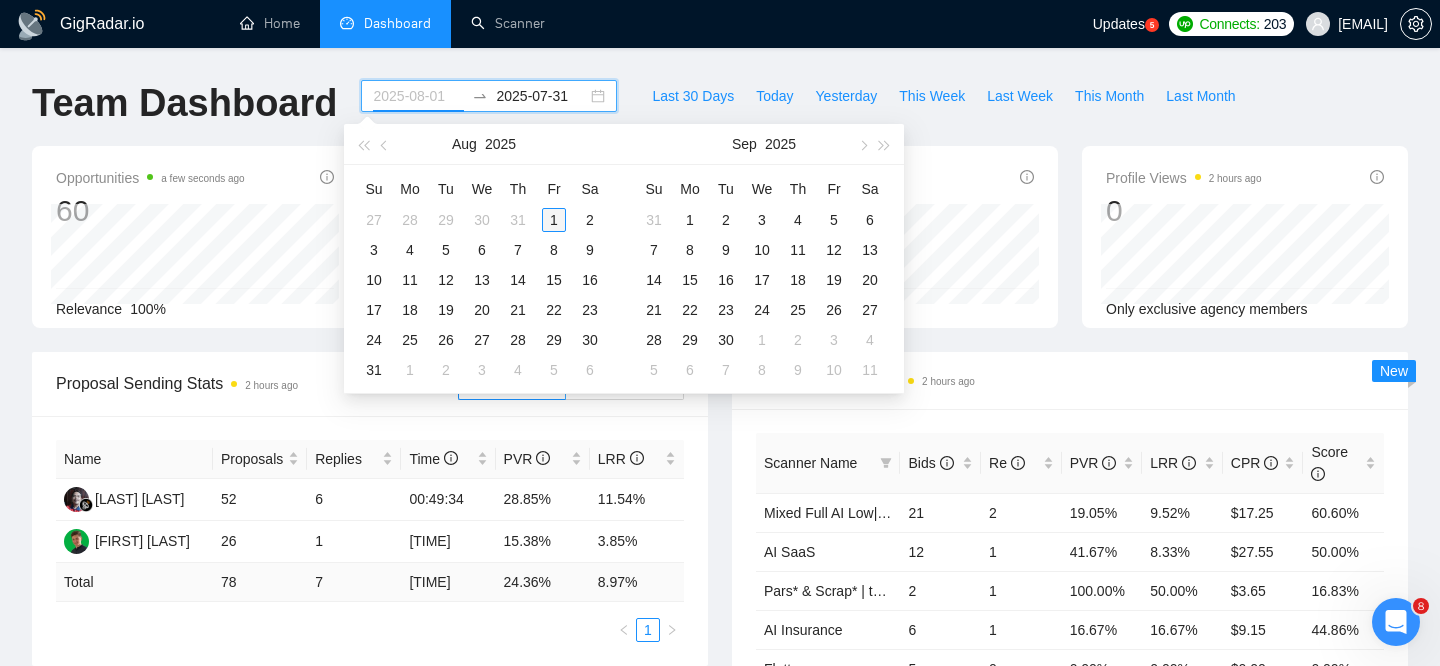 click on "1" at bounding box center [554, 220] 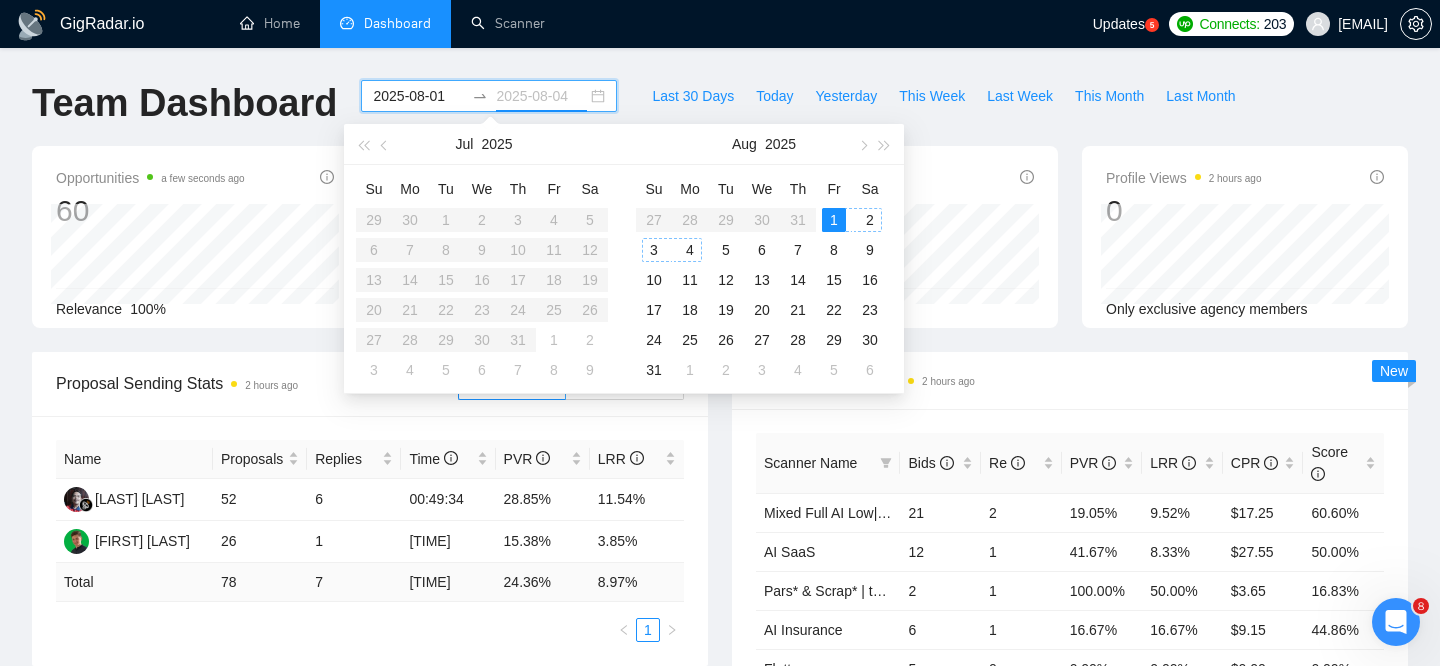 type on "2025-08-05" 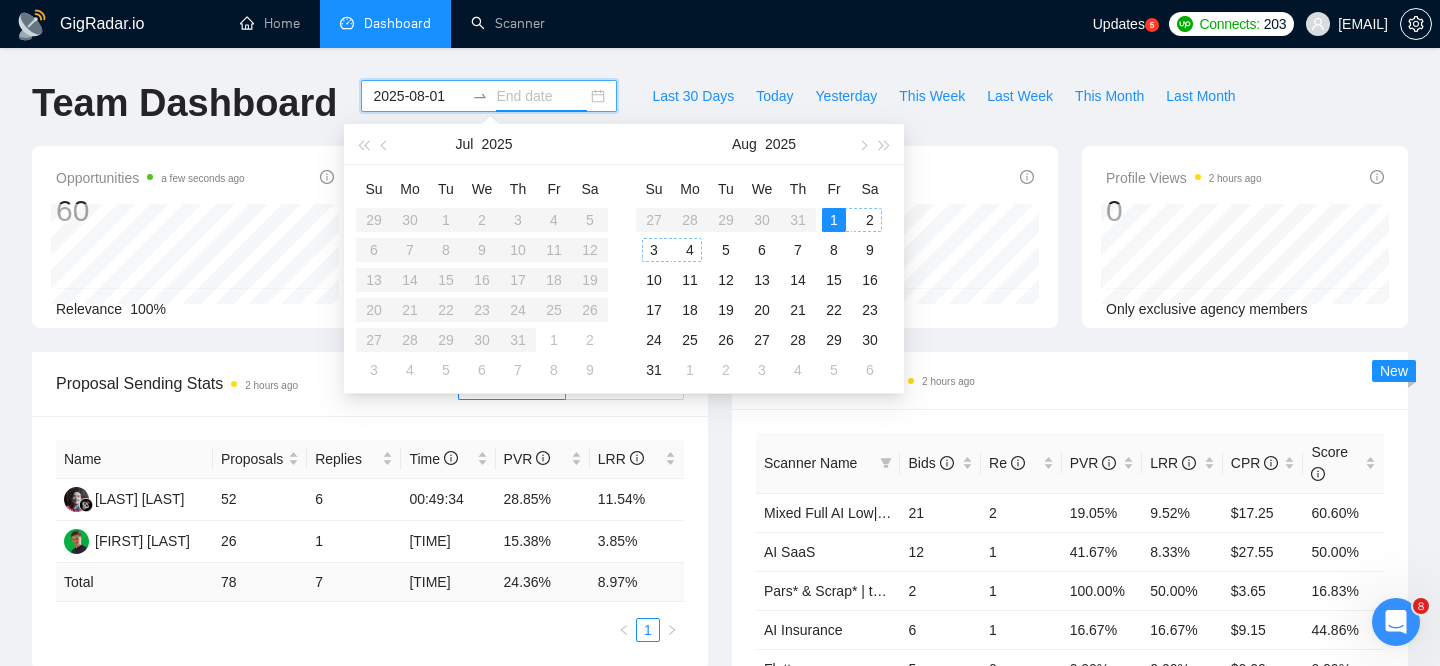 type on "2025-08-01" 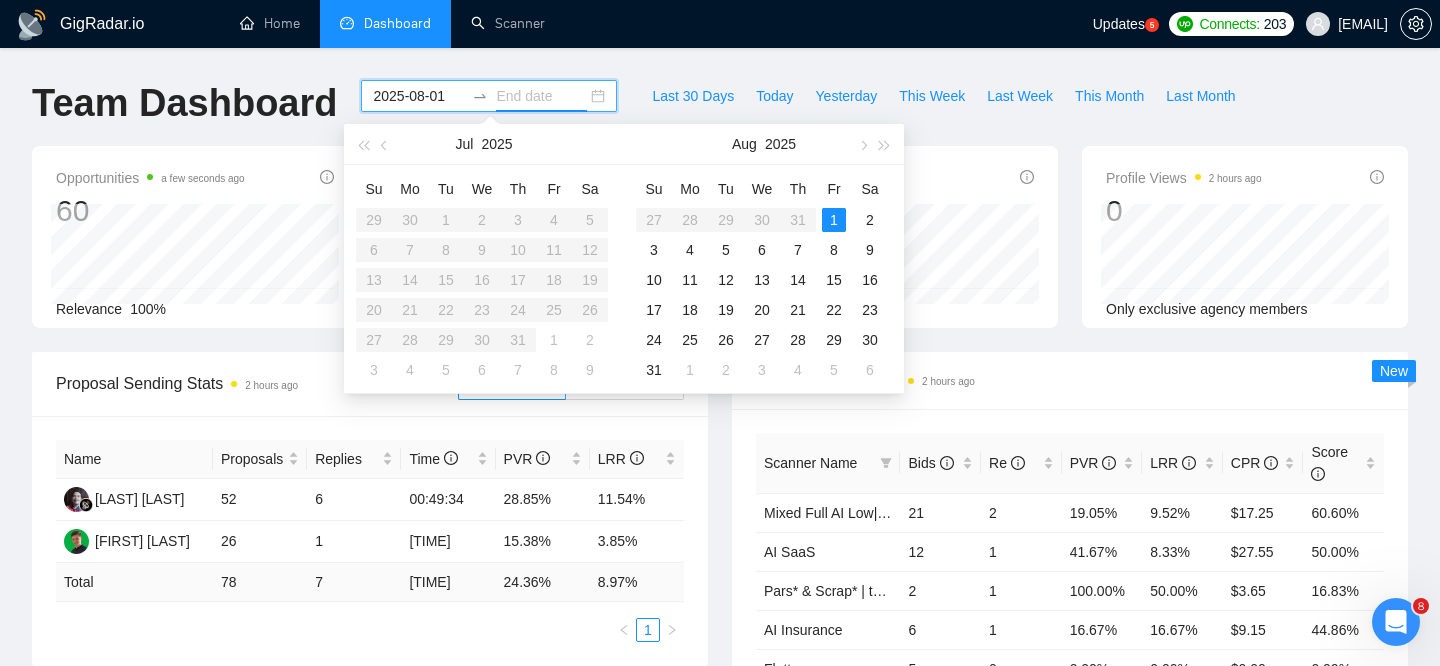 click on "Su Mo Tu We Th Fr Sa 29 30 1 2 3 4 5 6 7 8 9 10 11 12 13 14 15 16 17 18 19 20 21 22 23 24 25 26 27 28 29 30 31 1 2 3 4 5 6 7 8 9" at bounding box center (482, 279) 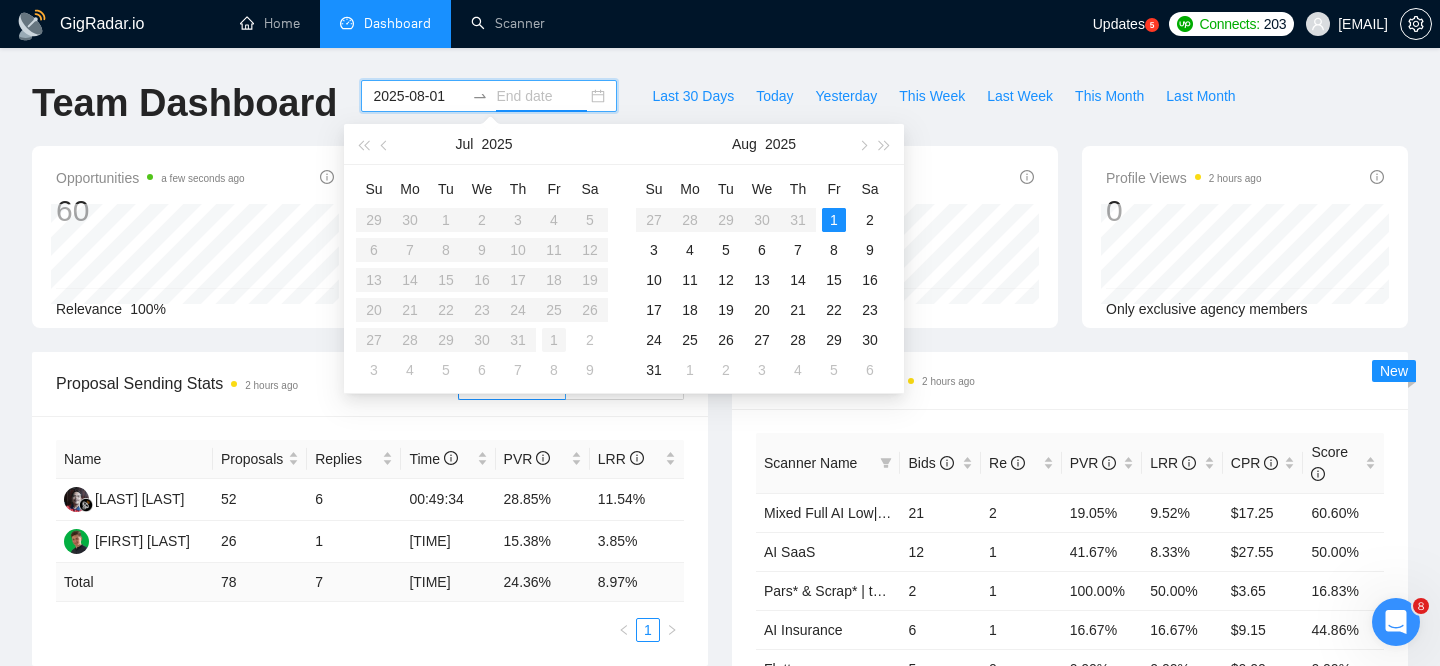 type on "2025-08-01" 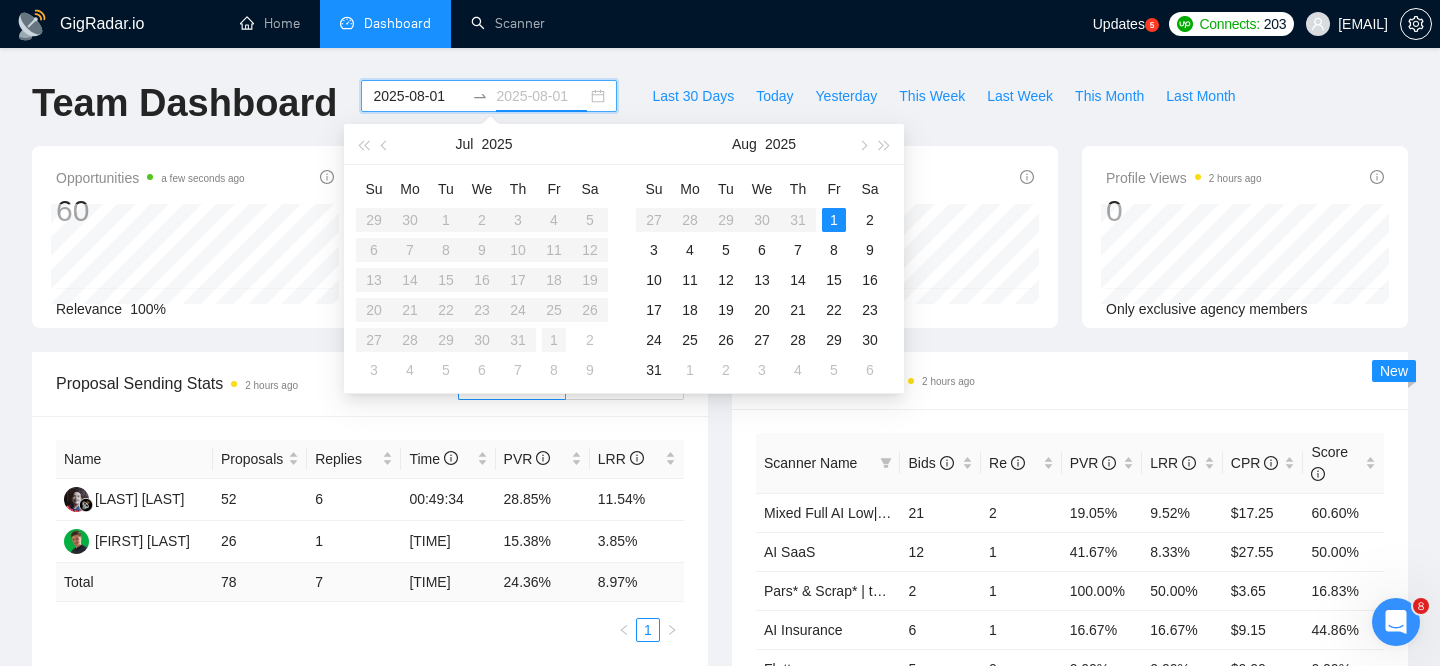 click on "1" at bounding box center [554, 340] 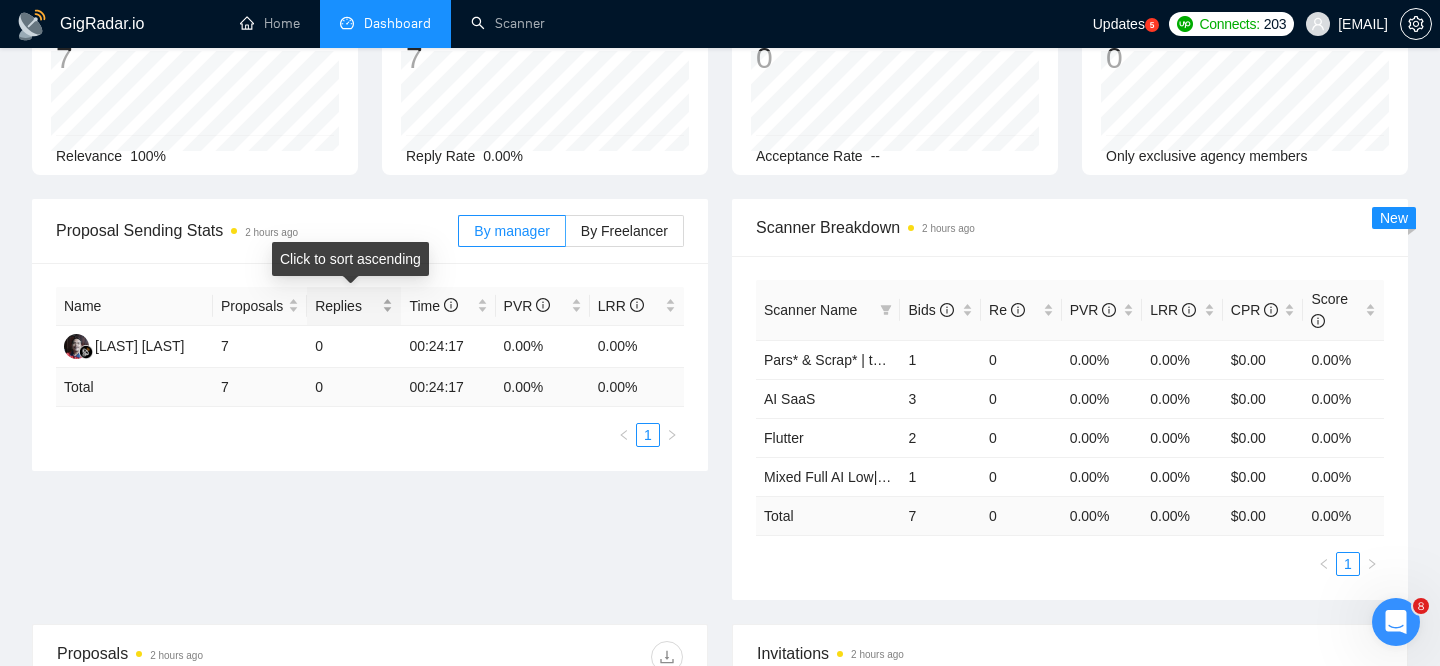 scroll, scrollTop: 150, scrollLeft: 0, axis: vertical 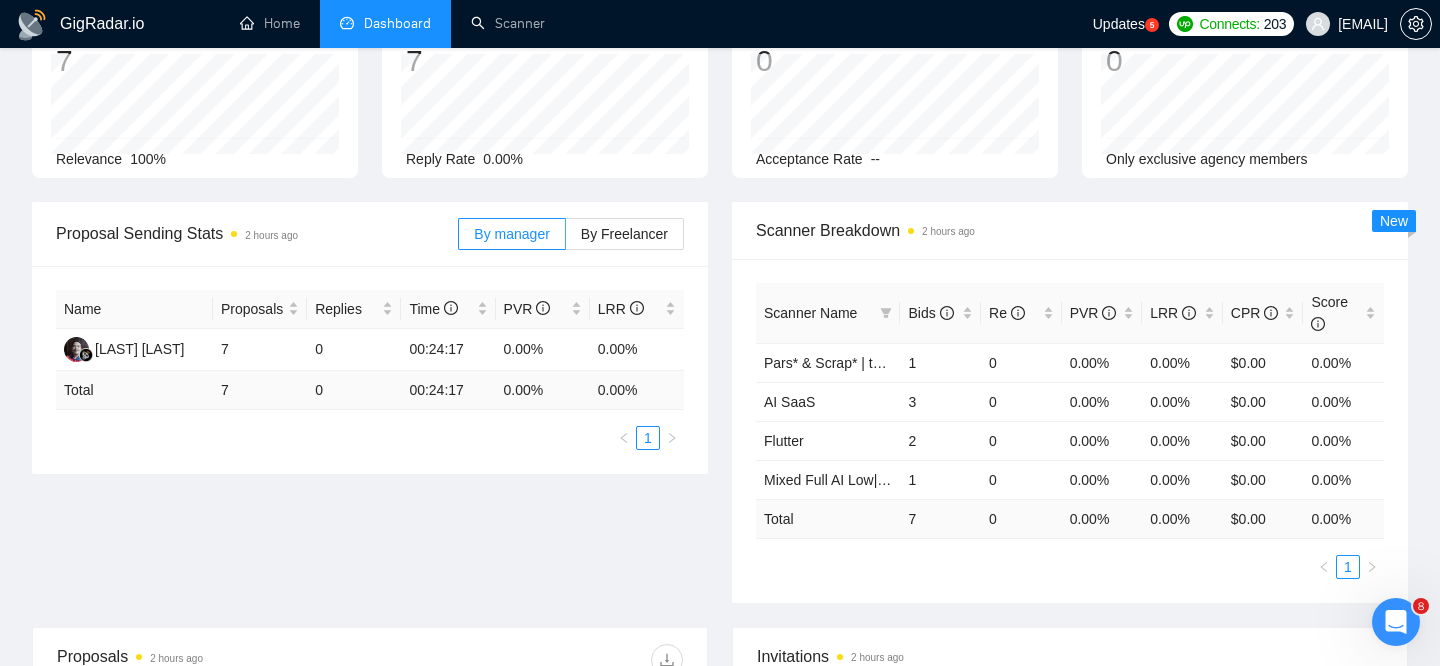 click on "Total" at bounding box center (134, 390) 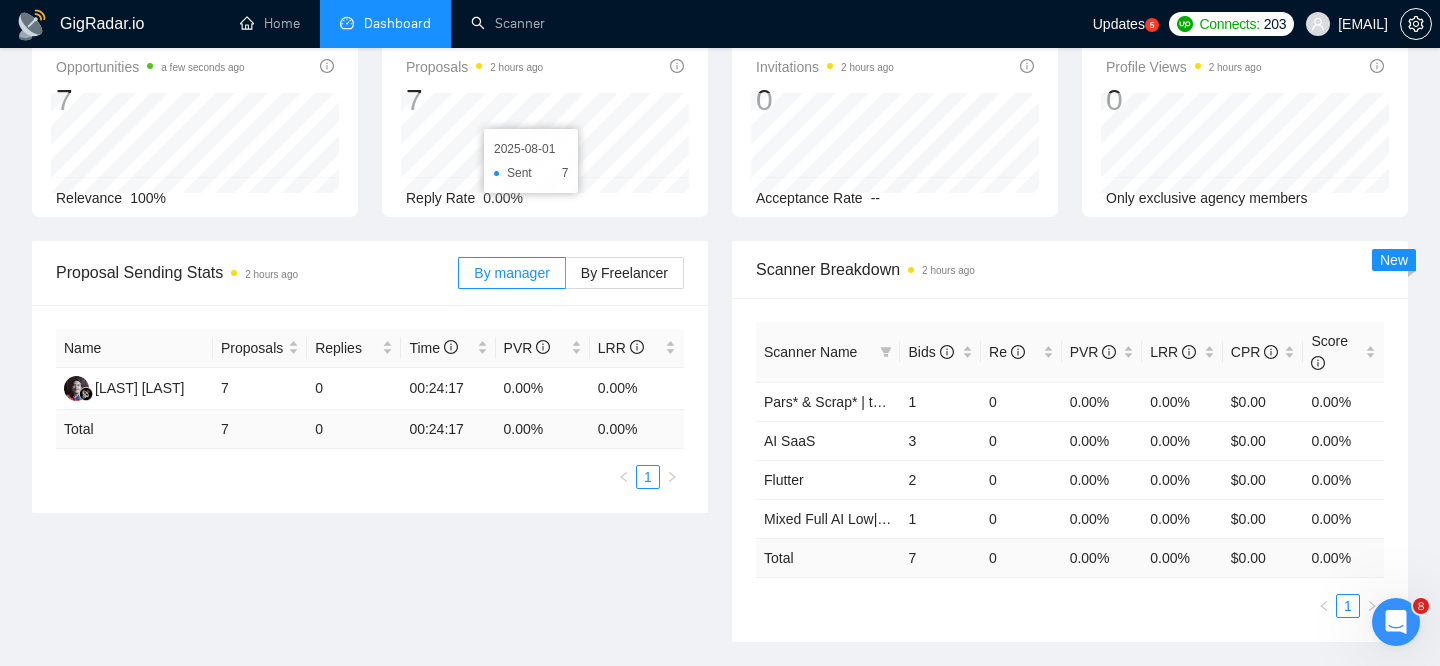 scroll, scrollTop: 0, scrollLeft: 0, axis: both 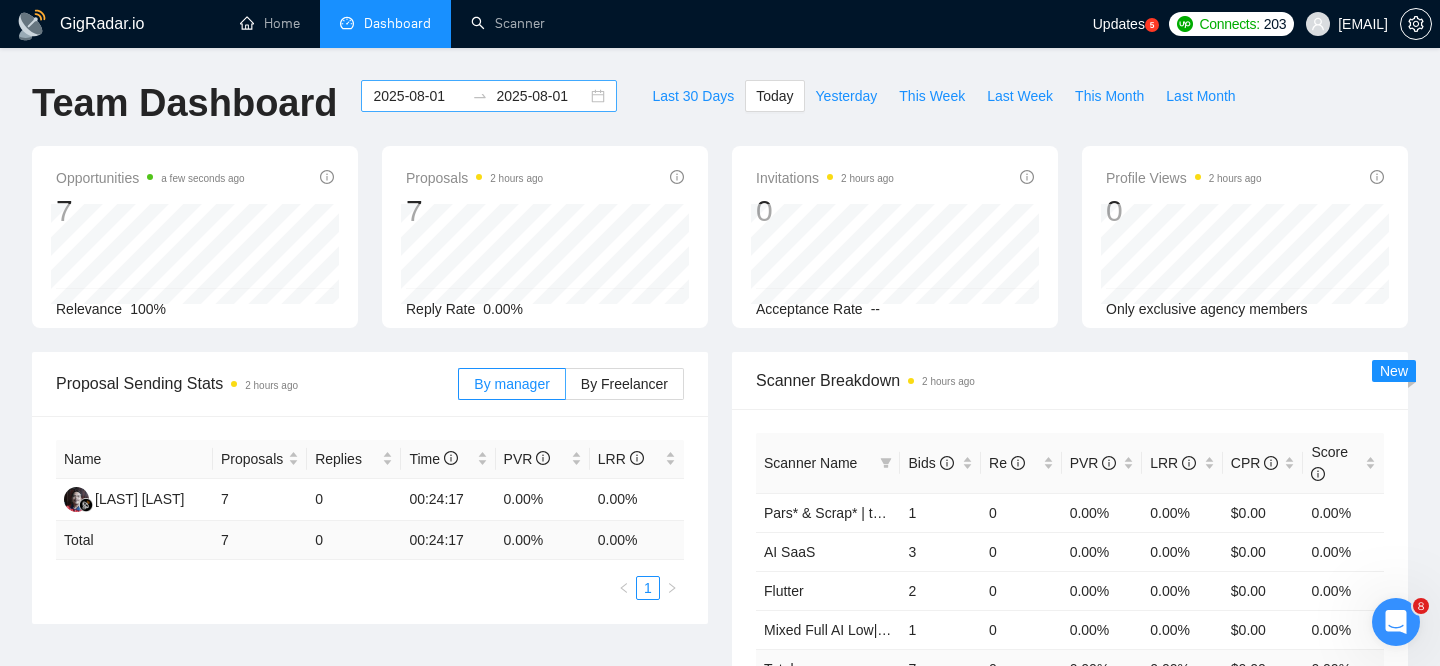 click on "[DATE] [DATE]" at bounding box center [489, 96] 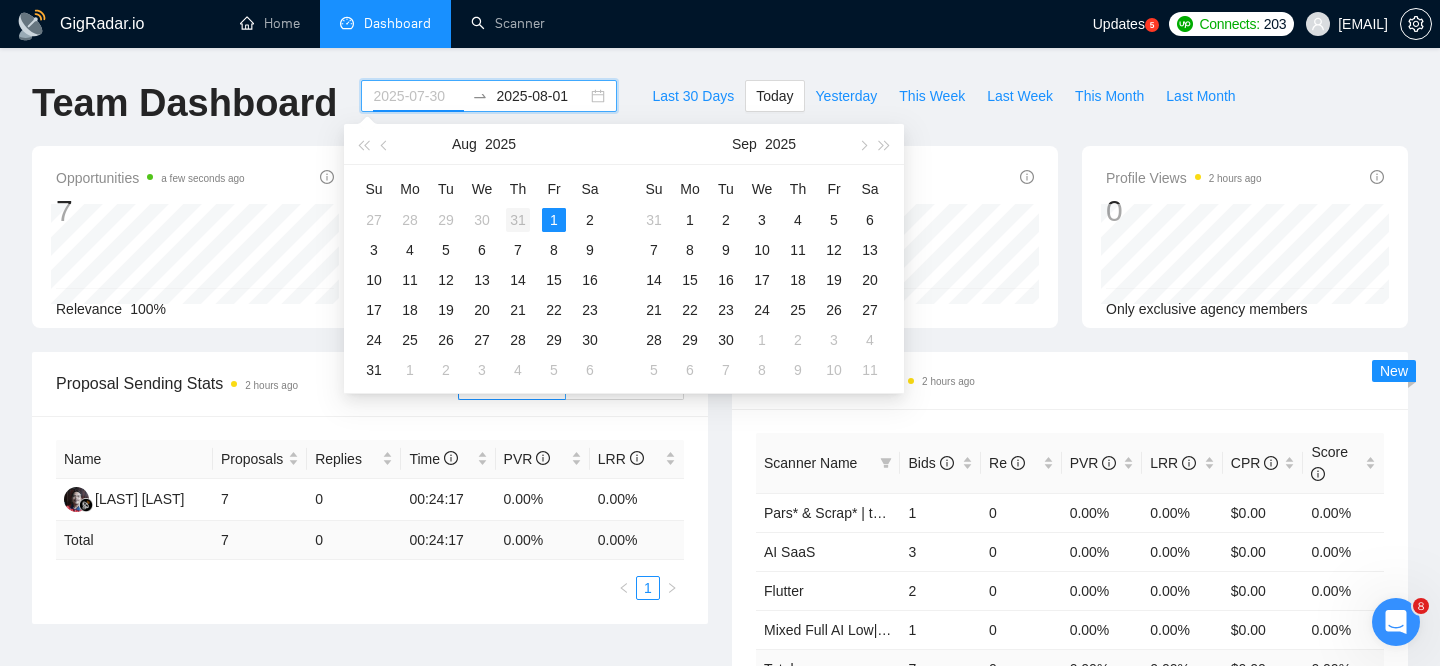 type on "2025-07-31" 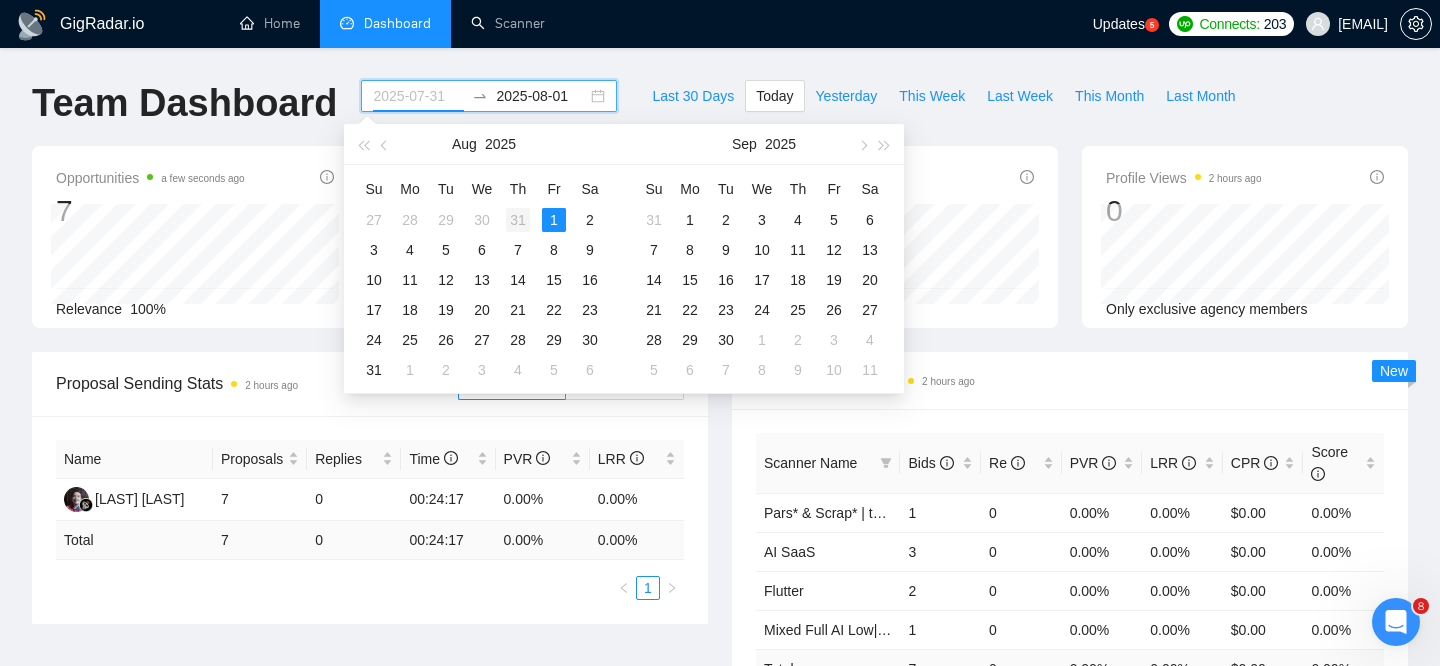 click on "31" at bounding box center [518, 220] 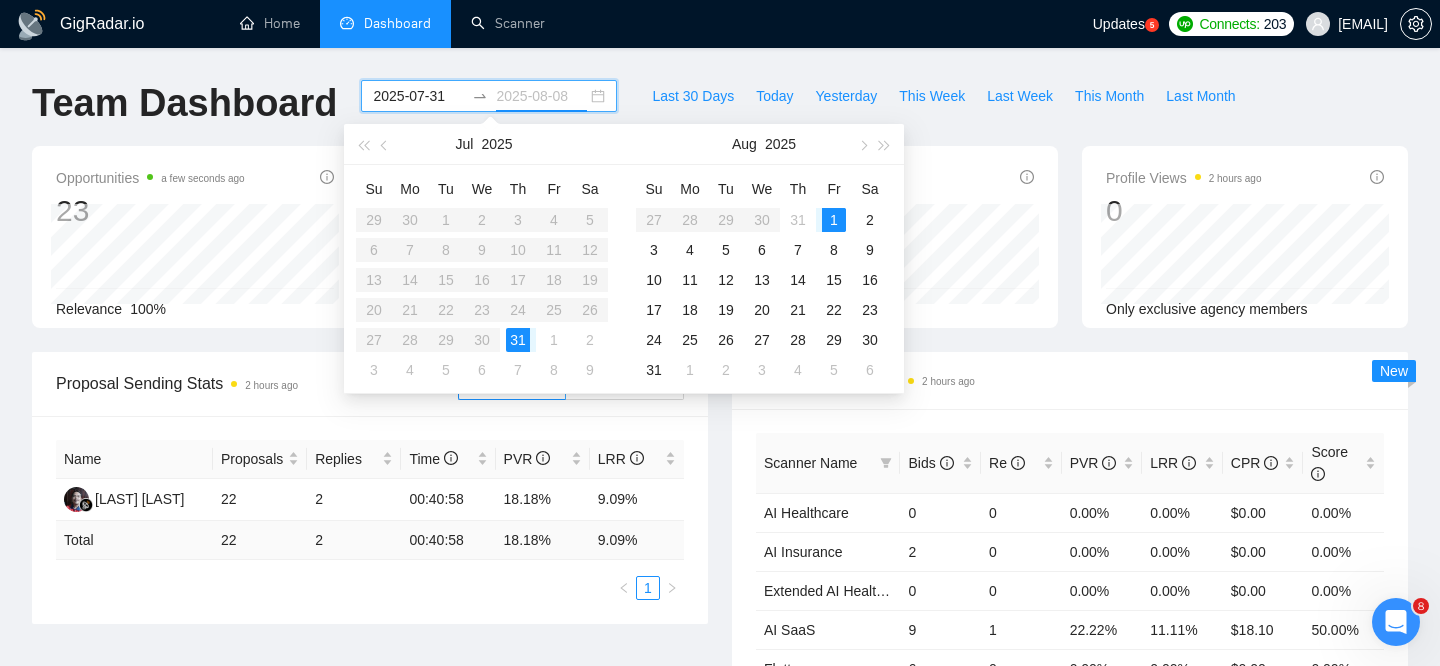 type on "2025-08-01" 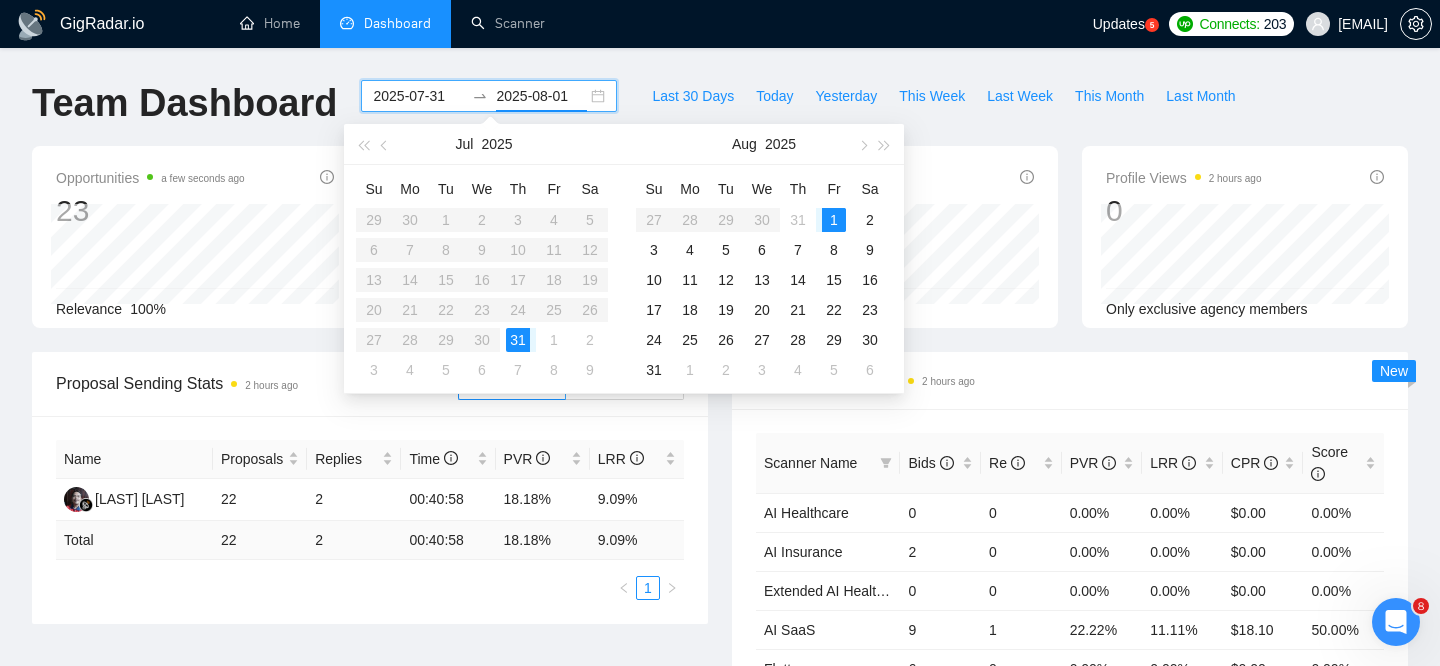 click on "Proposal Sending Stats 2 hours ago By manager By Freelancer Name Proposals Replies Time   PVR   LRR   [LAST] [LAST] 22 2 00:40:58 18.18% 9.09% Total 22 2 00:40:58 18.18 % 9.09 % 1" at bounding box center (370, 488) 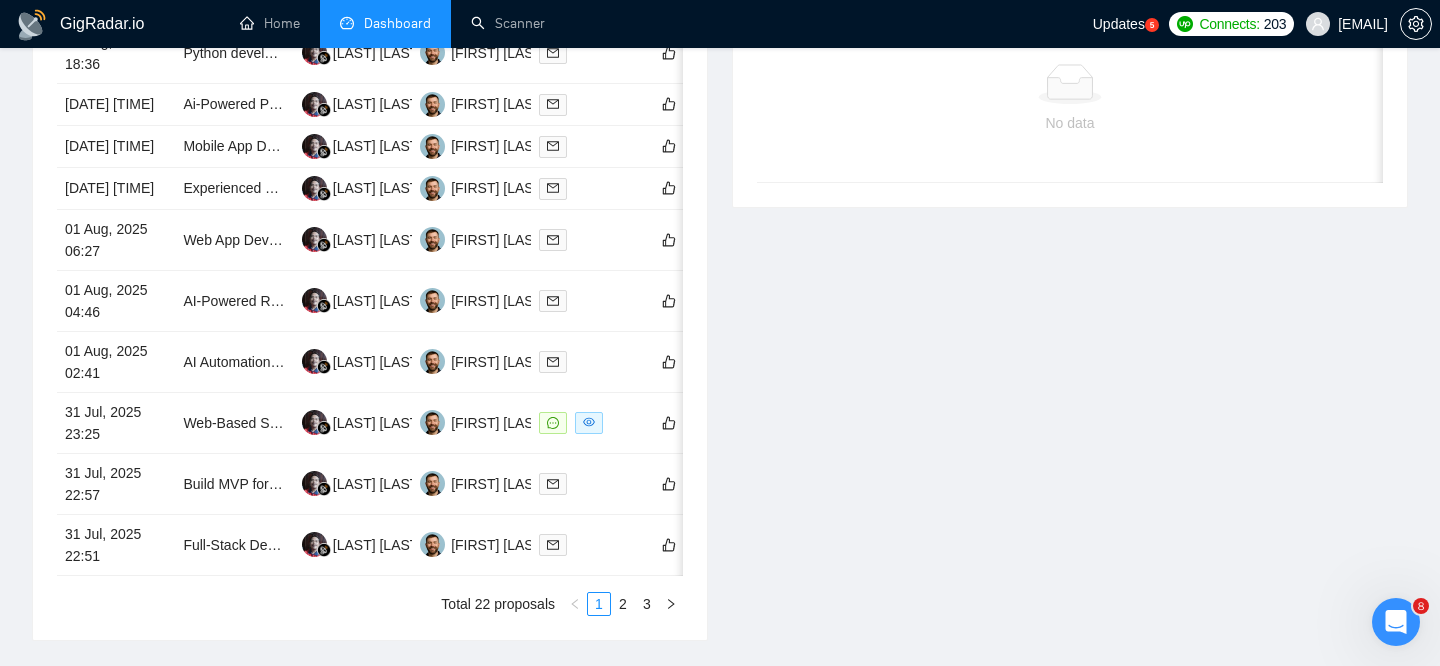 scroll, scrollTop: 929, scrollLeft: 0, axis: vertical 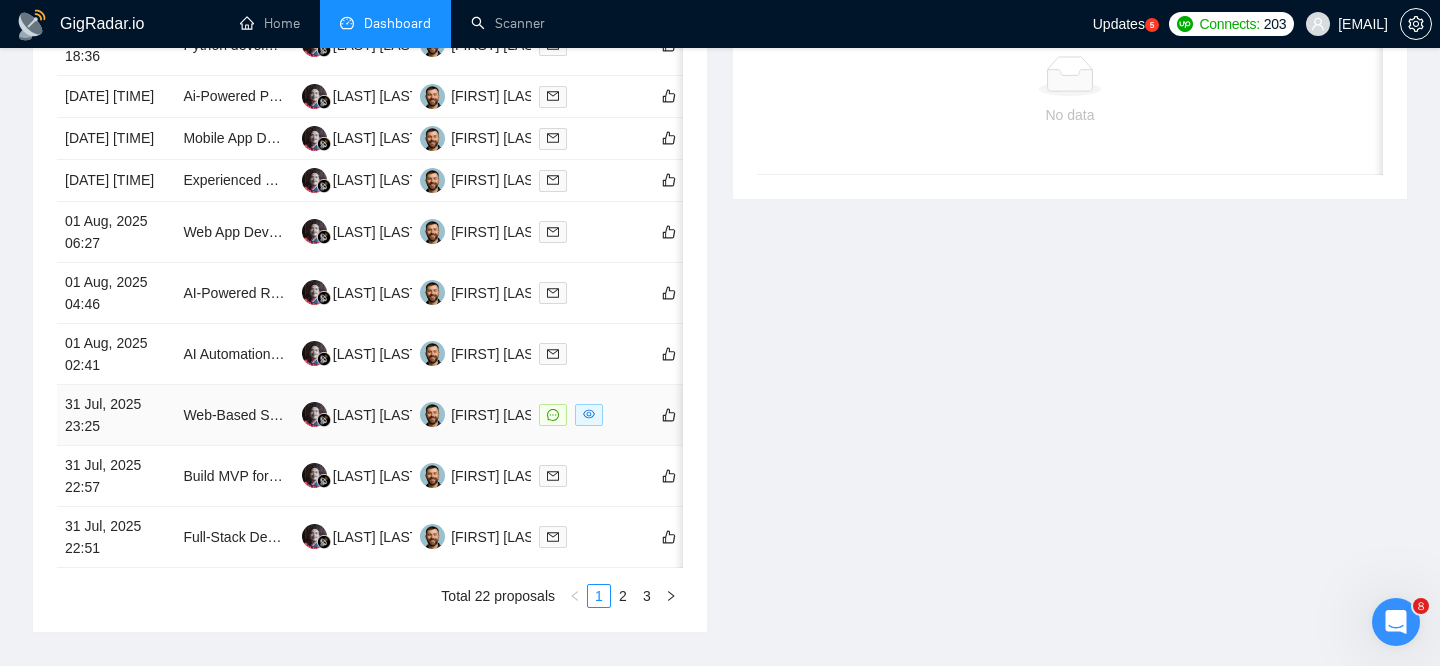click on "31 Jul, 2025 23:25" at bounding box center (116, 415) 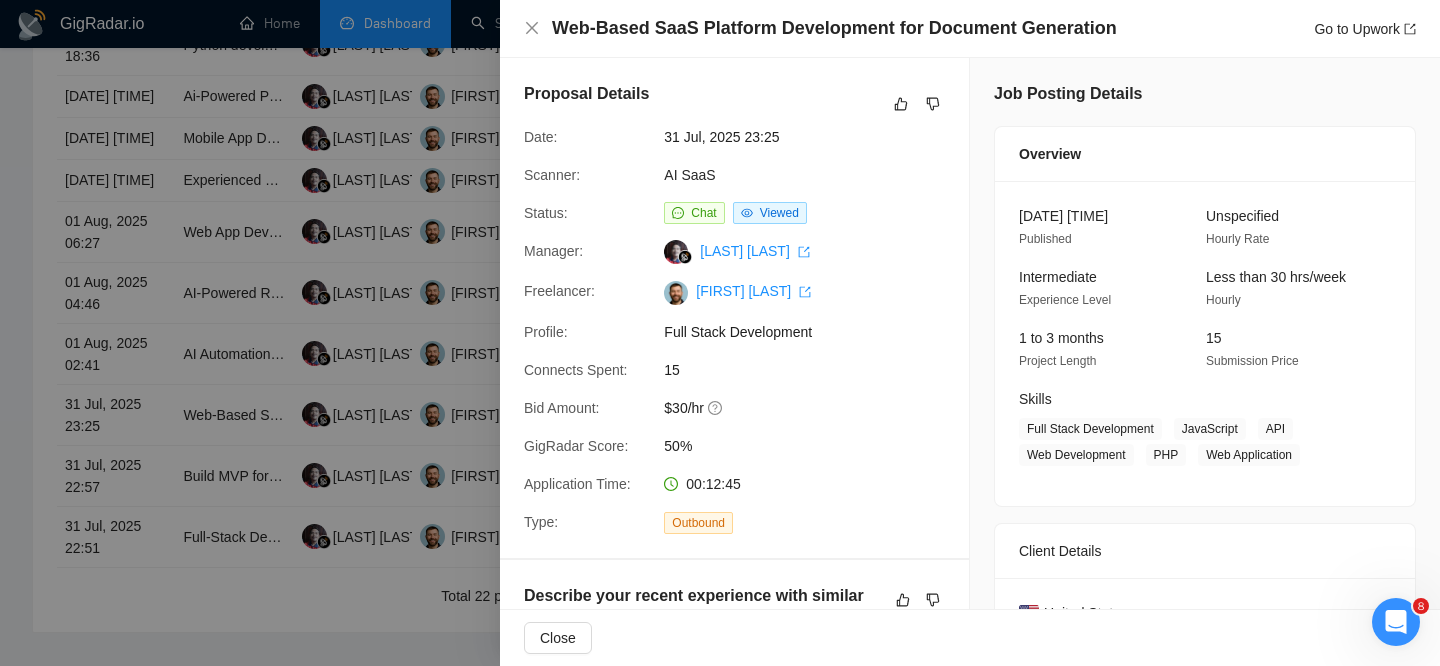 click on "Web-Based SaaS Platform Development for Document Generation" at bounding box center [834, 28] 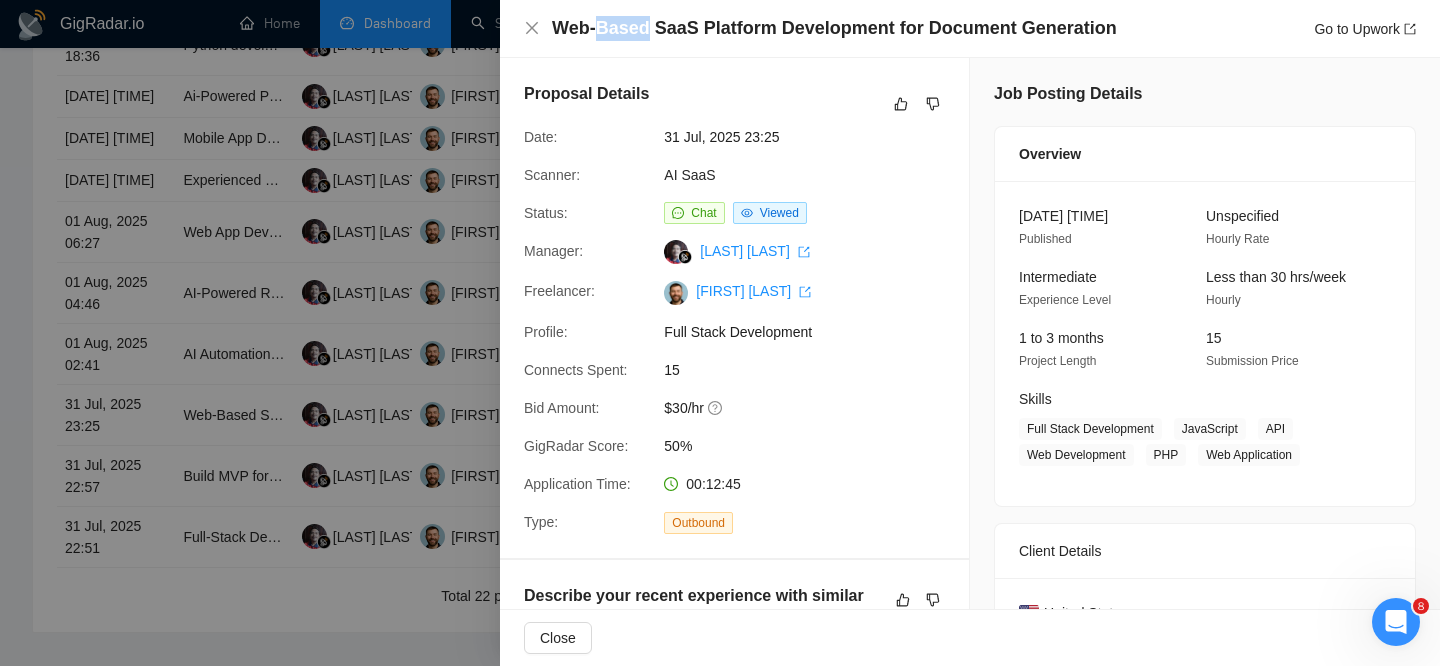 click on "Web-Based SaaS Platform Development for Document Generation" at bounding box center [834, 28] 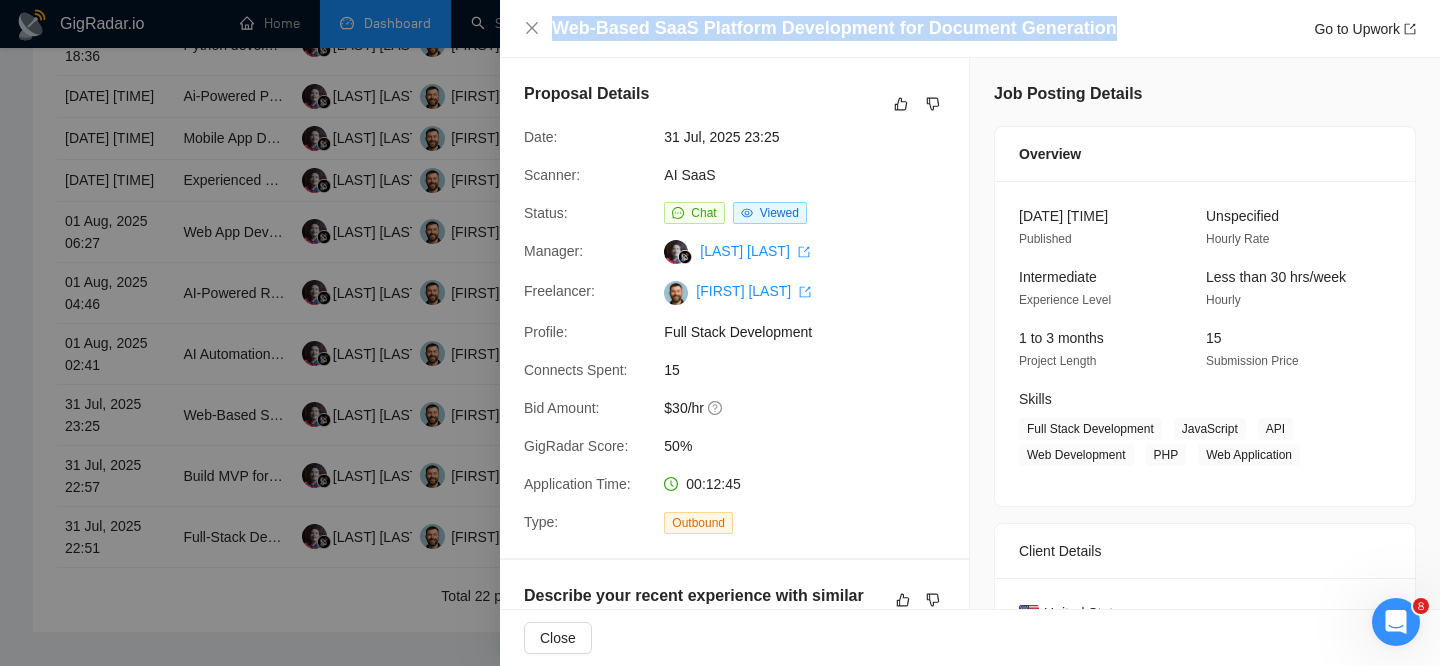 click on "Web-Based SaaS Platform Development for Document Generation" at bounding box center (834, 28) 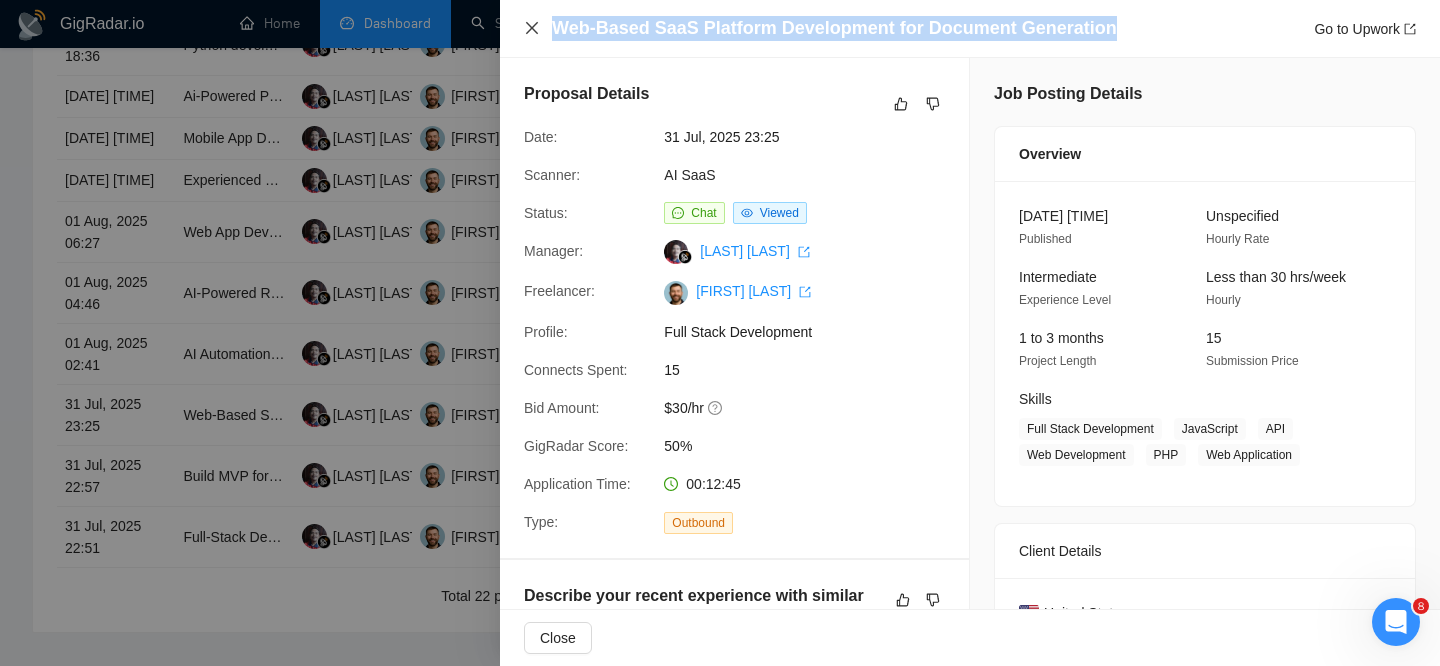 click 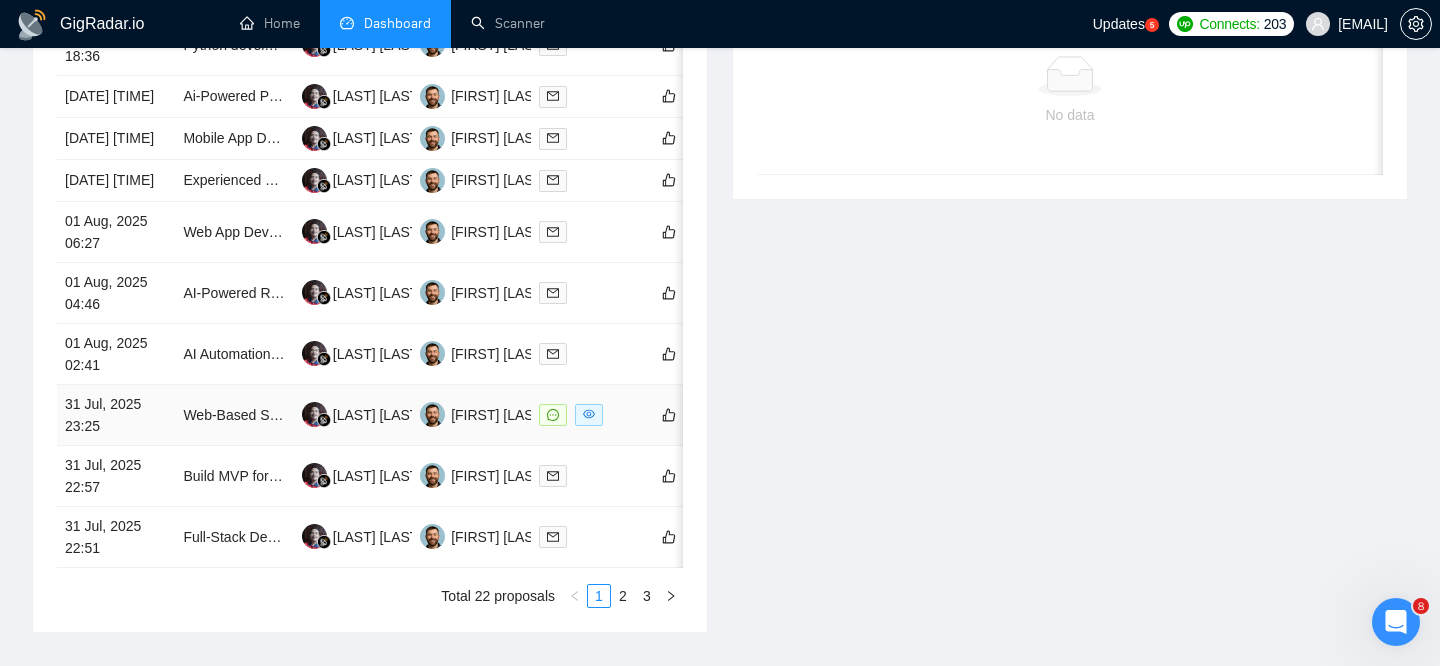 click on "31 Jul, 2025 23:25" at bounding box center [116, 415] 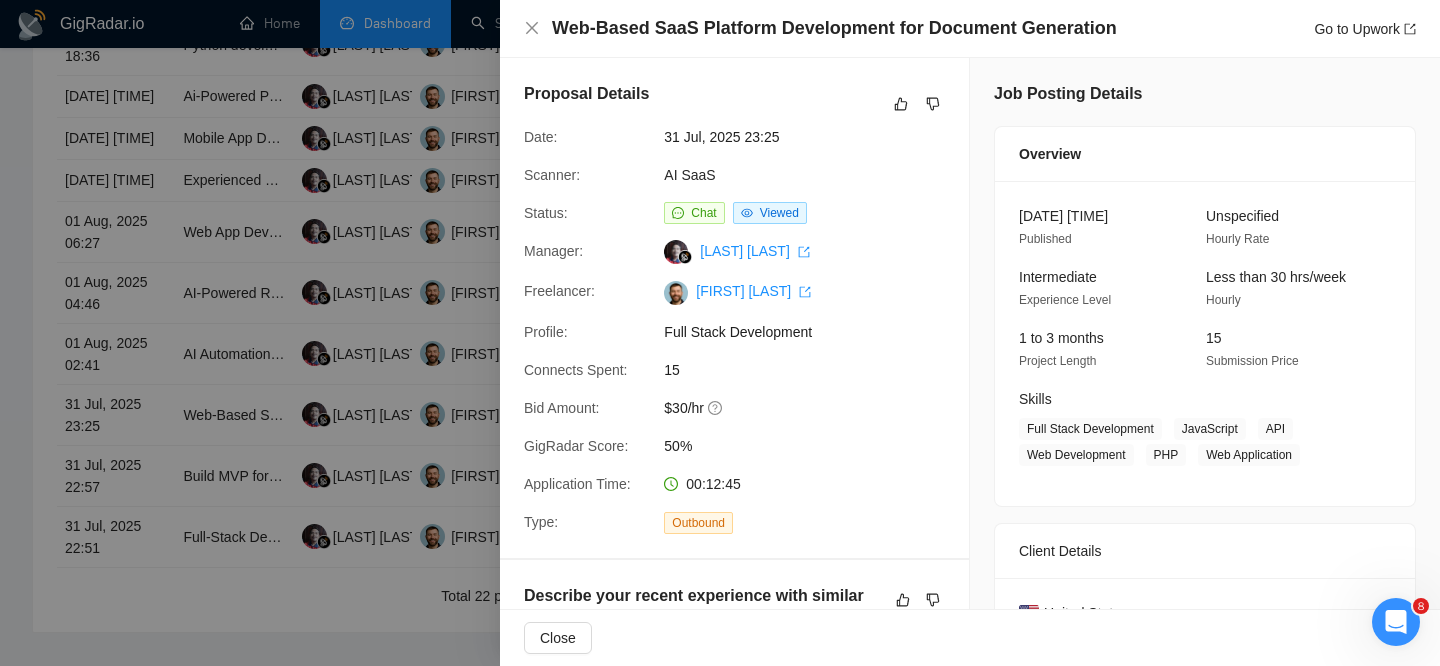 click on "Web-Based SaaS Platform Development for Document Generation Go to Upwork" at bounding box center (970, 28) 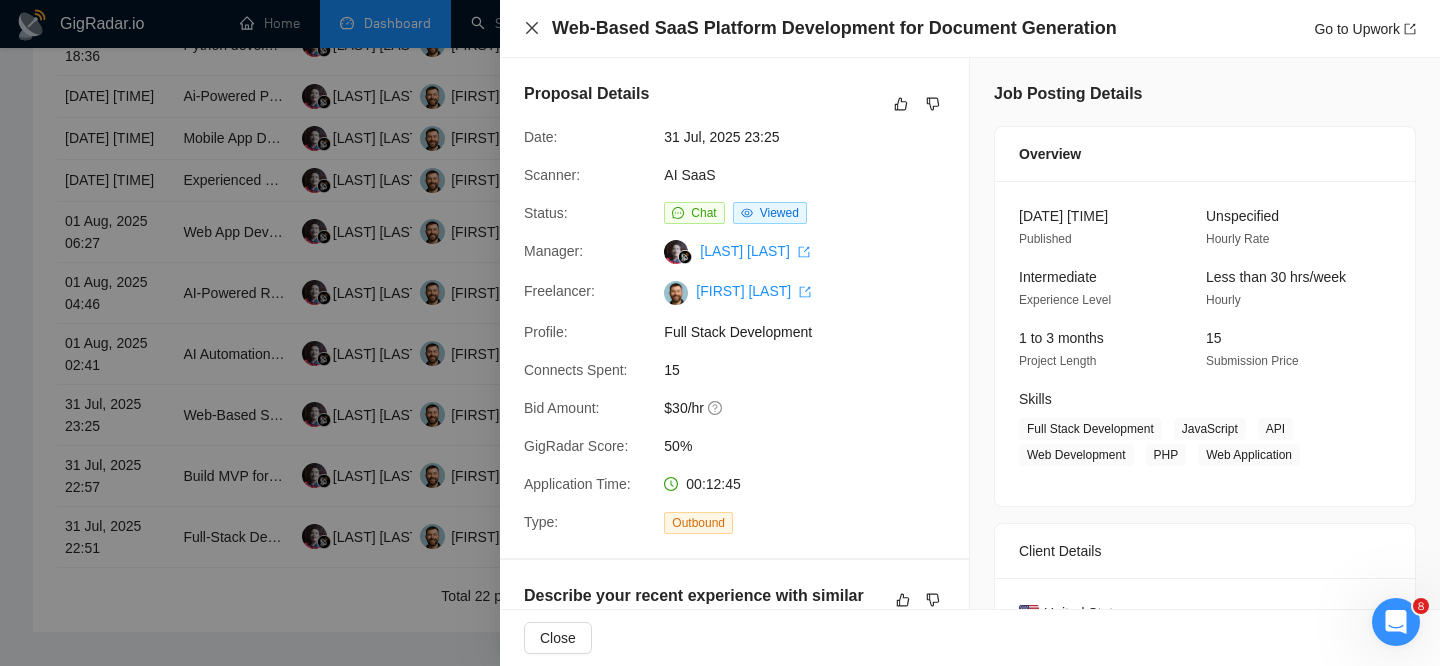click 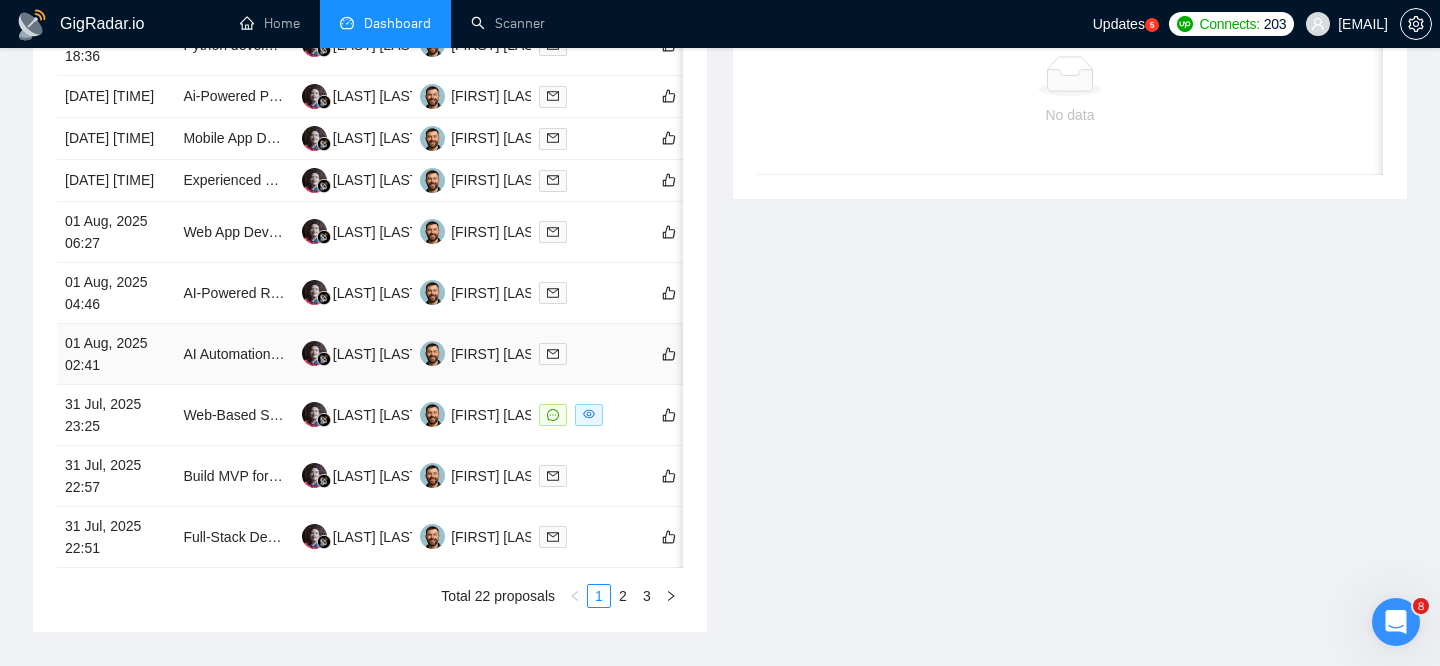 click on "01 Aug, 2025 02:41" at bounding box center (116, 354) 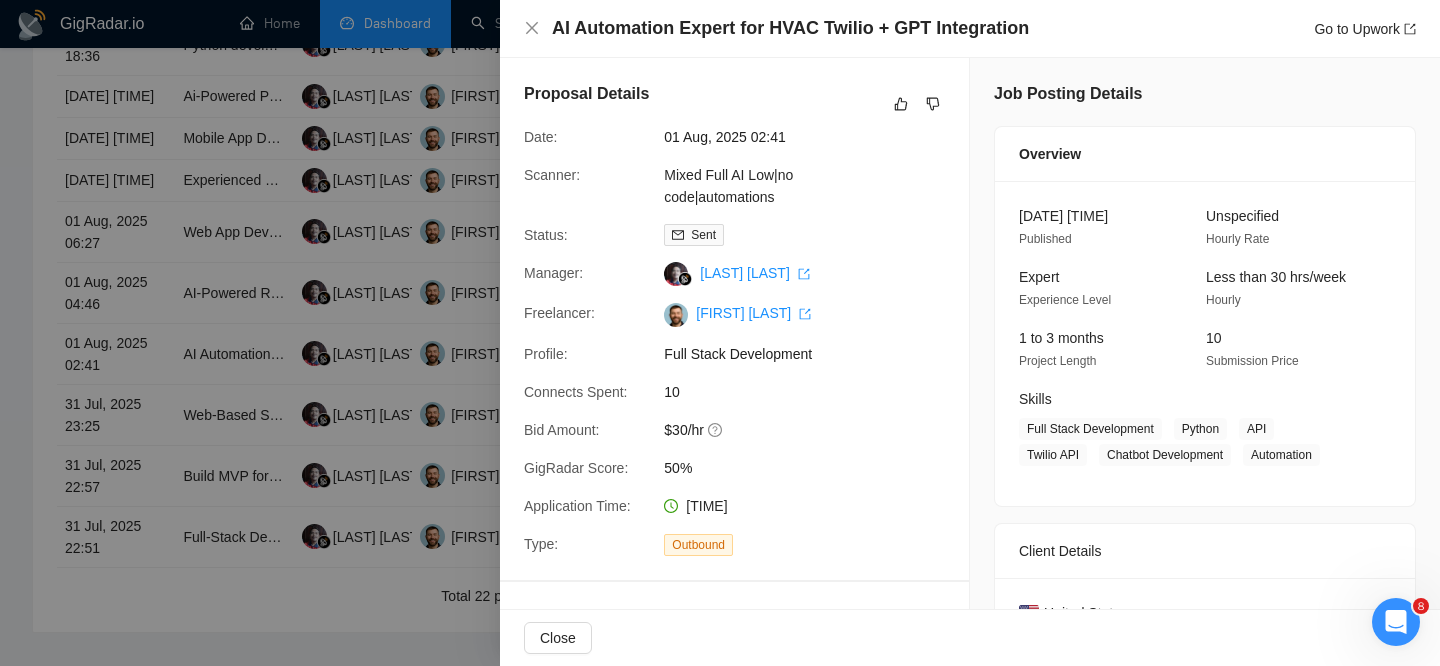 click on "AI Automation Expert for HVAC Twilio + GPT Integration Go to Upwork" at bounding box center (970, 29) 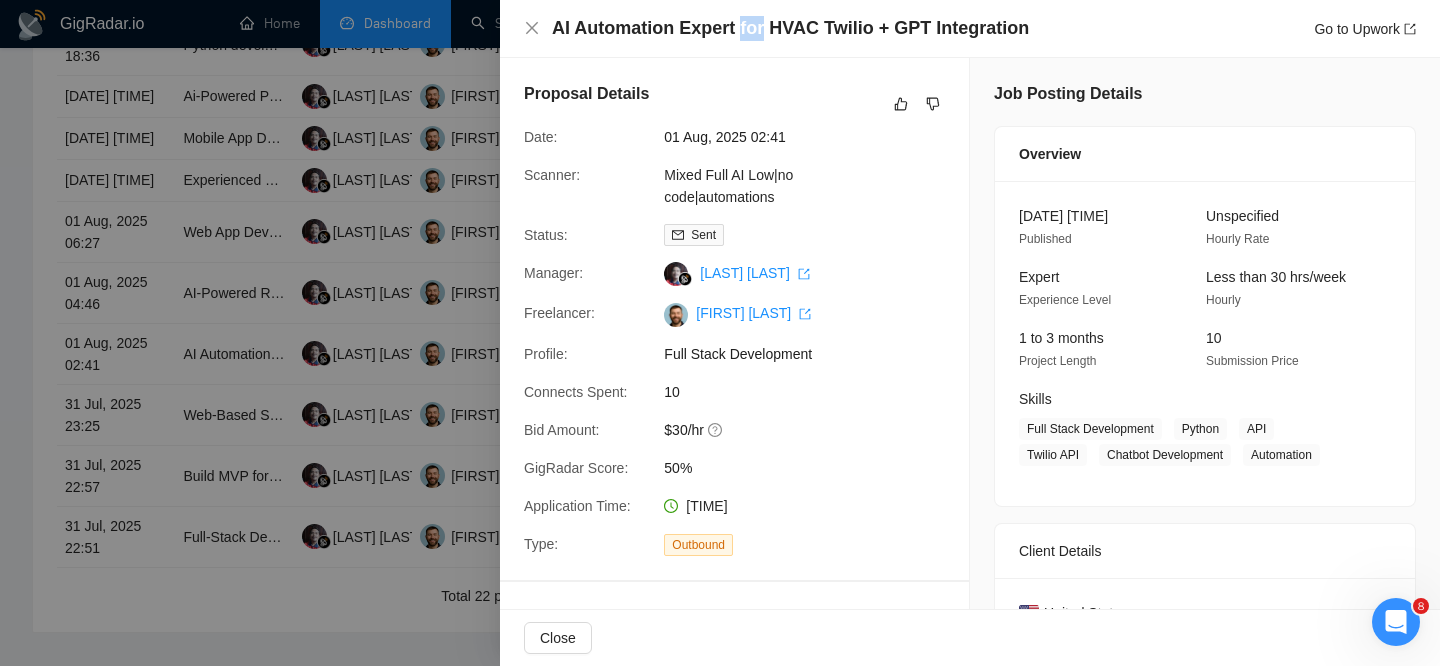 click on "AI Automation Expert for HVAC Twilio + GPT Integration" at bounding box center (790, 28) 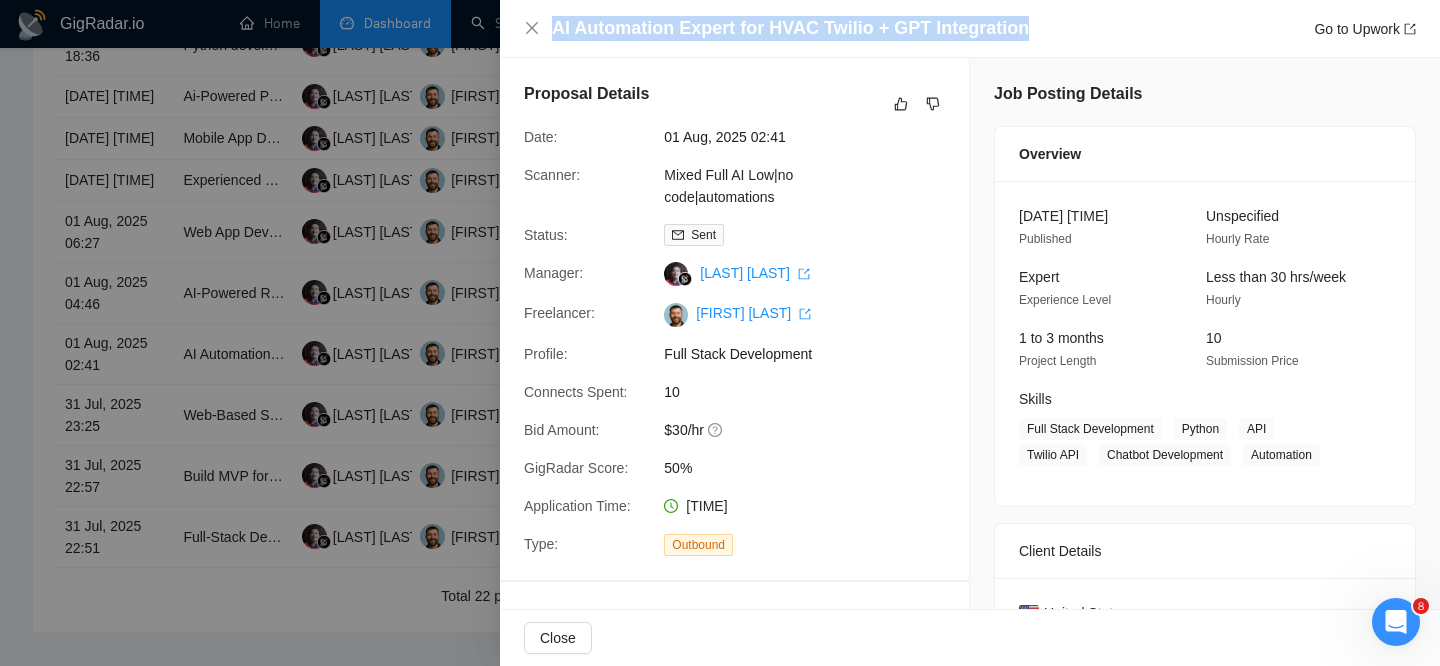 click on "AI Automation Expert for HVAC Twilio + GPT Integration" at bounding box center (790, 28) 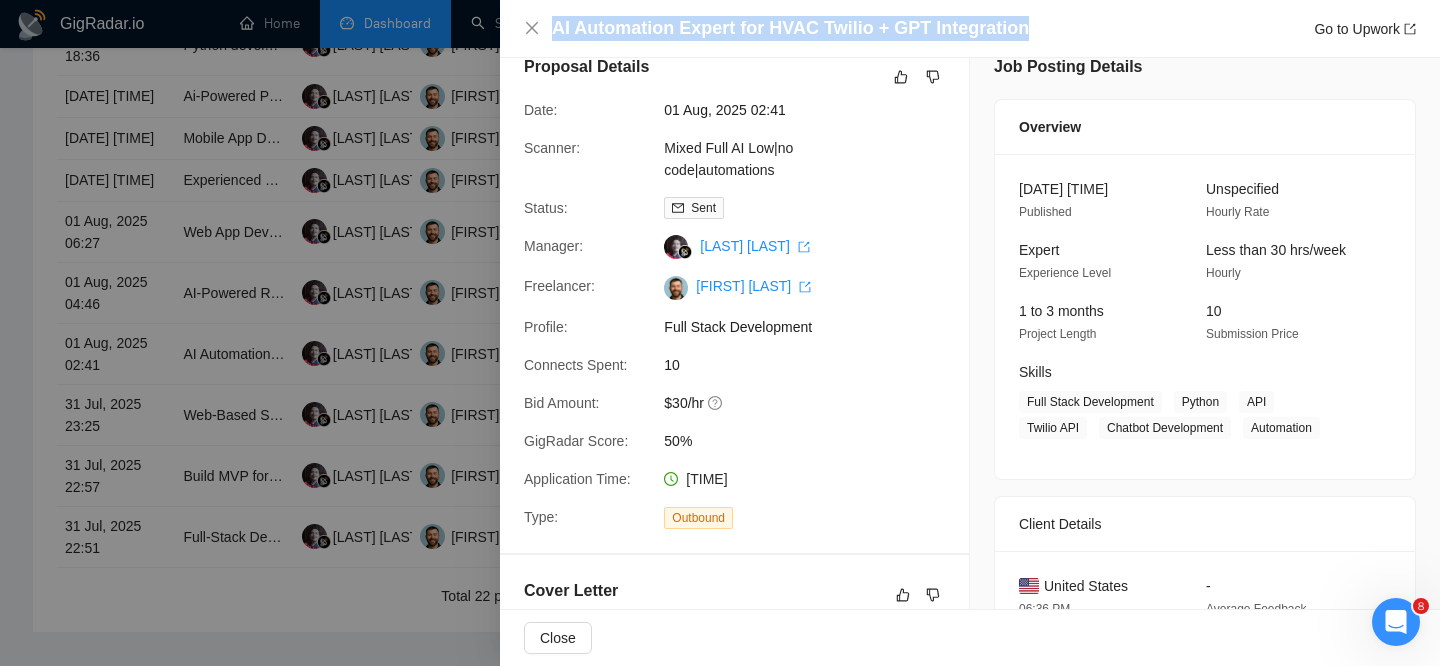 scroll, scrollTop: 17, scrollLeft: 0, axis: vertical 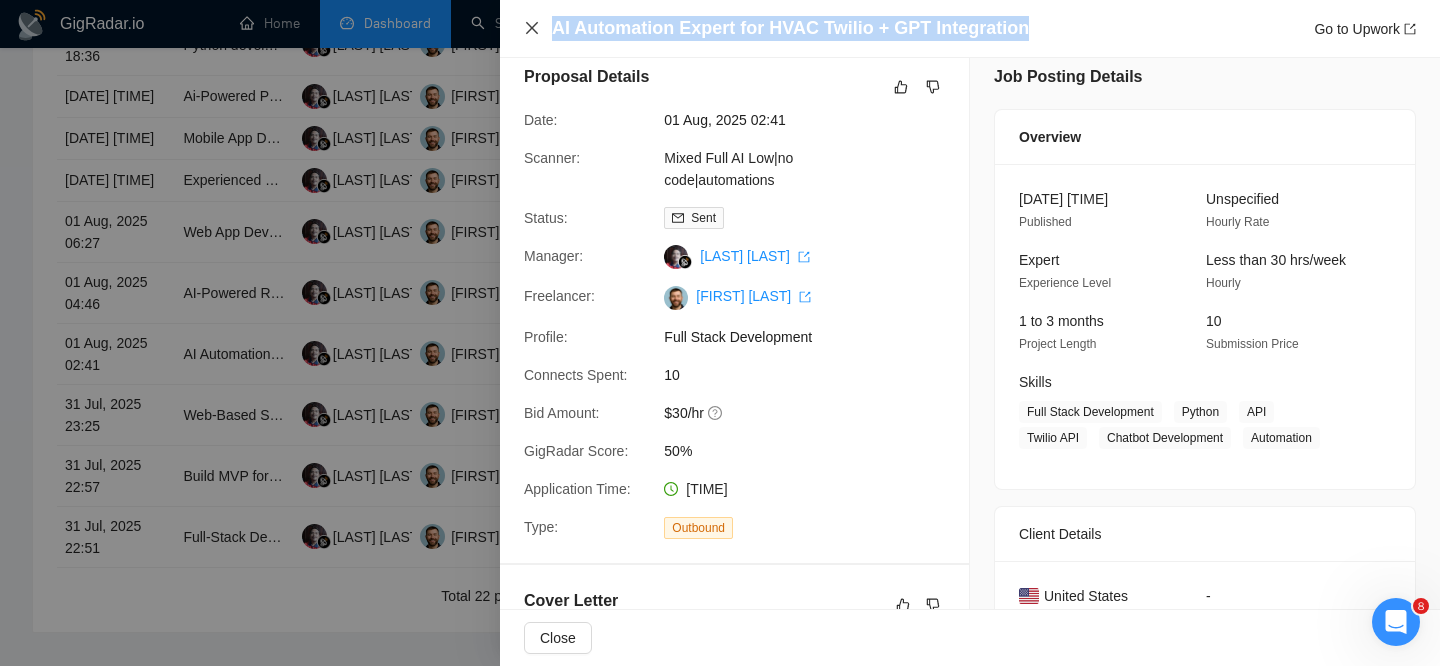 click 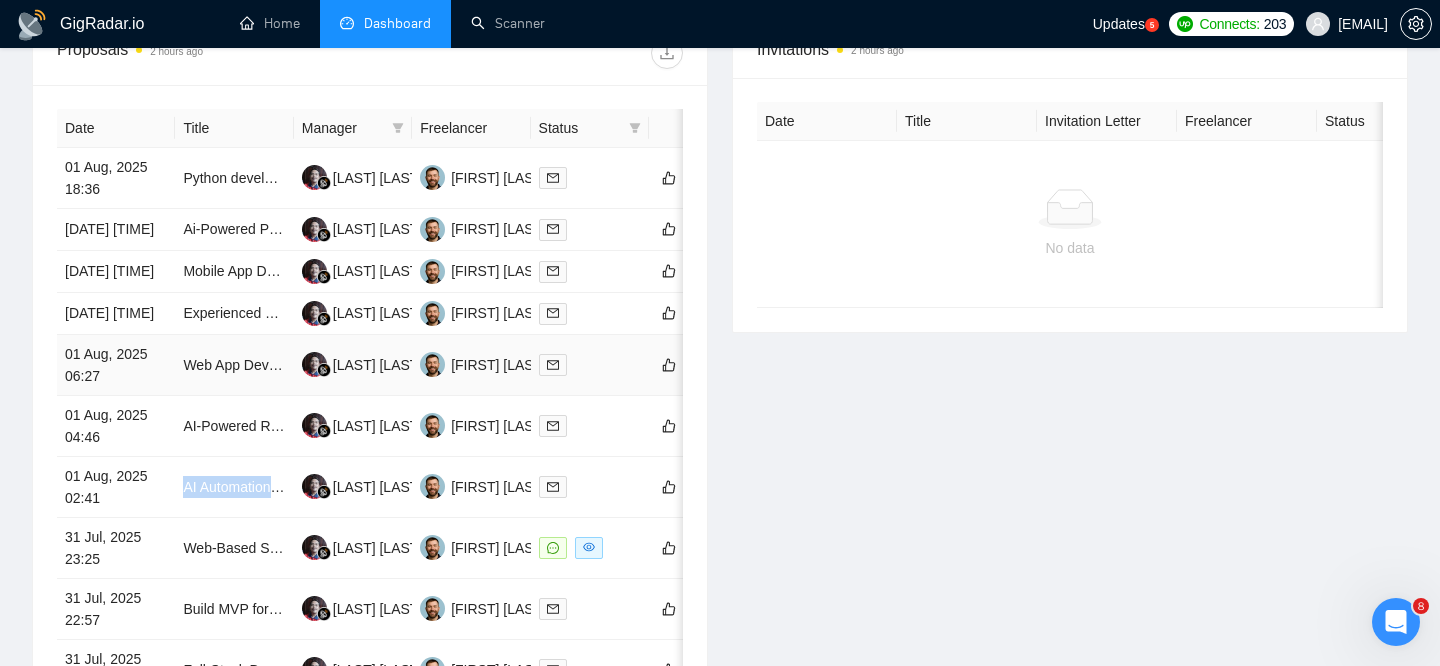 scroll, scrollTop: 785, scrollLeft: 0, axis: vertical 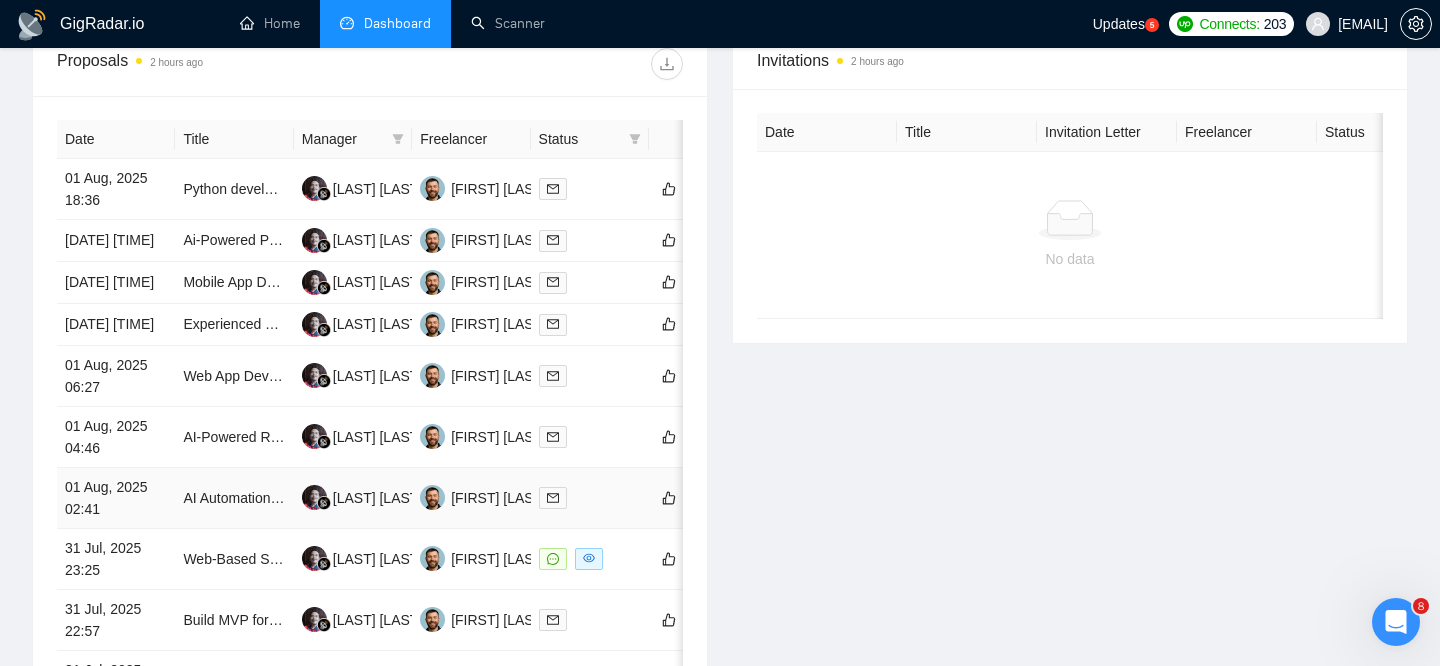 click on "01 Aug, 2025 02:41" at bounding box center [116, 498] 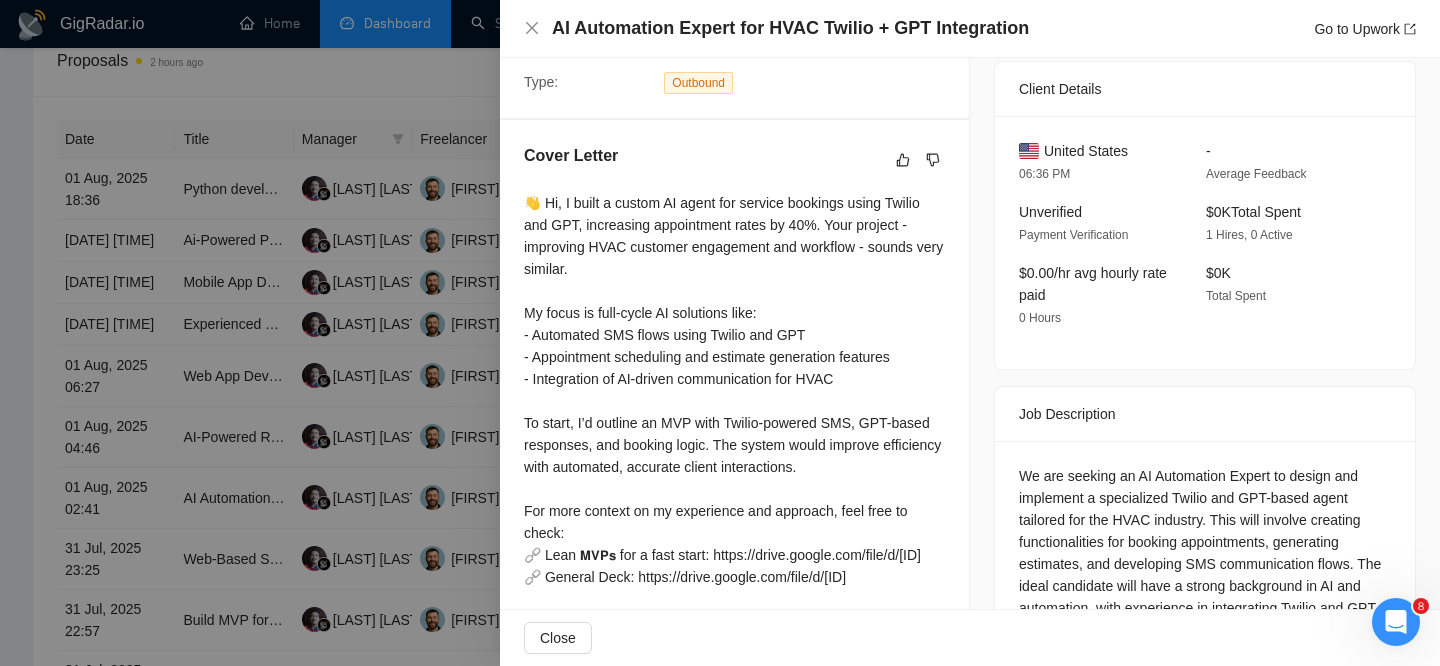 scroll, scrollTop: 648, scrollLeft: 0, axis: vertical 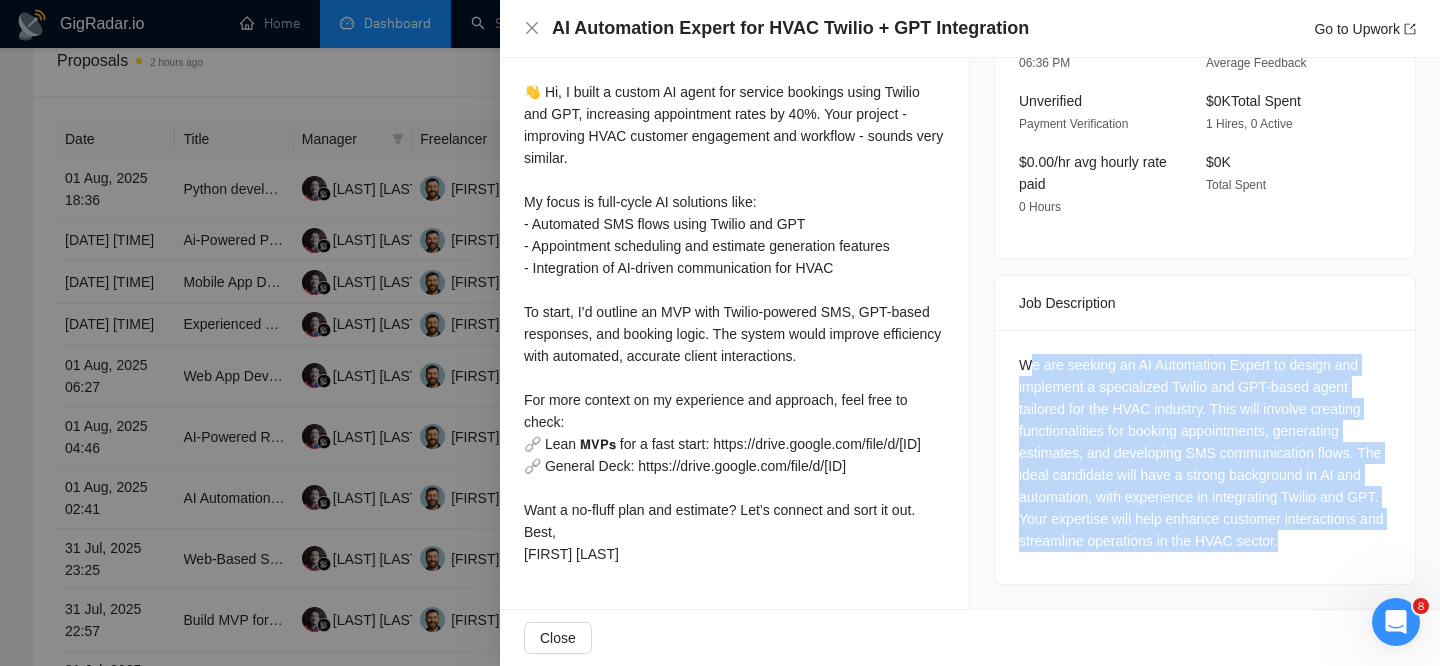 drag, startPoint x: 1126, startPoint y: 494, endPoint x: 1031, endPoint y: 280, distance: 234.13885 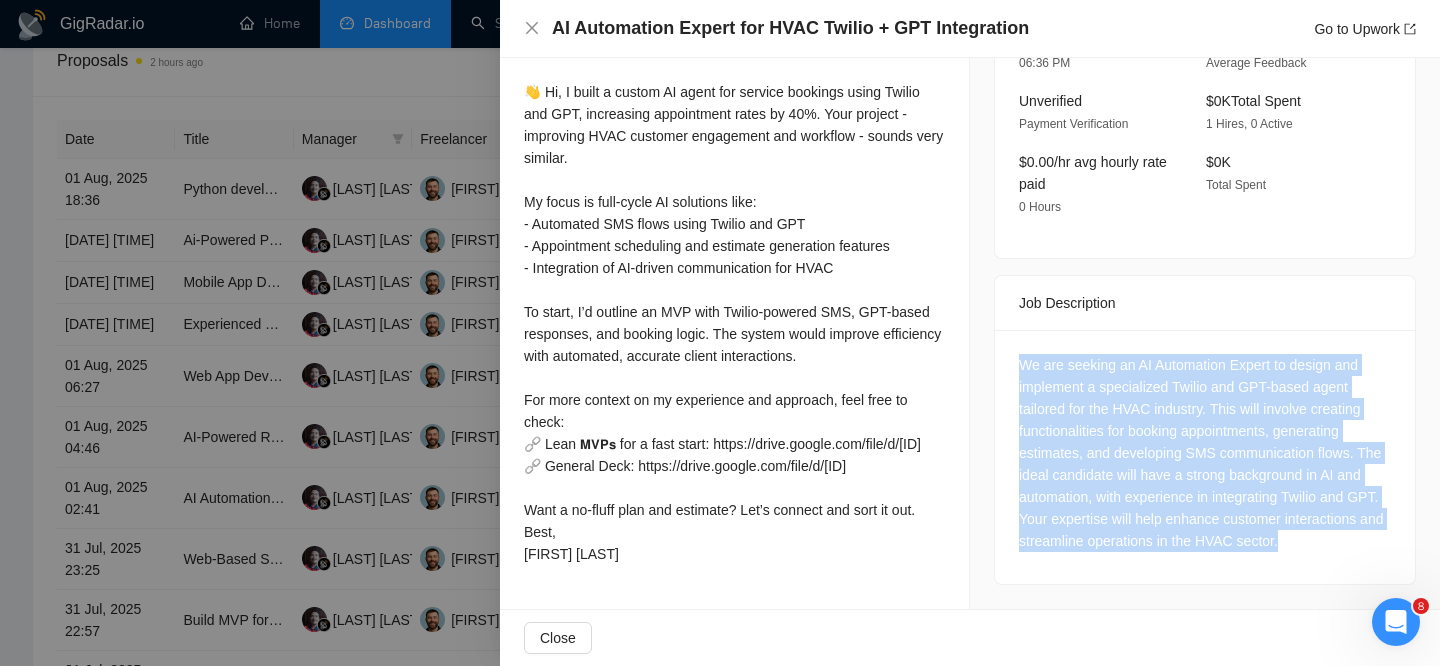 drag, startPoint x: 1018, startPoint y: 277, endPoint x: 1110, endPoint y: 499, distance: 240.30814 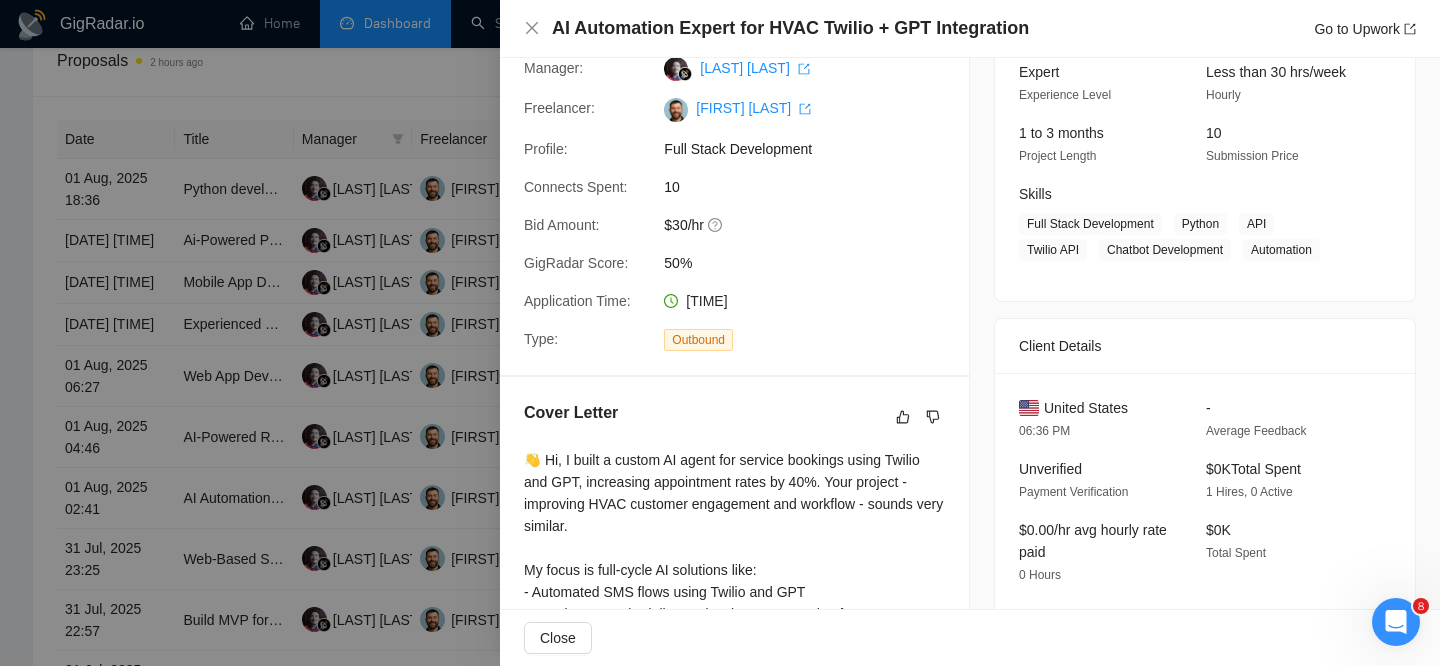 scroll, scrollTop: 198, scrollLeft: 0, axis: vertical 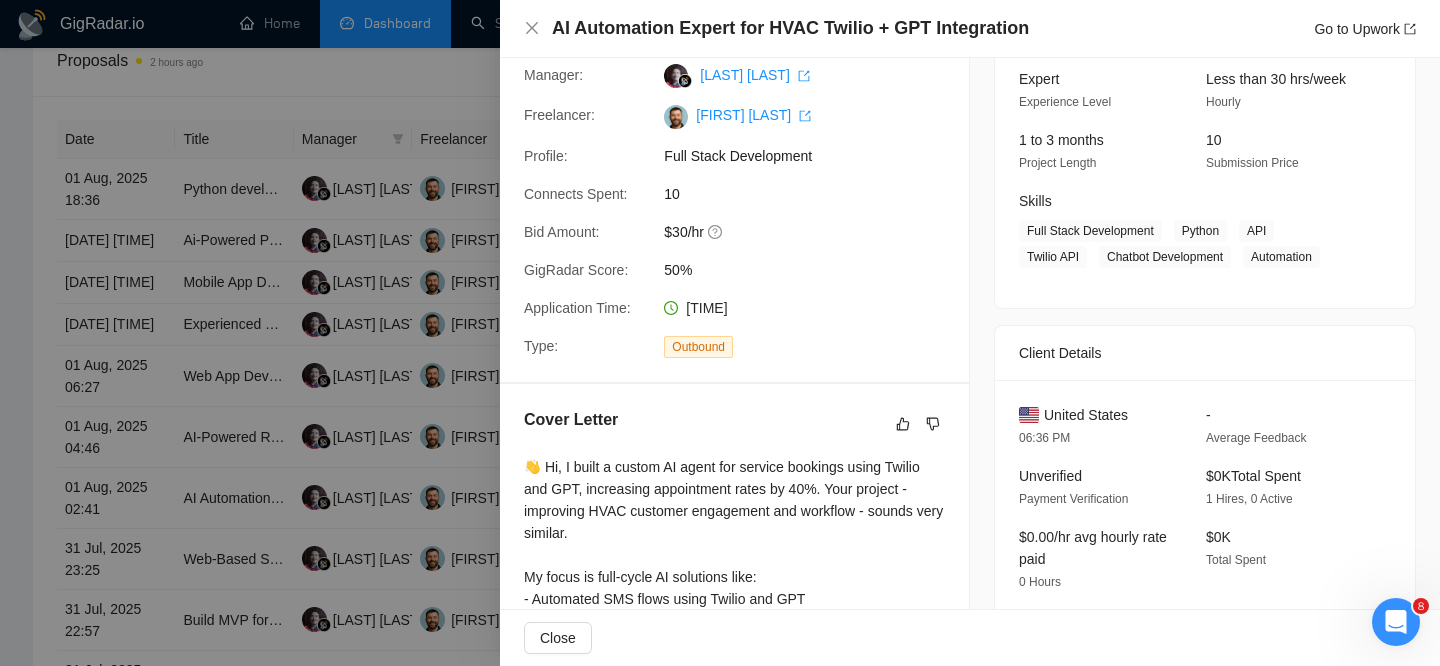 click on "AI Automation Expert for HVAC Twilio + GPT Integration Go to Upwork" at bounding box center [970, 29] 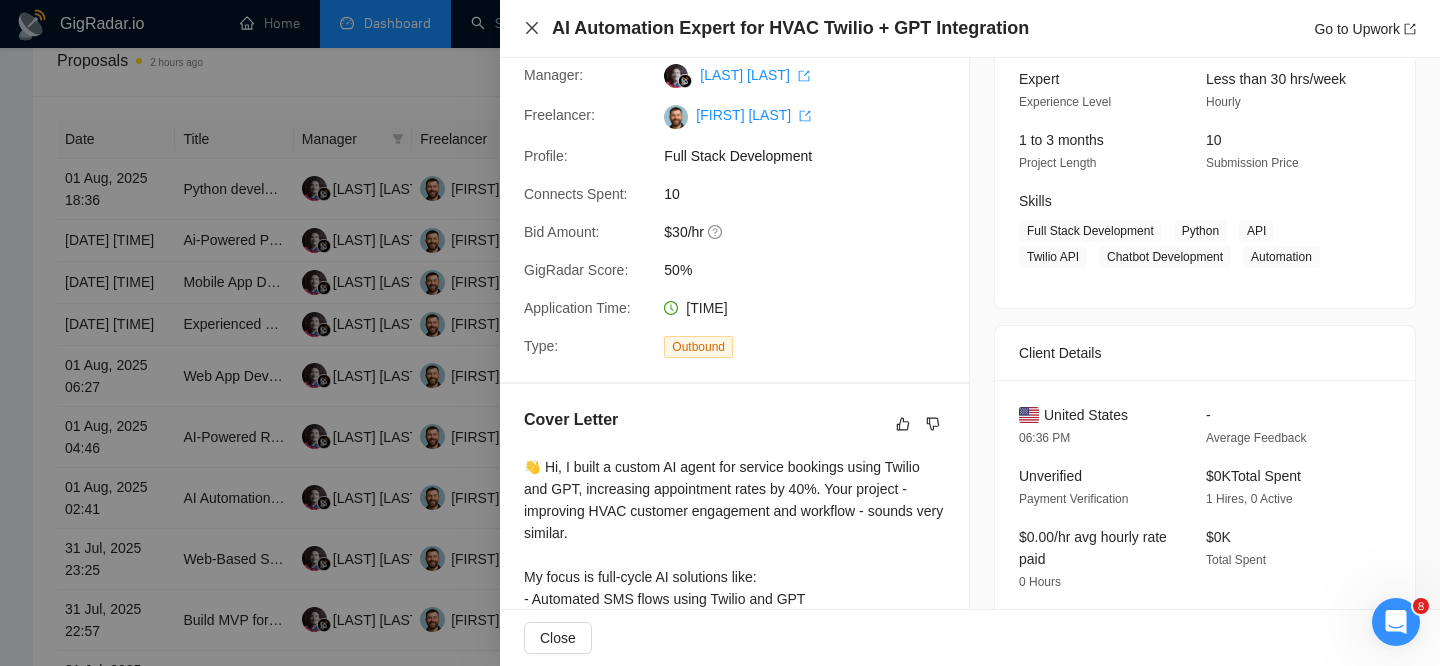 click 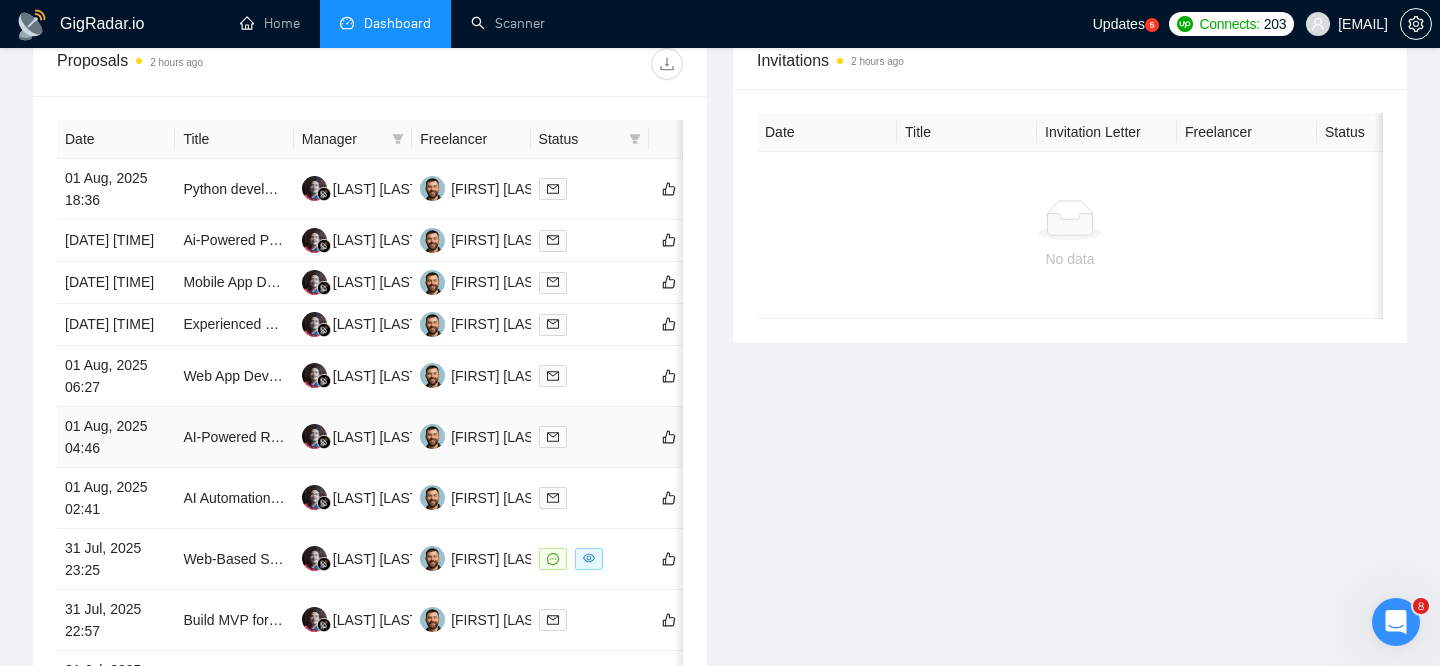 click on "01 Aug, 2025 04:46" at bounding box center (116, 437) 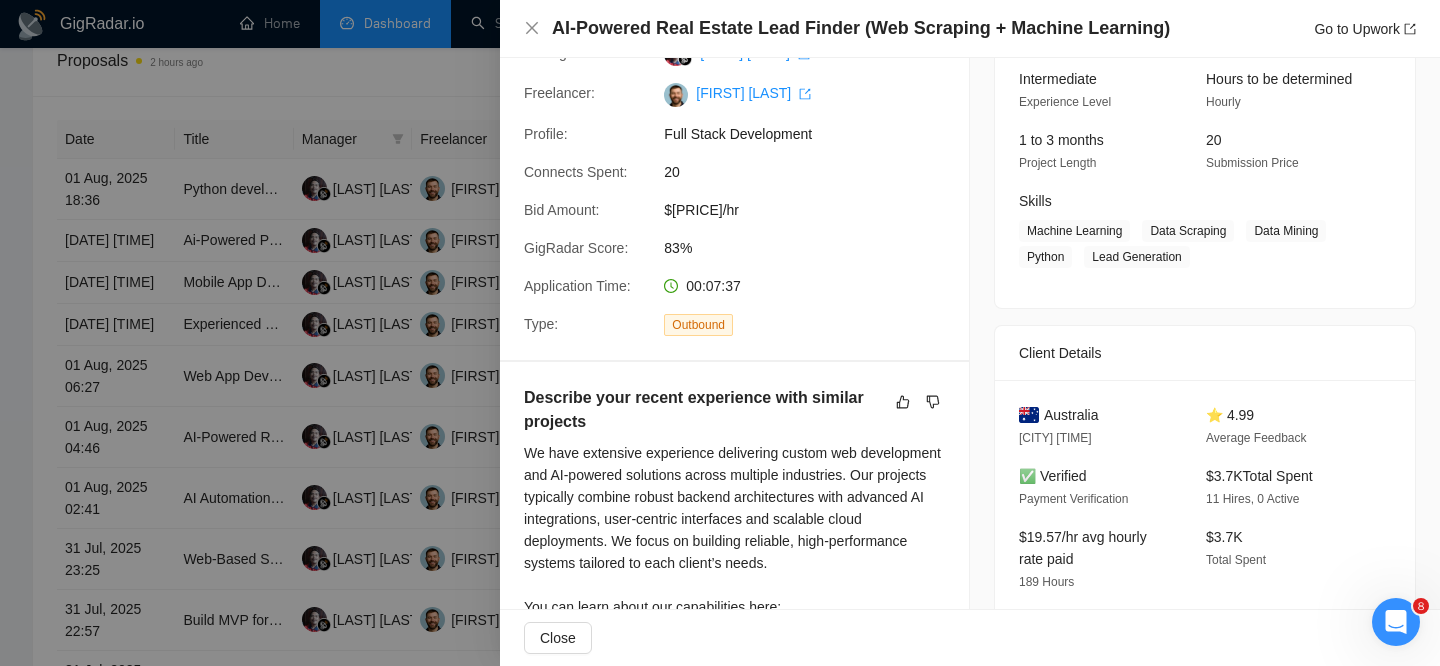 click on "AI-Powered Real Estate Lead Finder (Web Scraping + Machine Learning)" at bounding box center [861, 28] 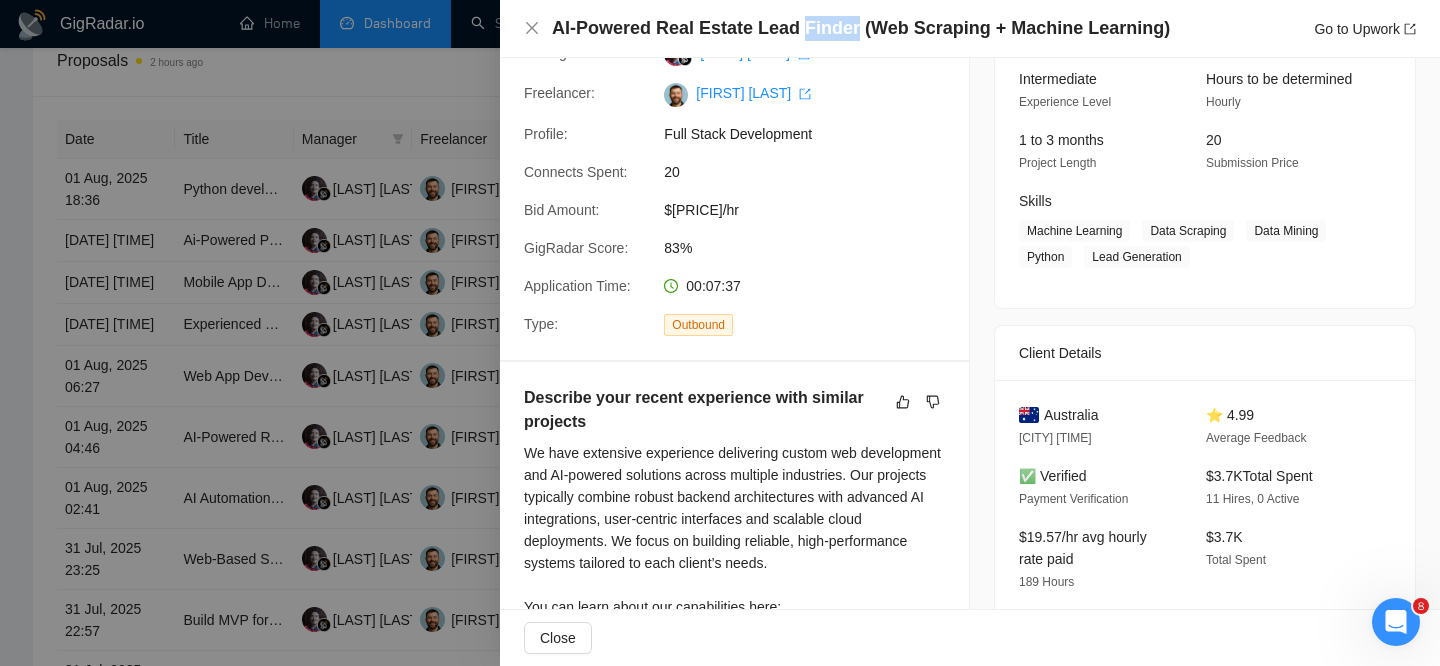 click on "AI-Powered Real Estate Lead Finder (Web Scraping + Machine Learning)" at bounding box center (861, 28) 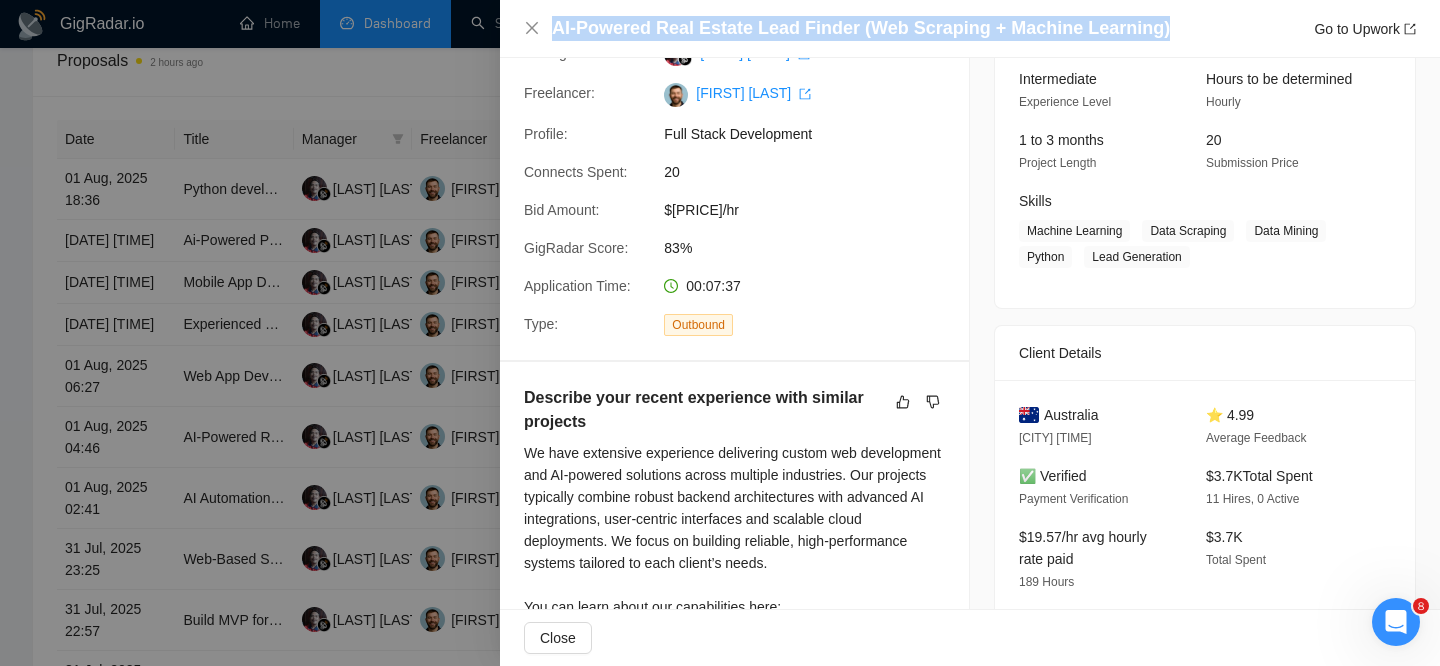 click on "AI-Powered Real Estate Lead Finder (Web Scraping + Machine Learning)" at bounding box center (861, 28) 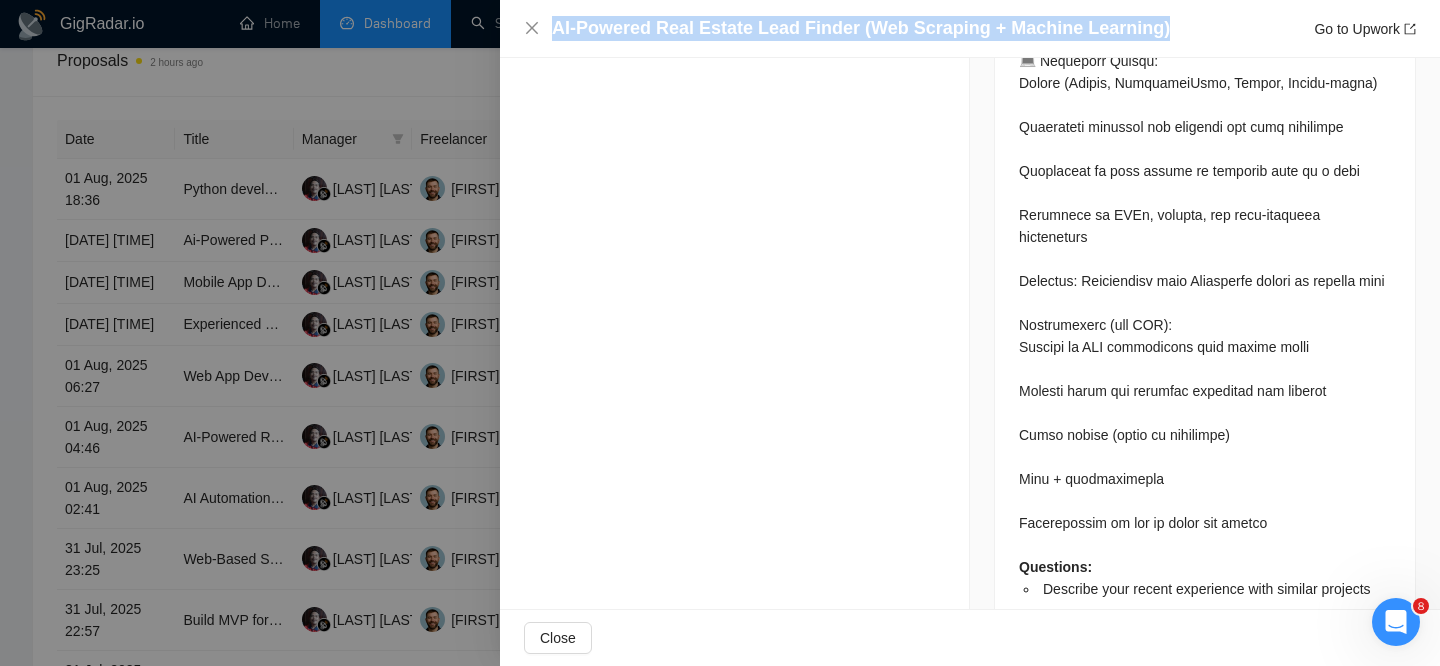 scroll, scrollTop: 2468, scrollLeft: 0, axis: vertical 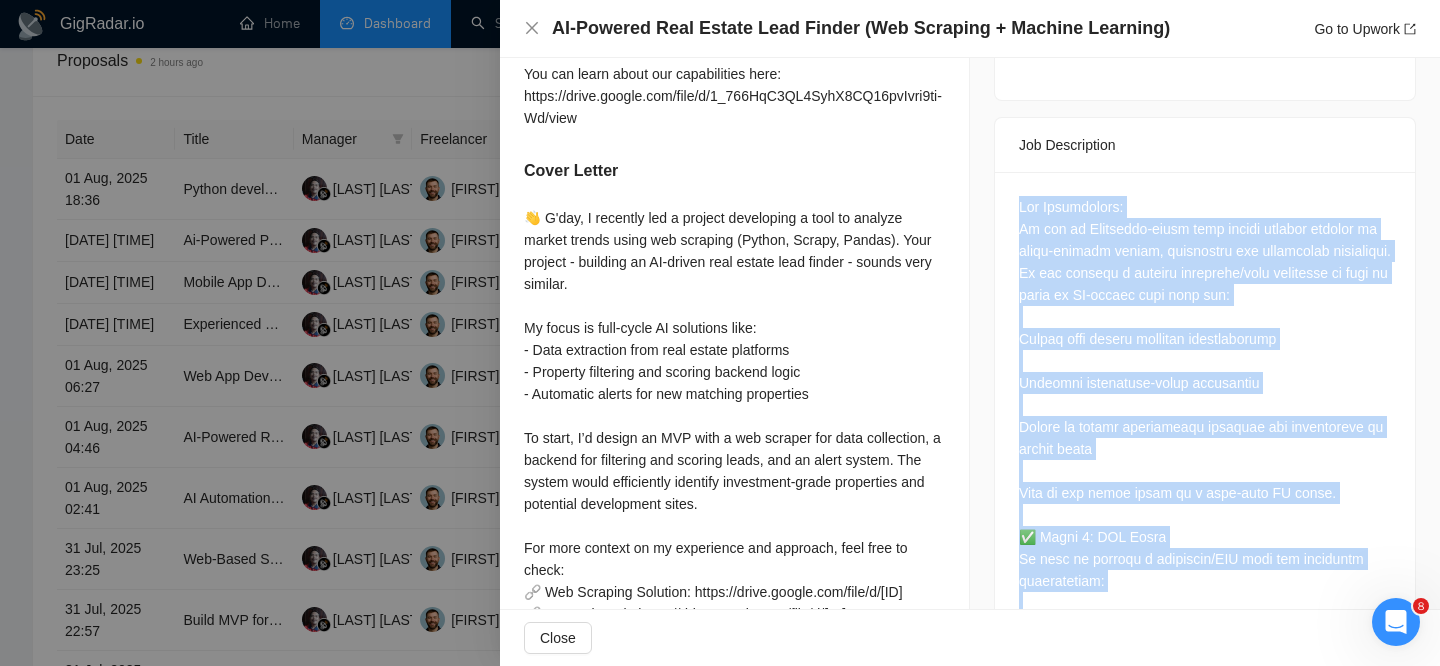 drag, startPoint x: 1404, startPoint y: 535, endPoint x: 1006, endPoint y: 217, distance: 509.4389 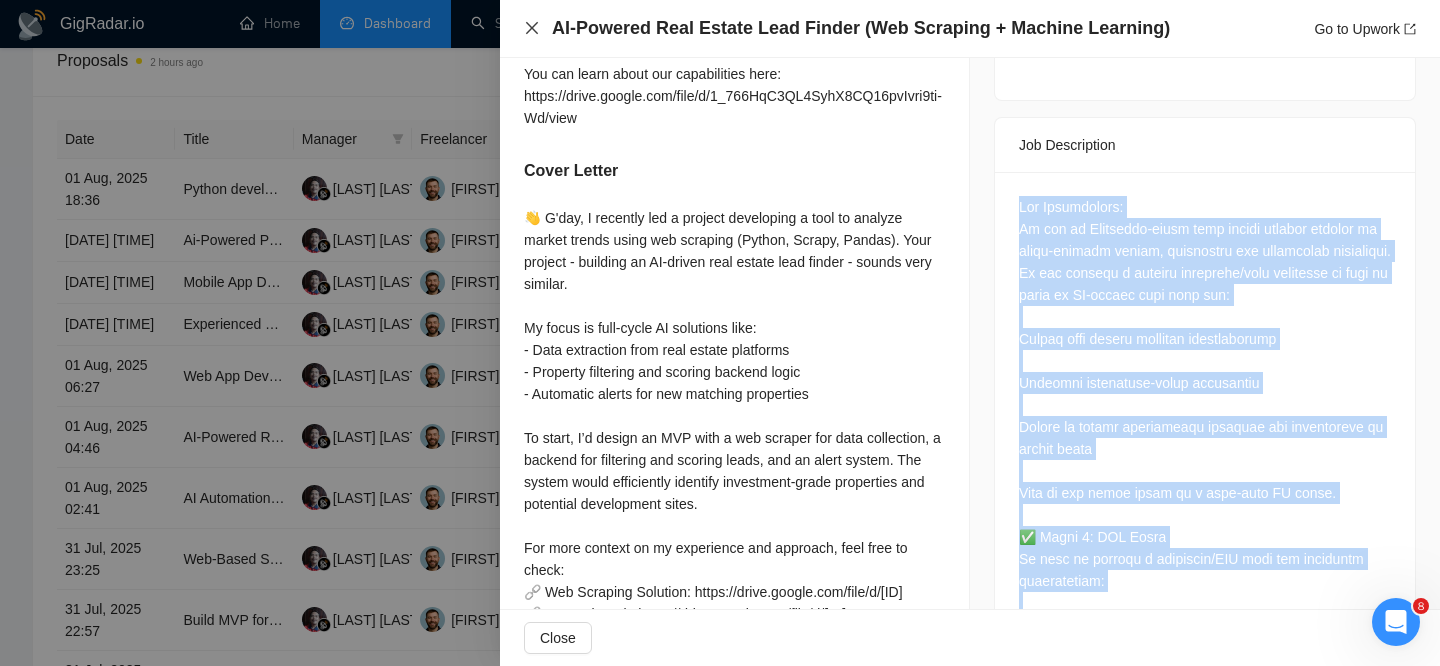 click 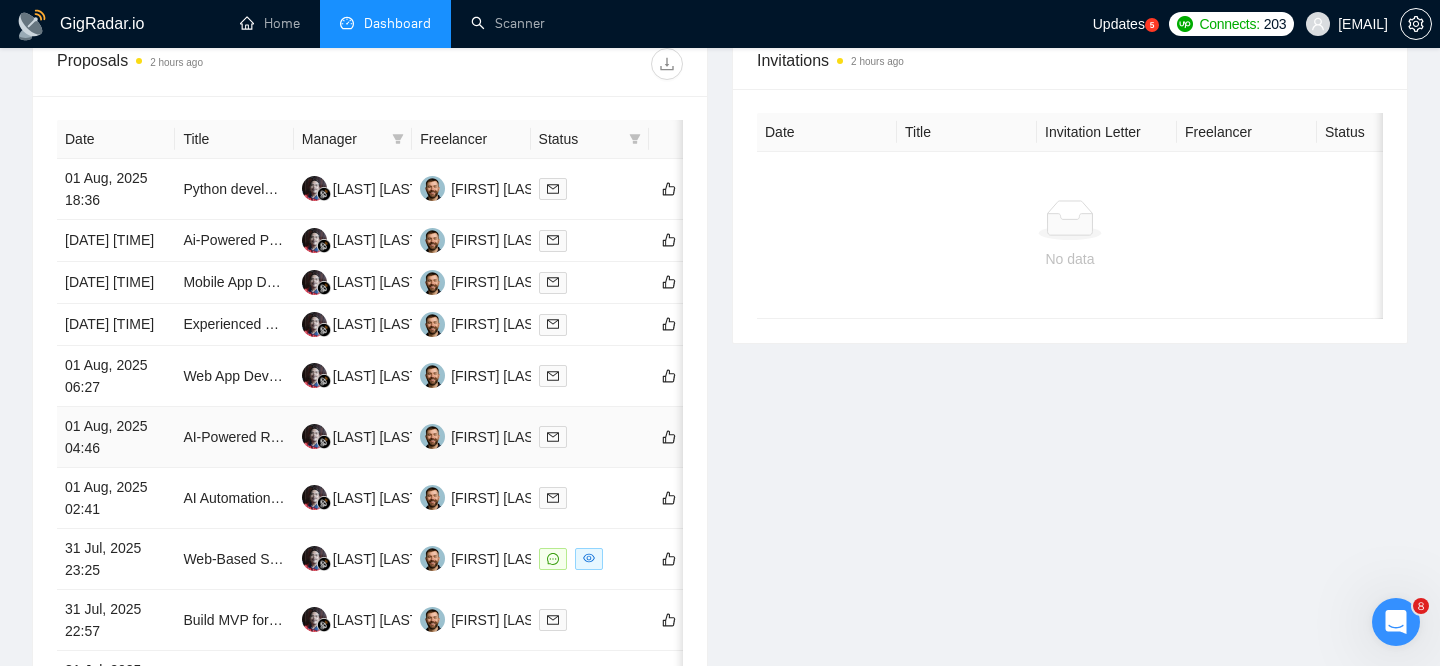 click on "01 Aug, 2025 04:46" at bounding box center (116, 437) 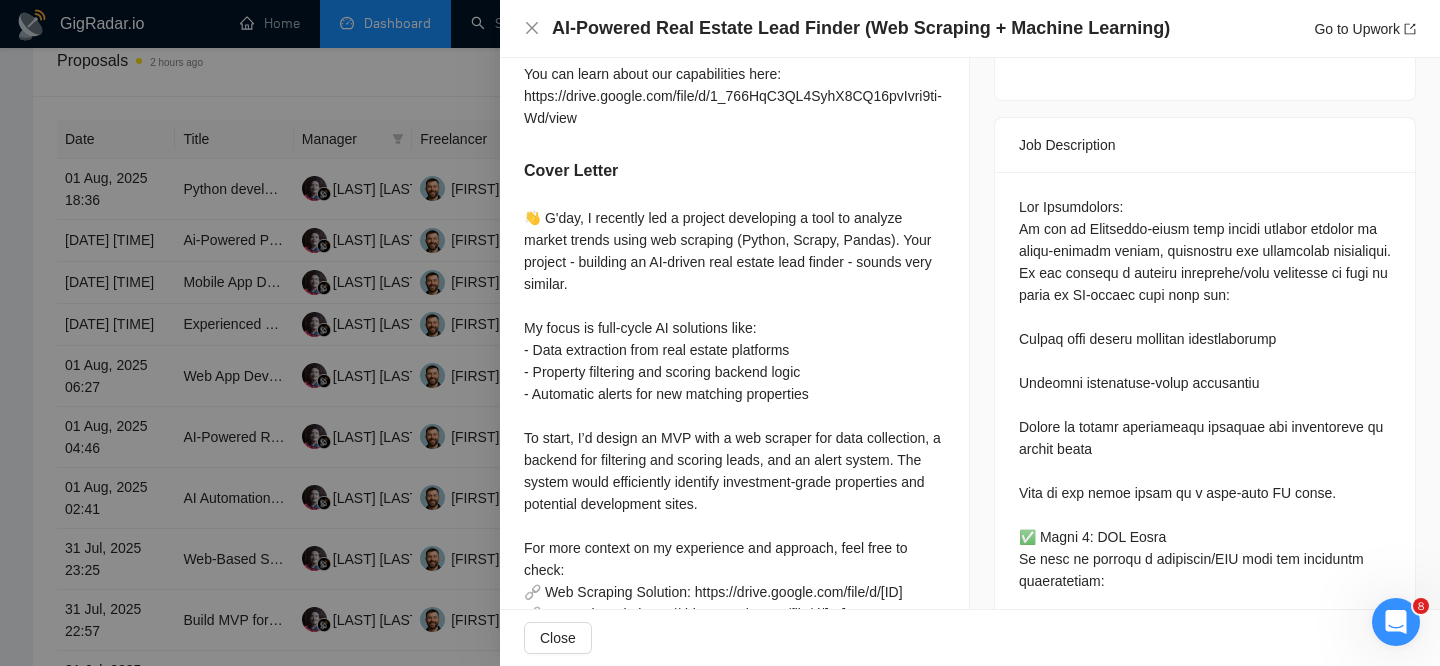 click on "AI-Powered Real Estate Lead Finder (Web Scraping + Machine Learning) Go to Upwork" at bounding box center (970, 28) 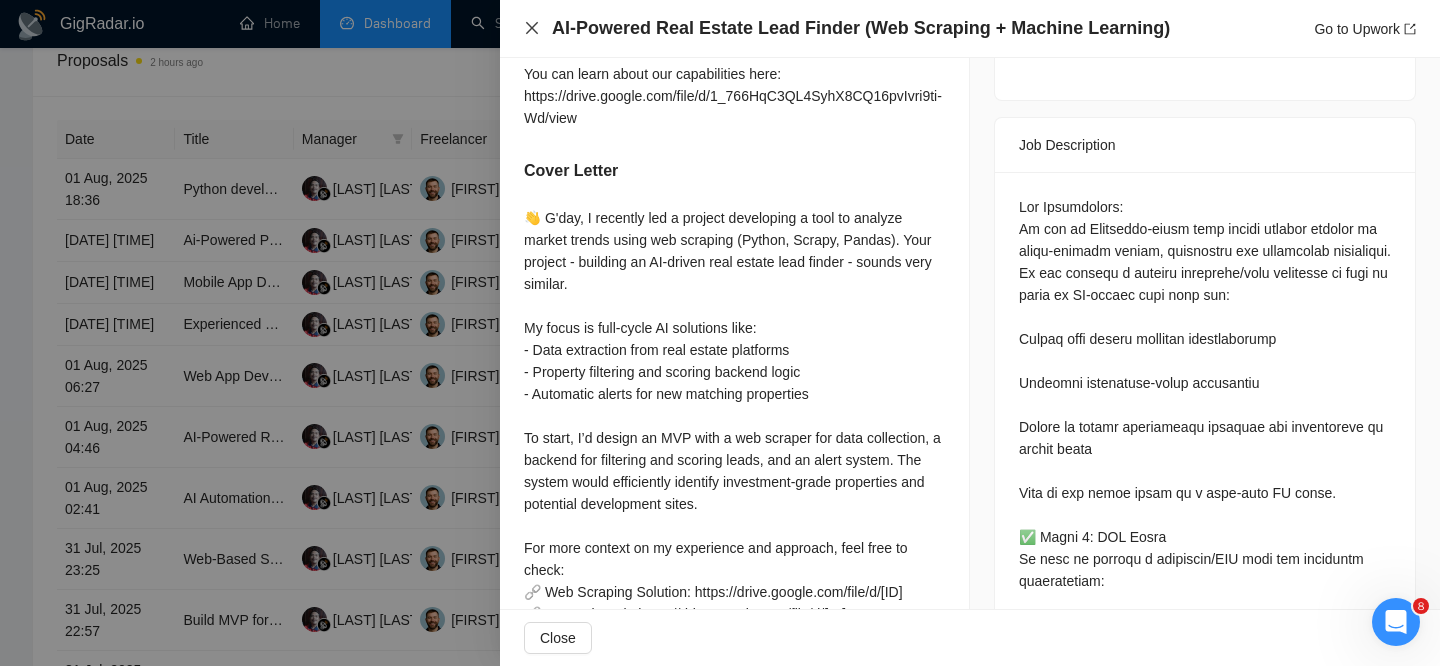 click 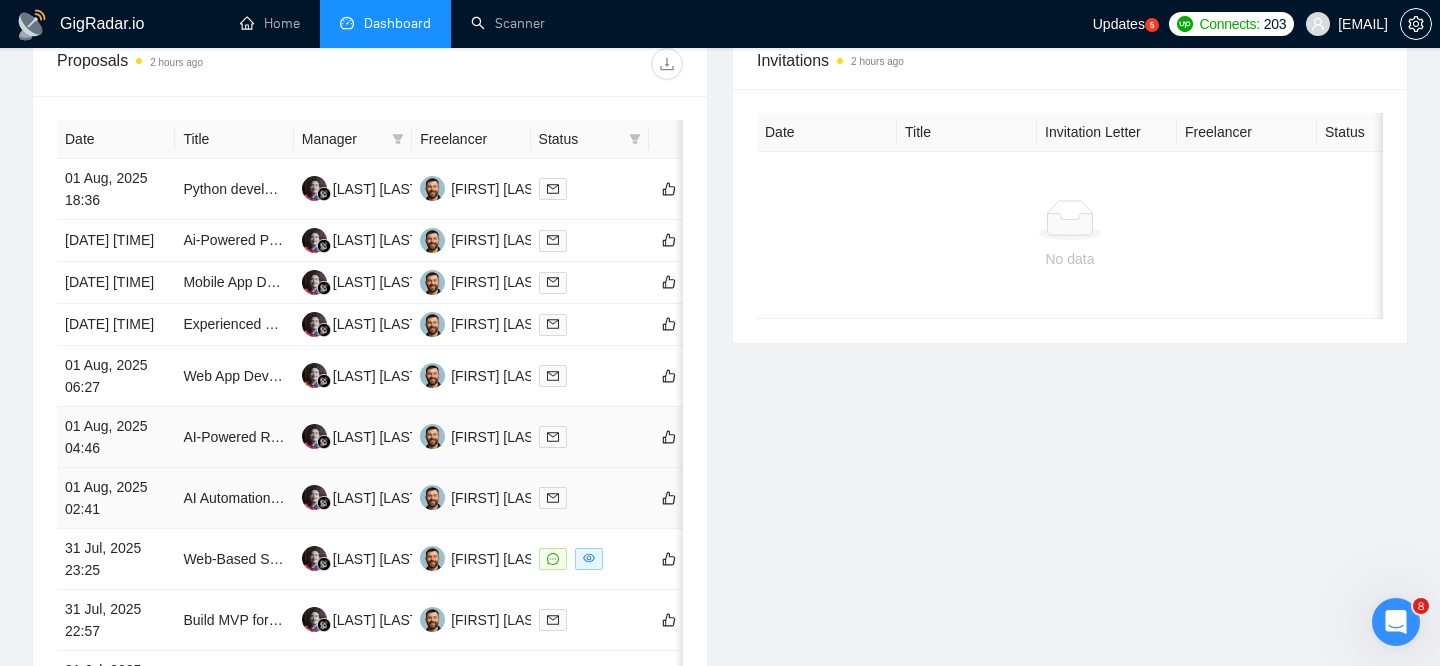 click on "01 Aug, 2025 04:46" at bounding box center (116, 437) 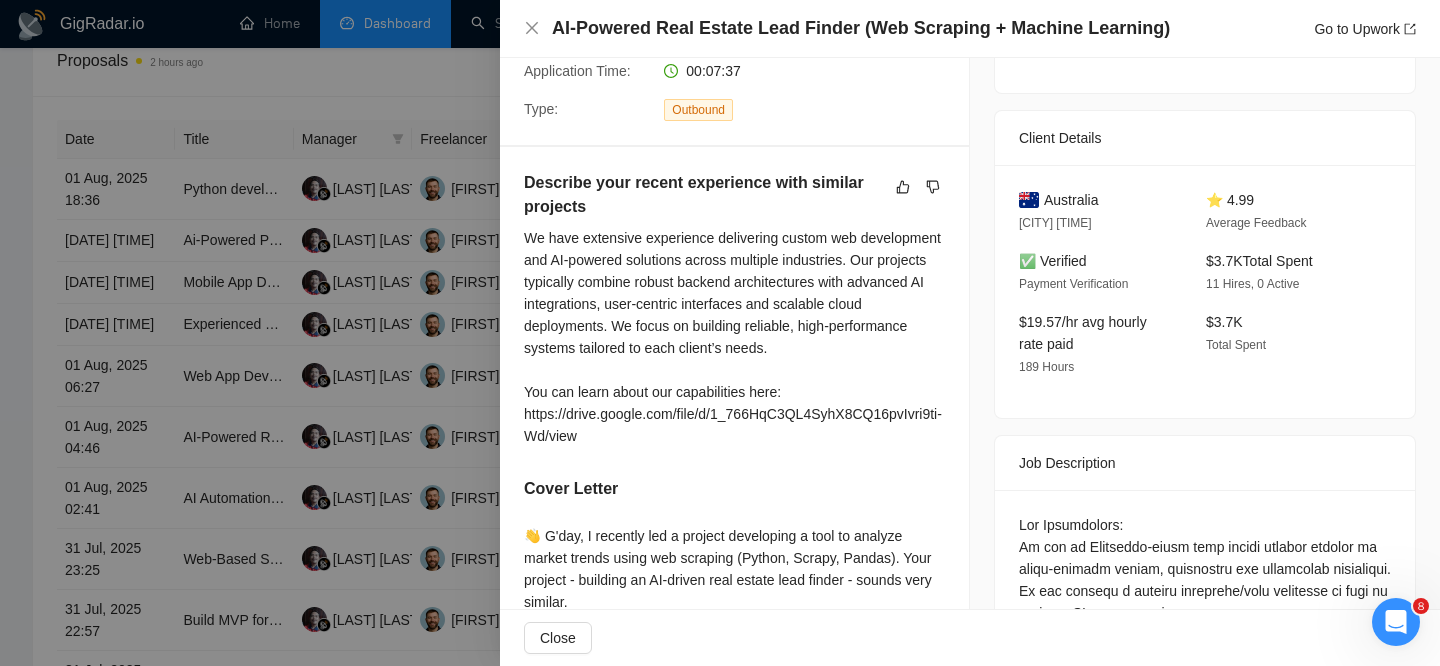 scroll, scrollTop: 361, scrollLeft: 0, axis: vertical 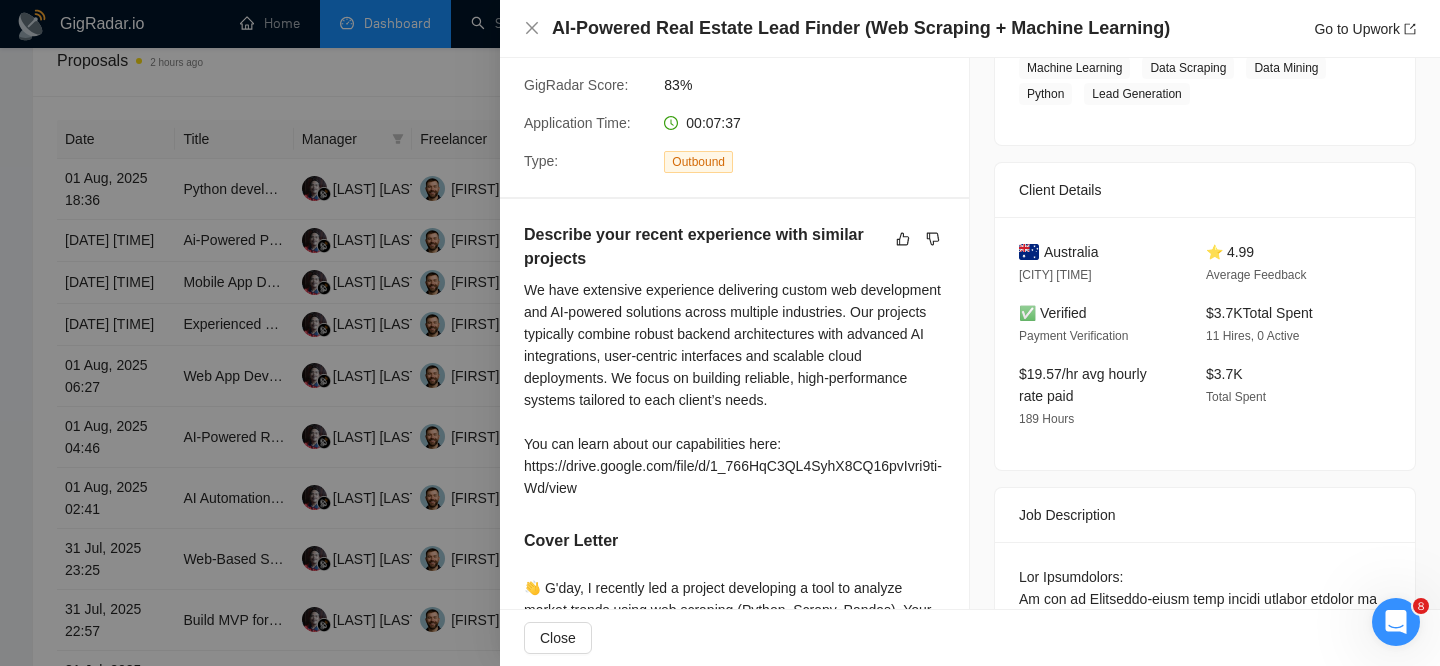 click on "AI-Powered Real Estate Lead Finder (Web Scraping + Machine Learning) Go to Upwork" at bounding box center [970, 28] 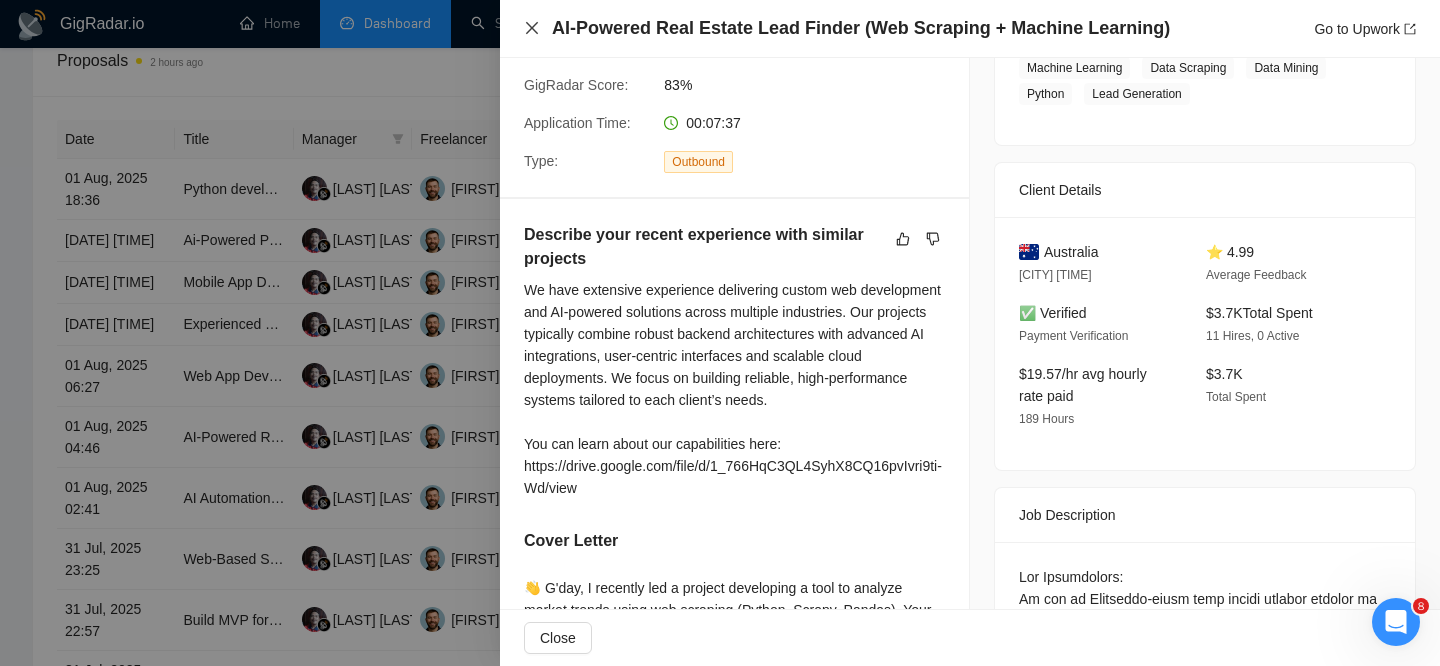click 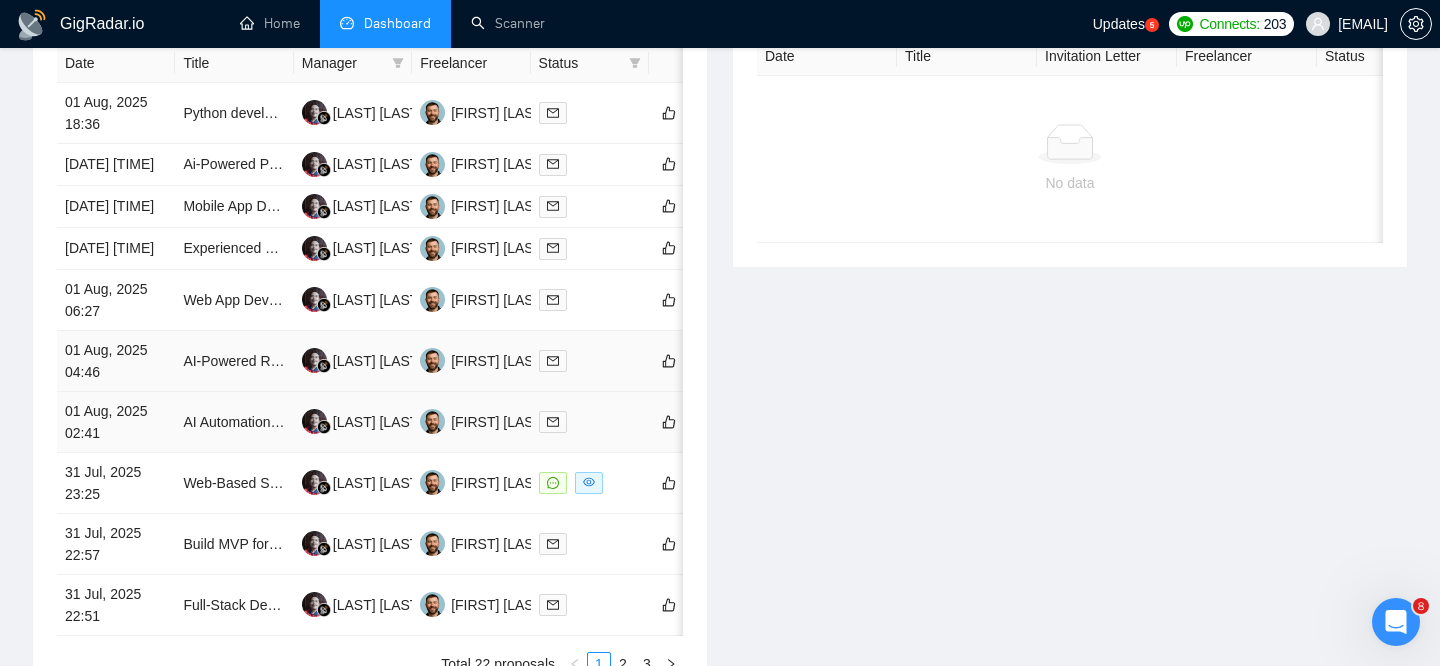 scroll, scrollTop: 864, scrollLeft: 0, axis: vertical 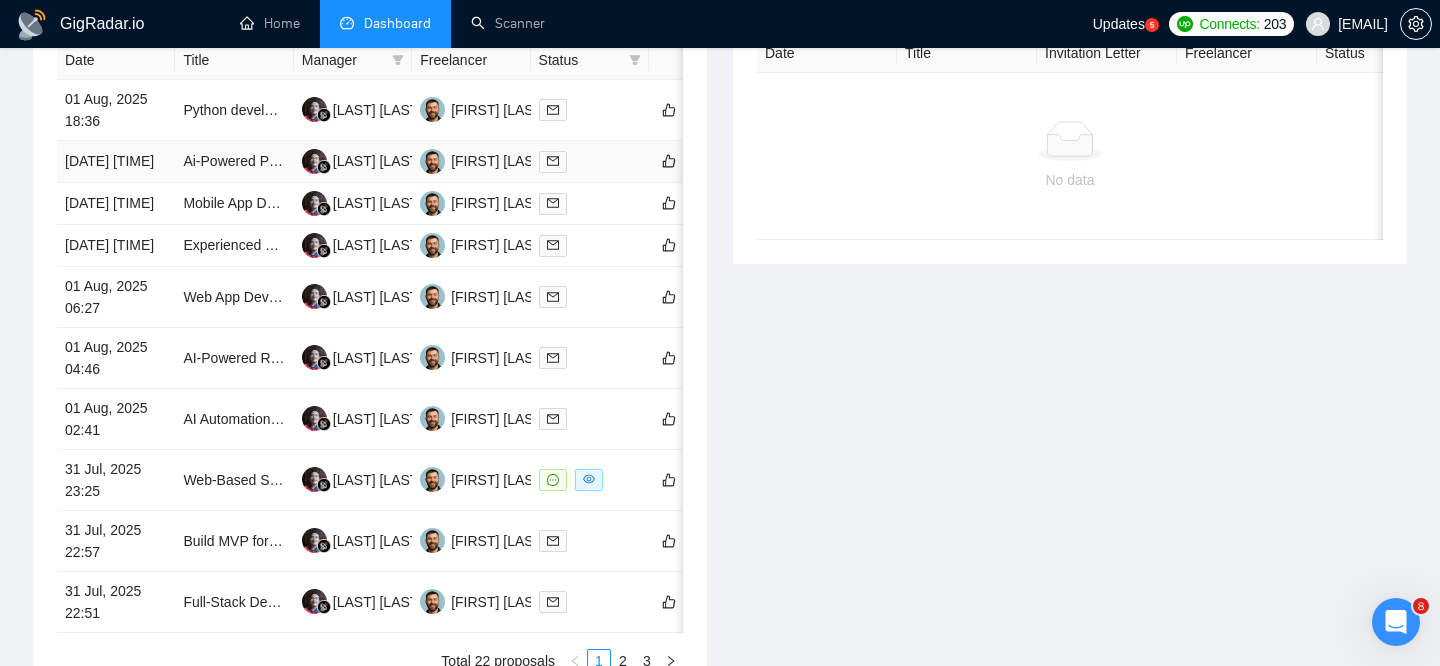 click on "Ai-Powered Pantry & Recipe App - MVP Developer Needed" at bounding box center (234, 162) 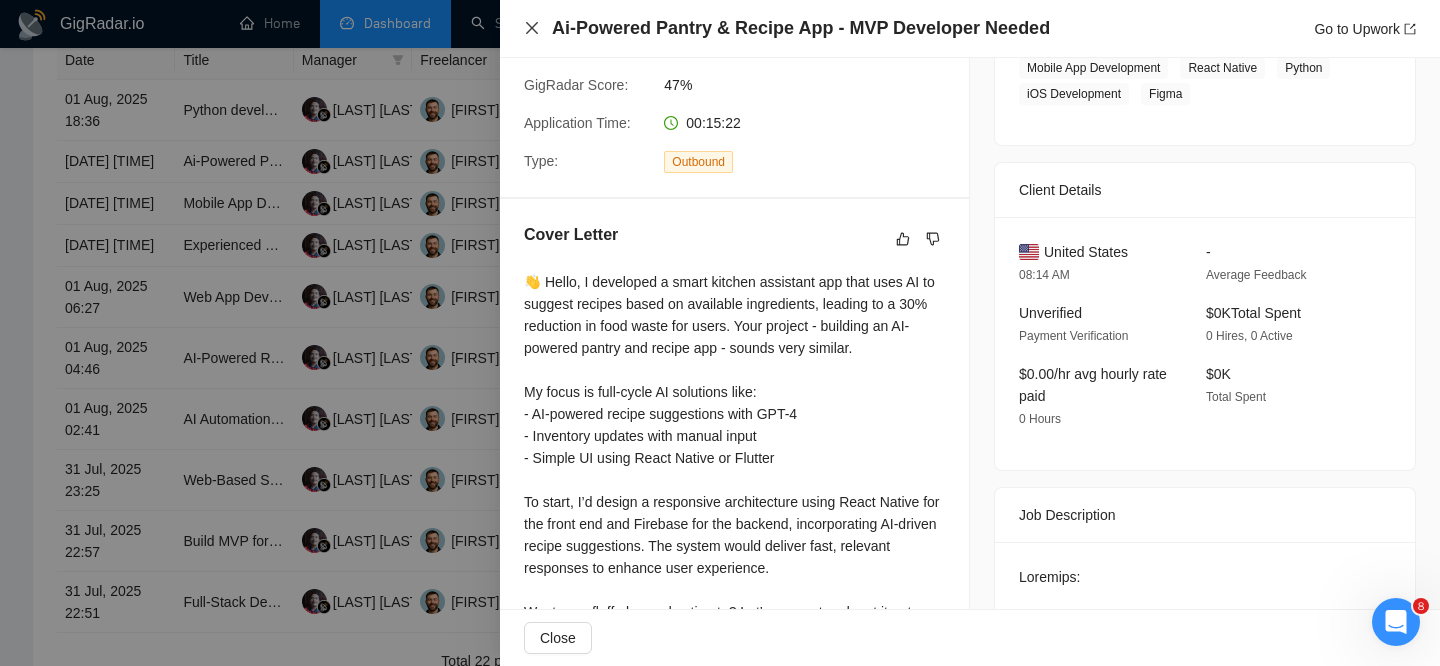 click 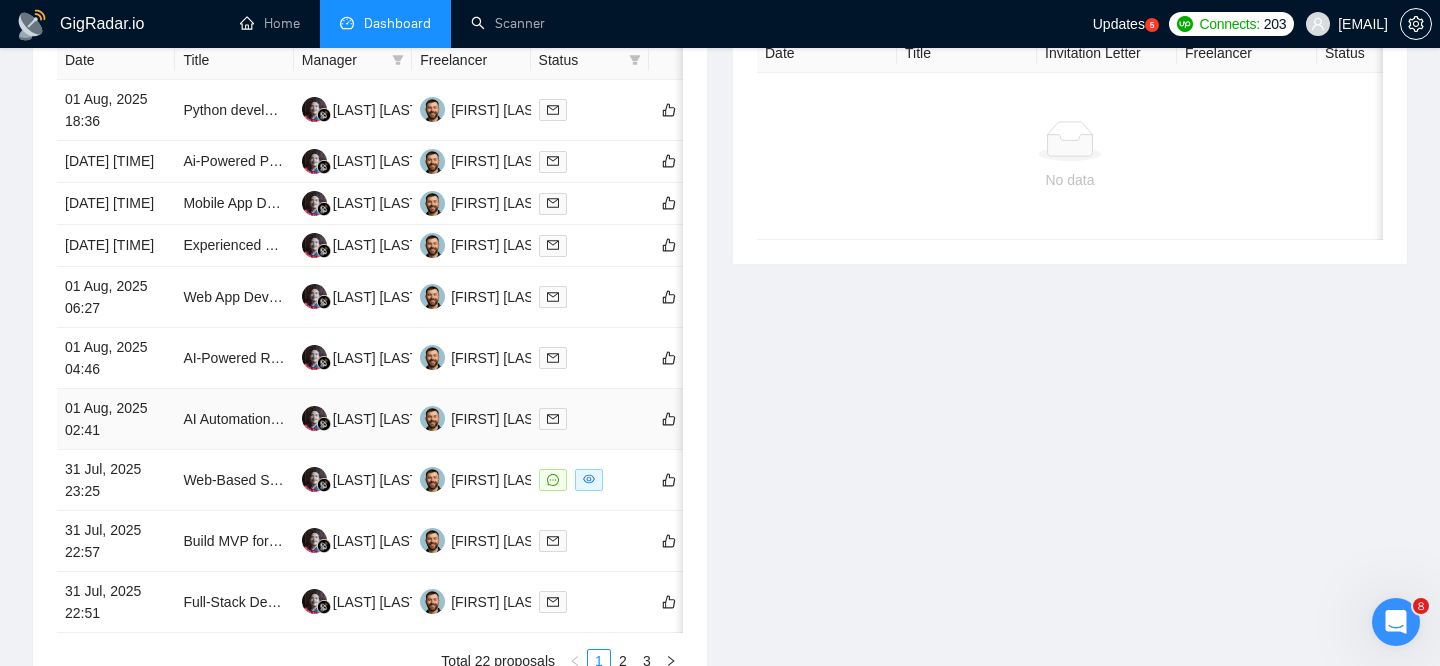 click on "01 Aug, 2025 02:41" at bounding box center [116, 419] 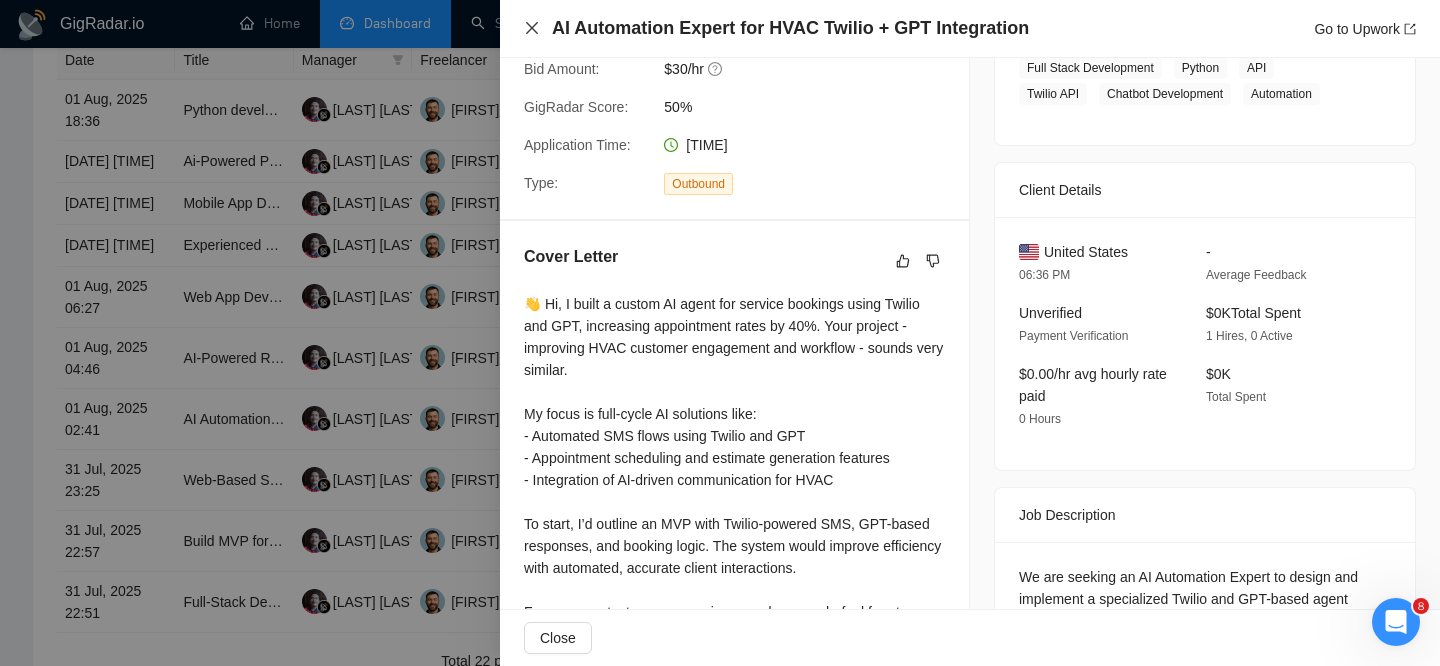 click 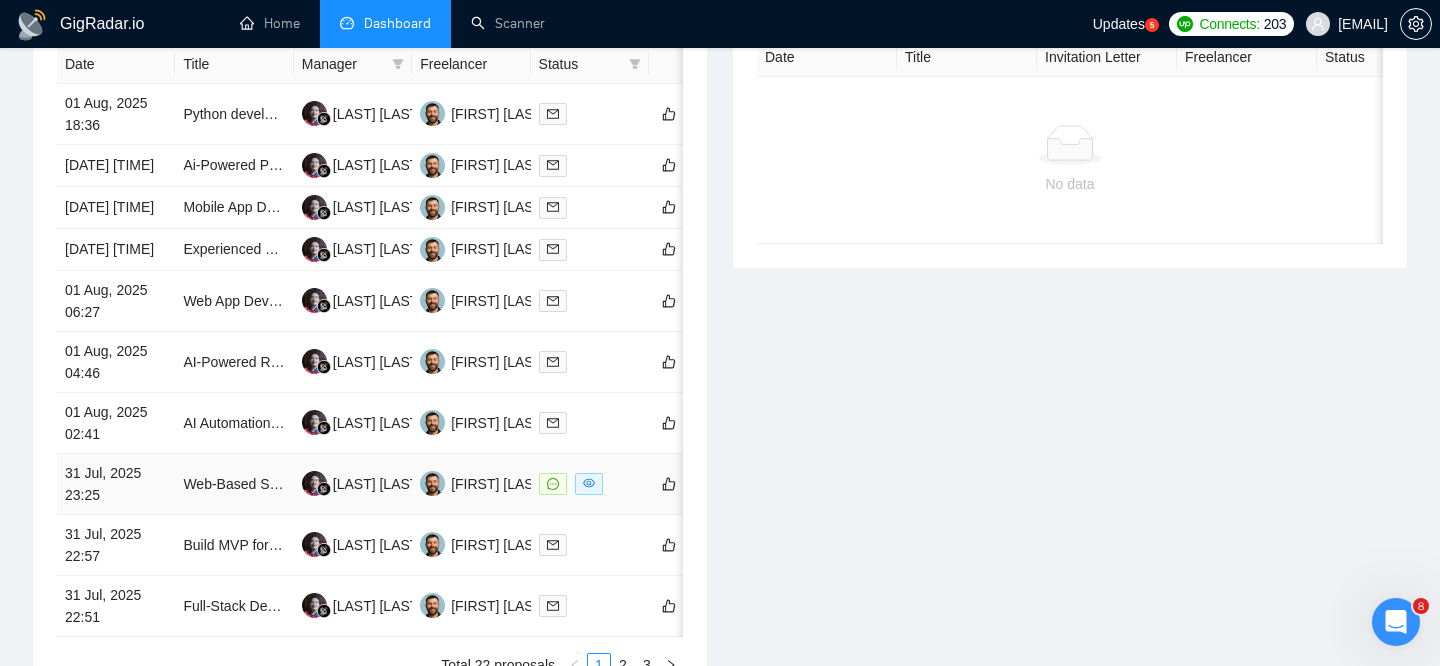 scroll, scrollTop: 842, scrollLeft: 0, axis: vertical 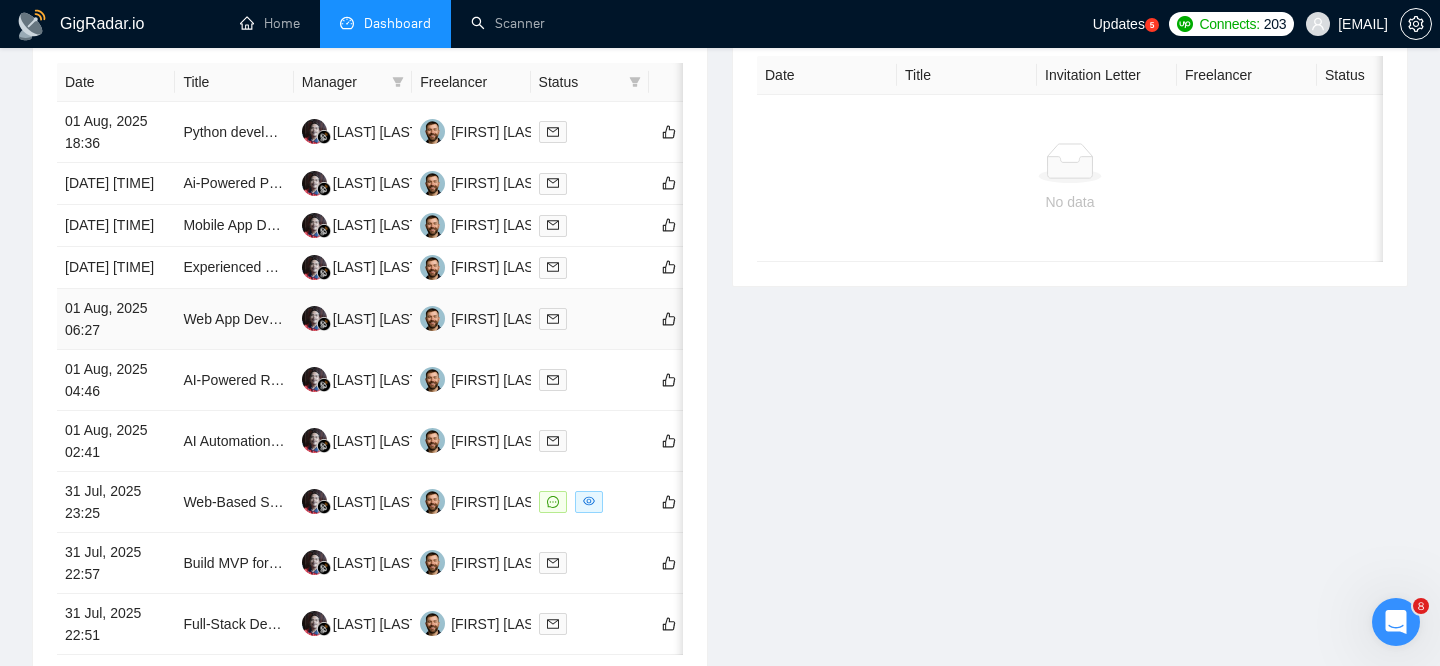 click on "Web App Developer for Performance Management Gamification System" at bounding box center [234, 319] 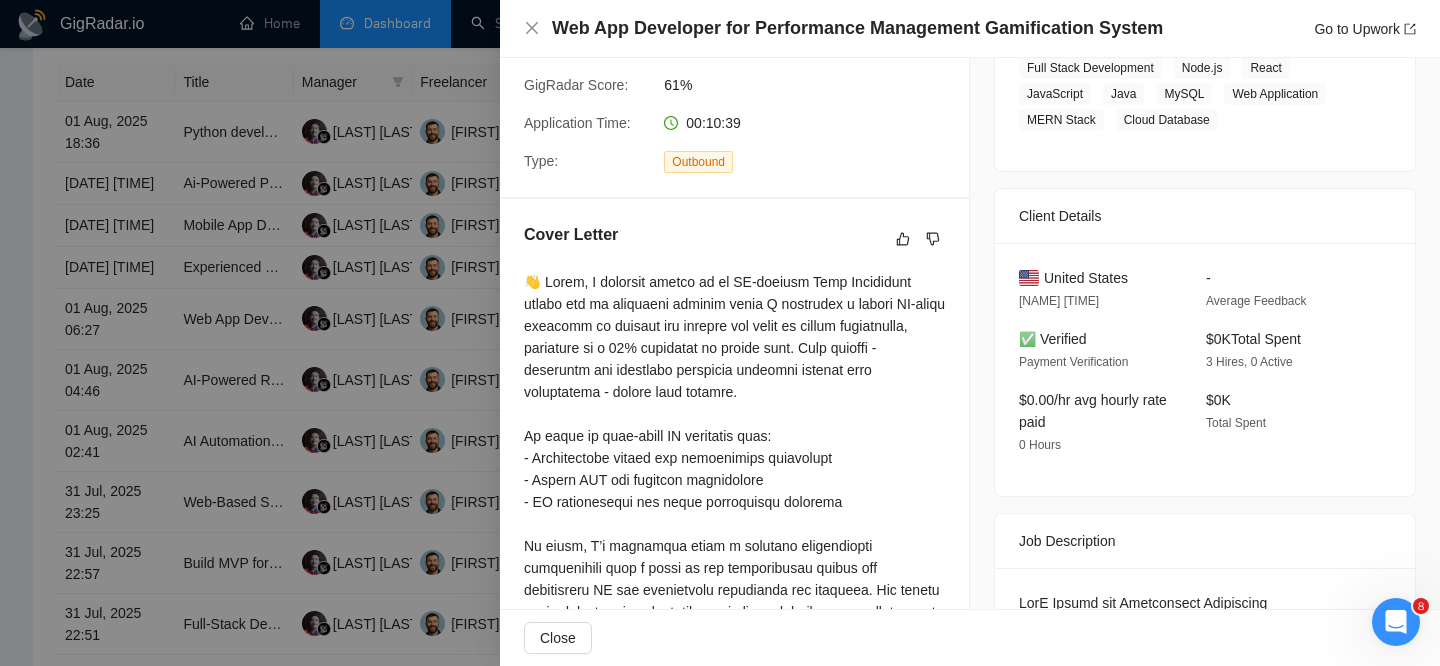 click at bounding box center [720, 333] 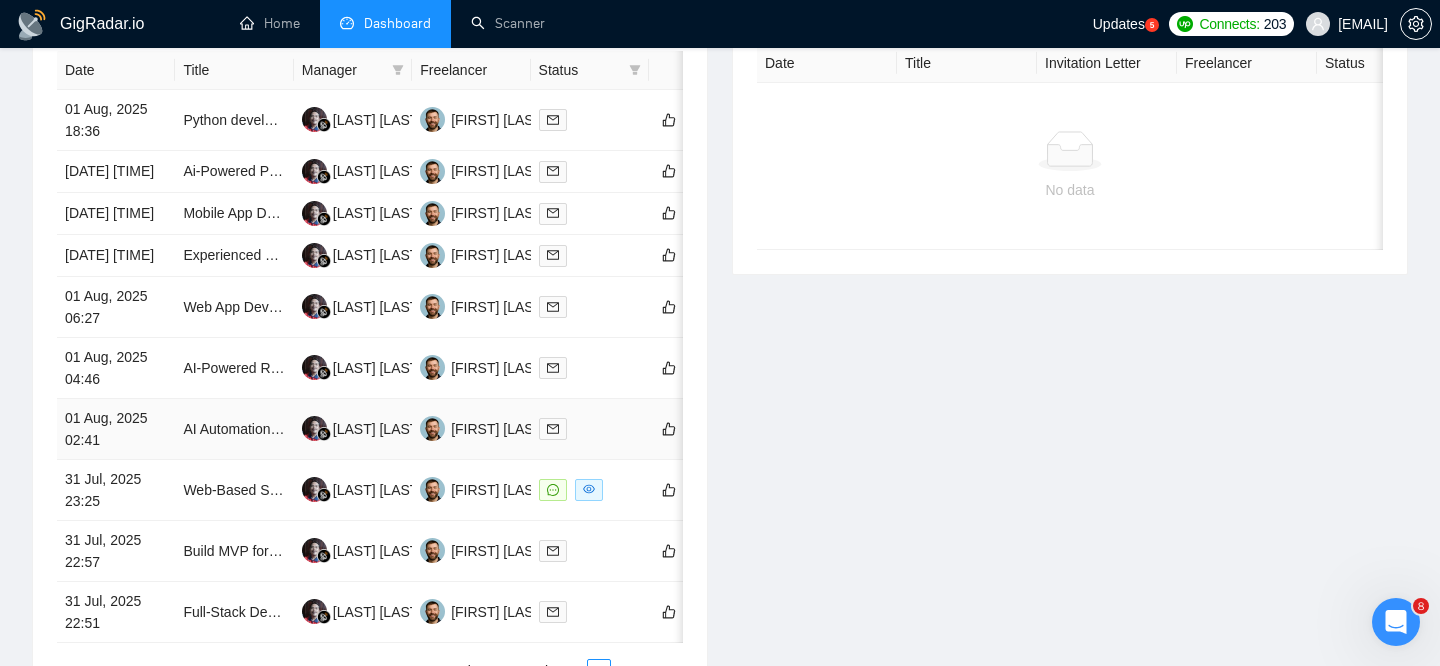 scroll, scrollTop: 857, scrollLeft: 0, axis: vertical 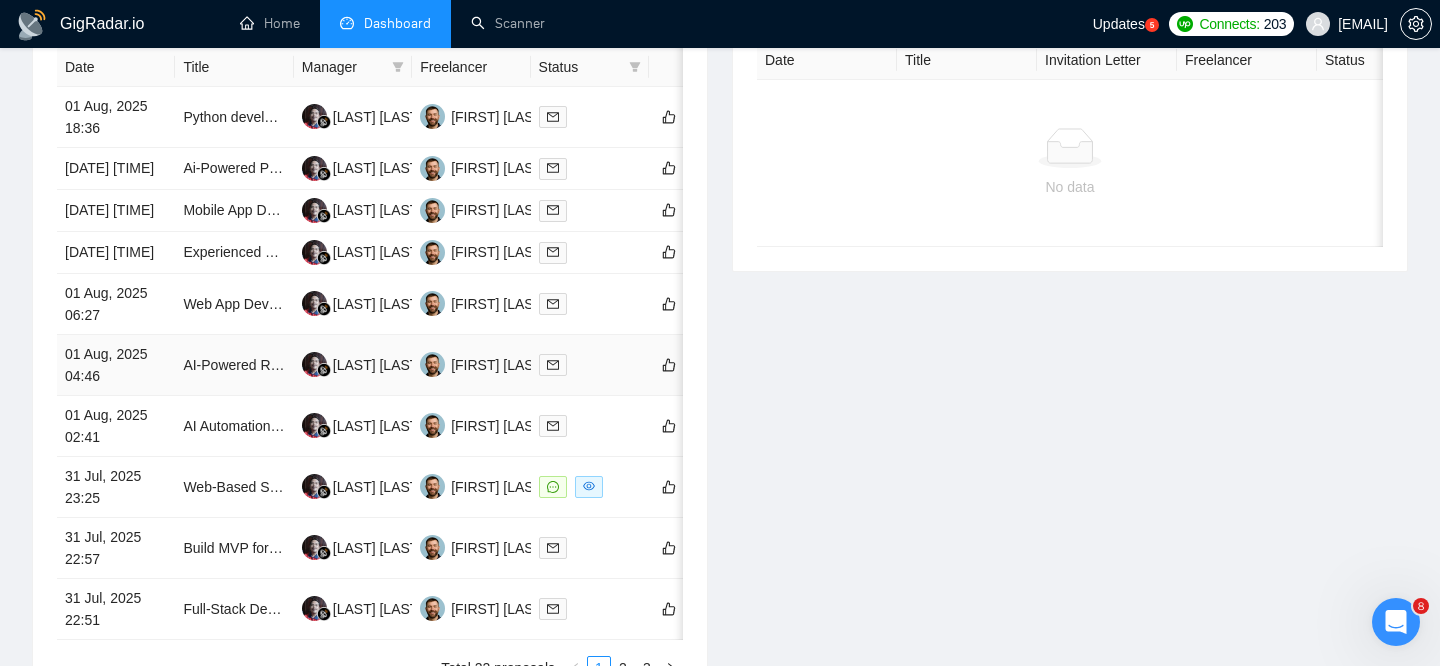 click on "01 Aug, 2025 04:46" at bounding box center [116, 365] 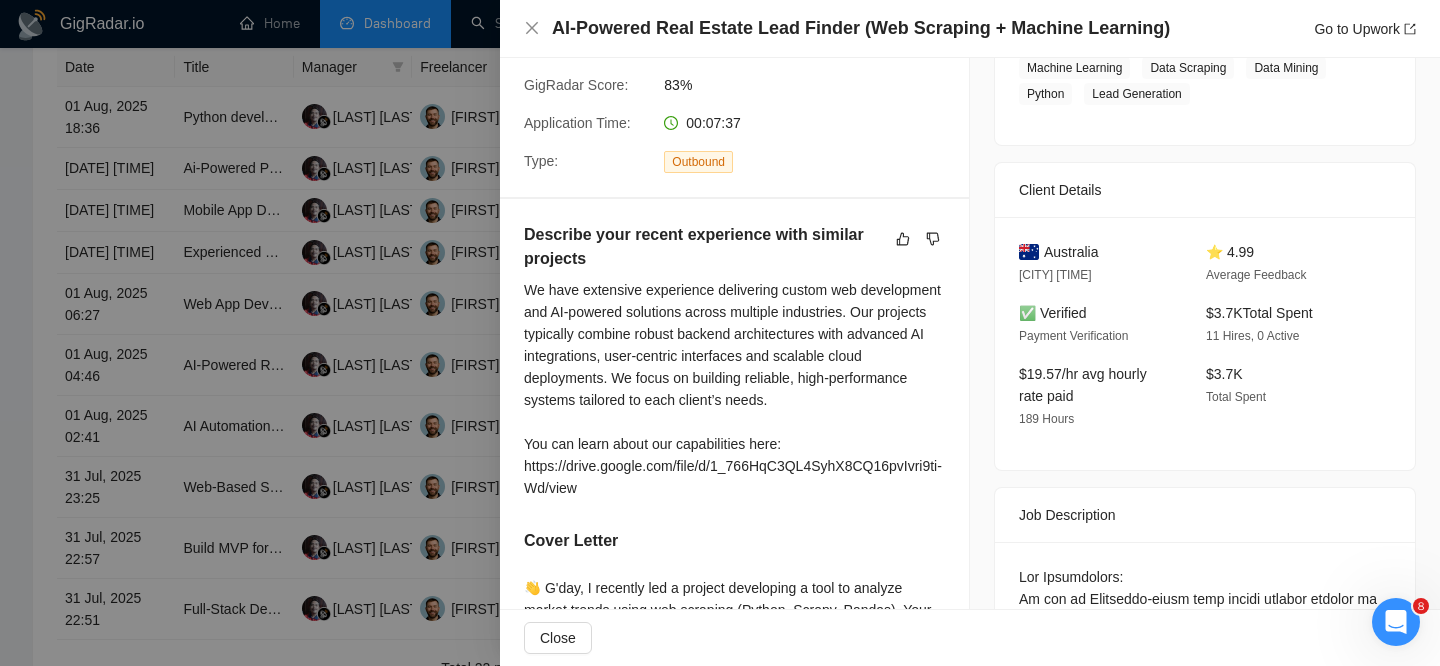 click on "Australia" at bounding box center (1071, 252) 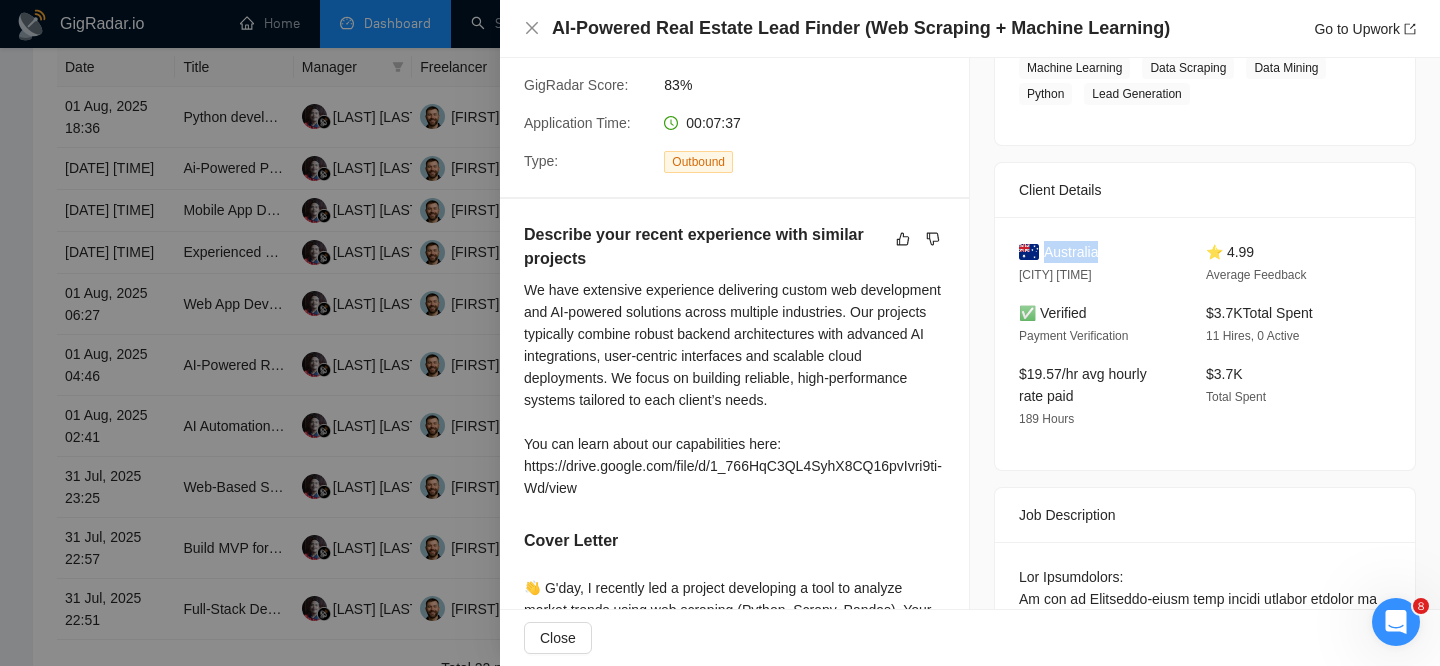 click on "Australia" at bounding box center (1071, 252) 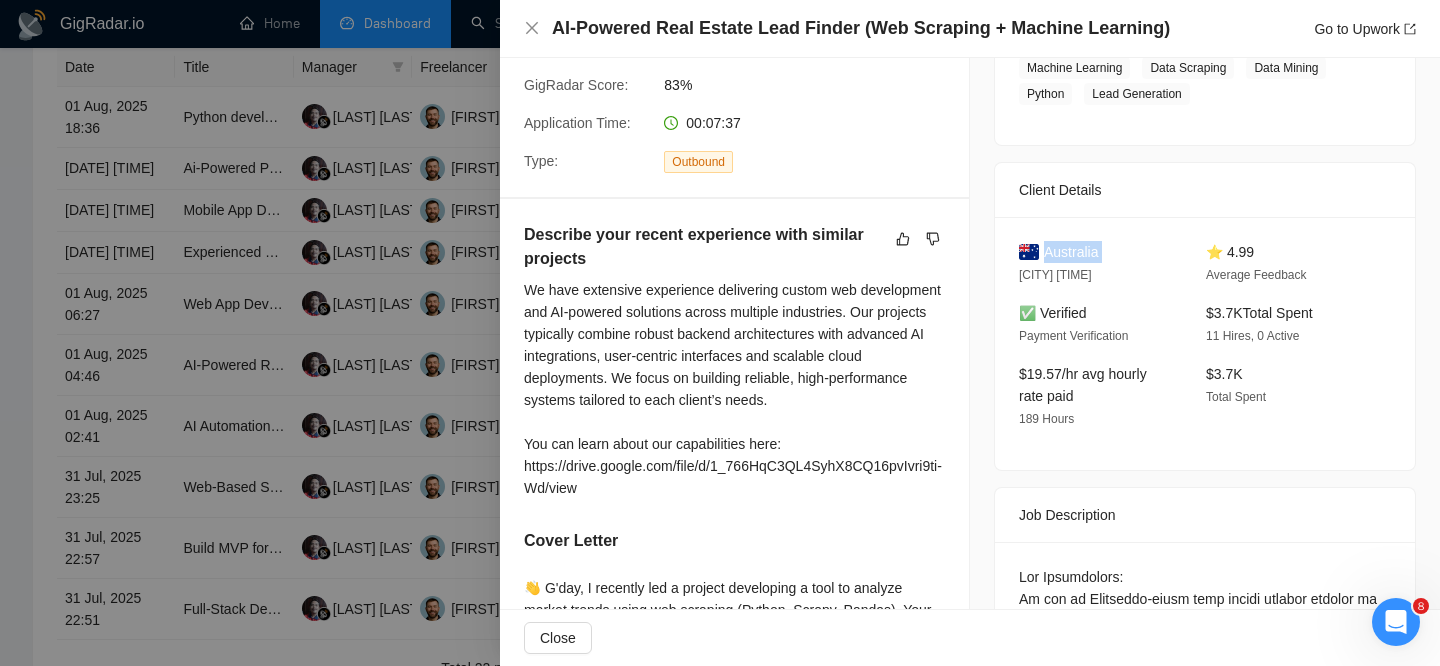 click on "Australia" at bounding box center [1071, 252] 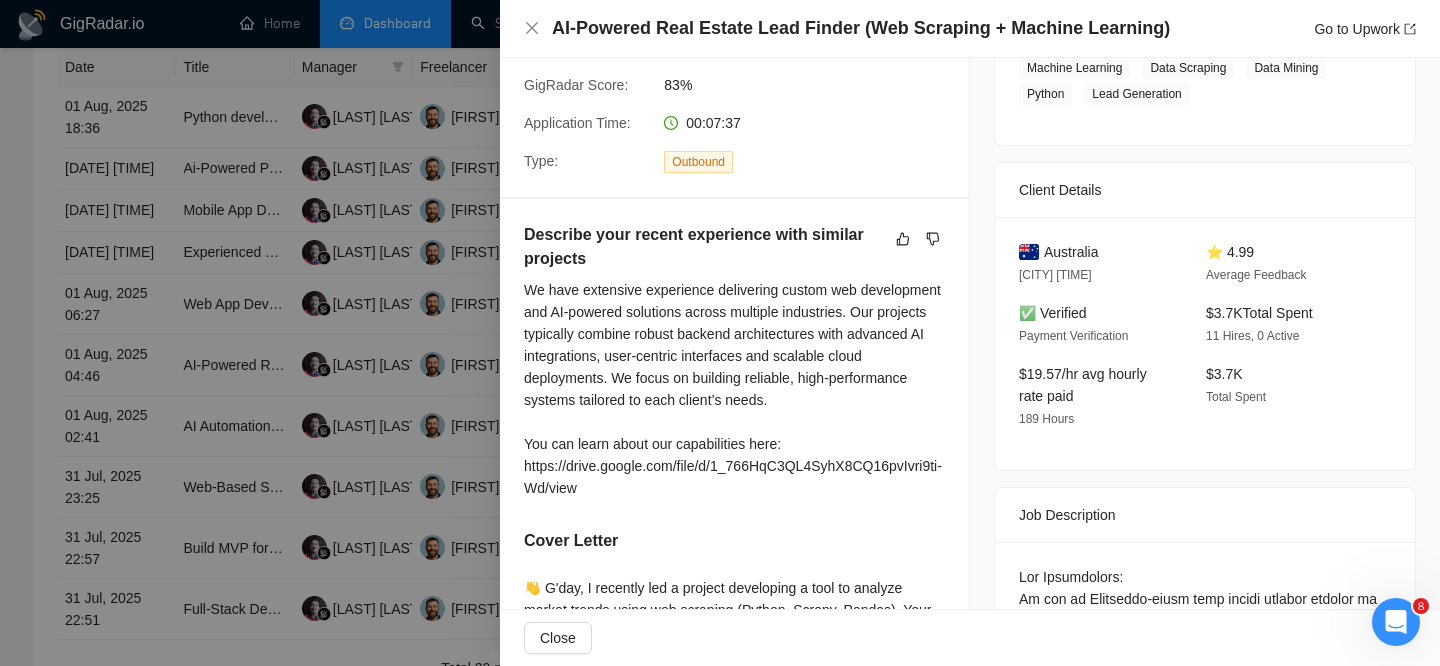 click at bounding box center (720, 333) 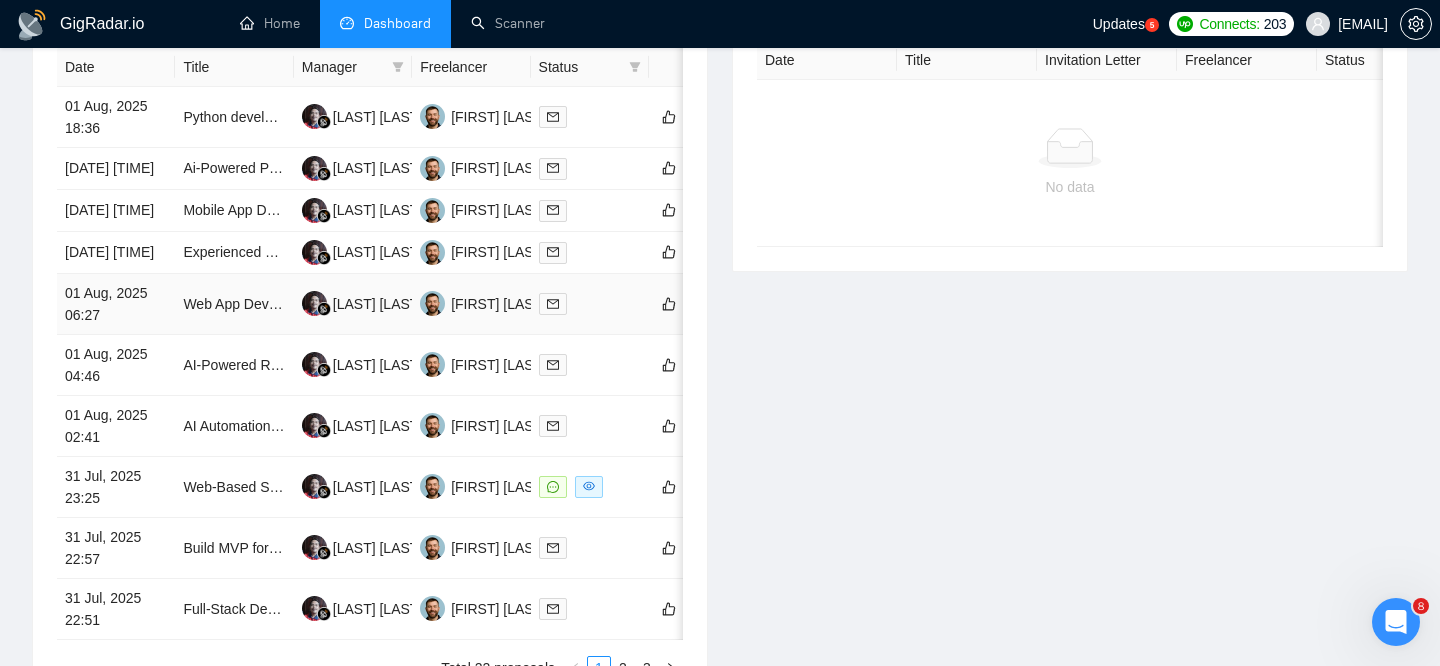 click on "Web App Developer for Performance Management Gamification System" at bounding box center [234, 304] 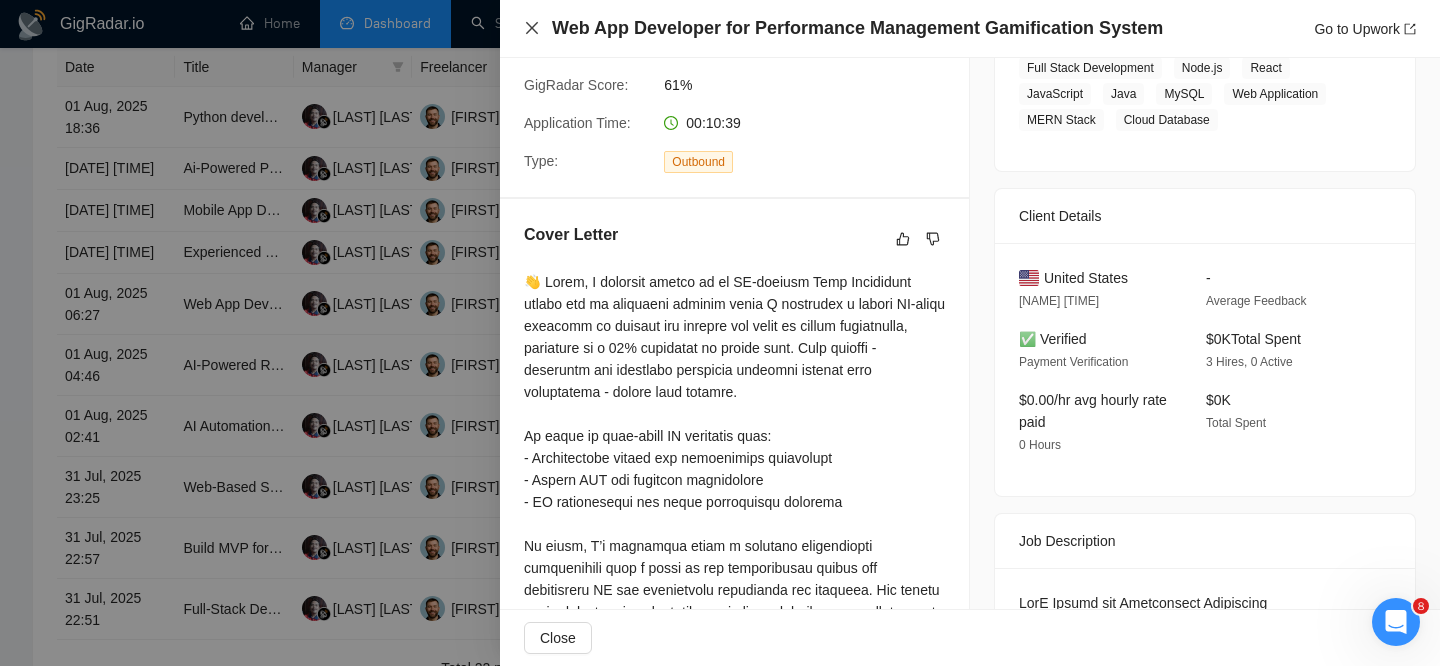 click 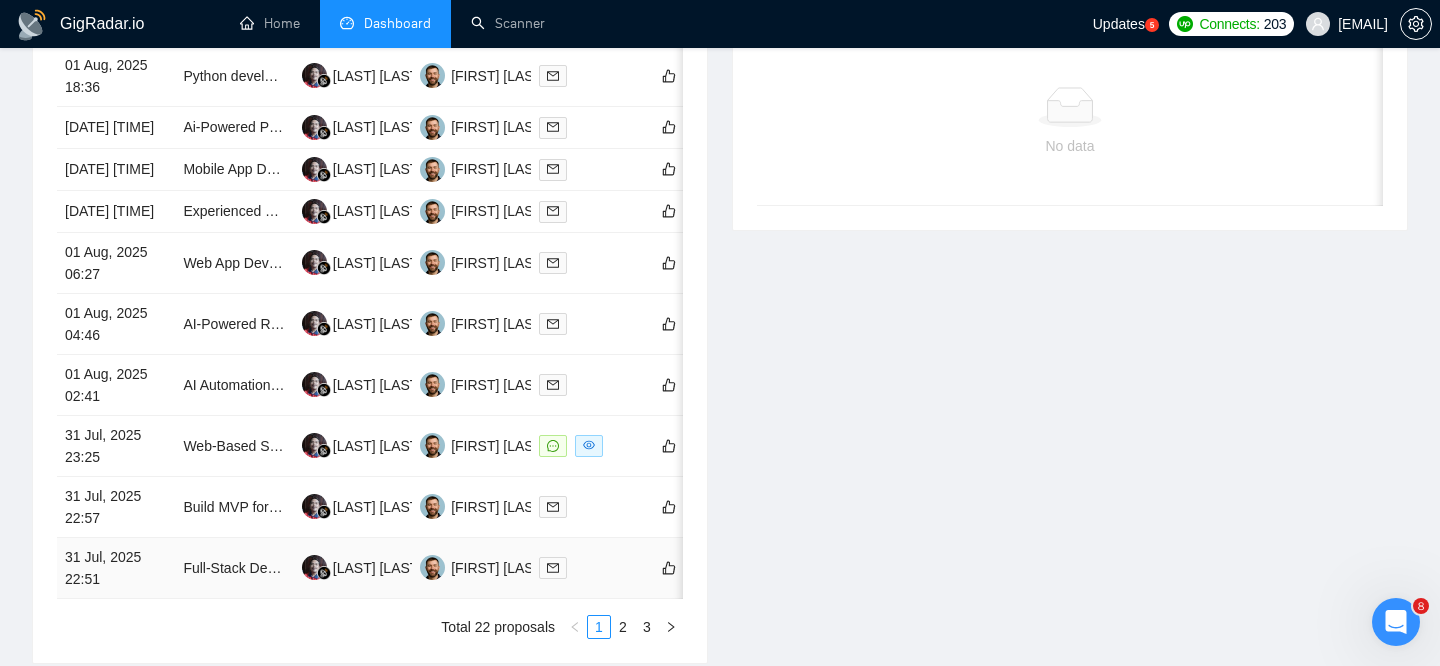 scroll, scrollTop: 903, scrollLeft: 0, axis: vertical 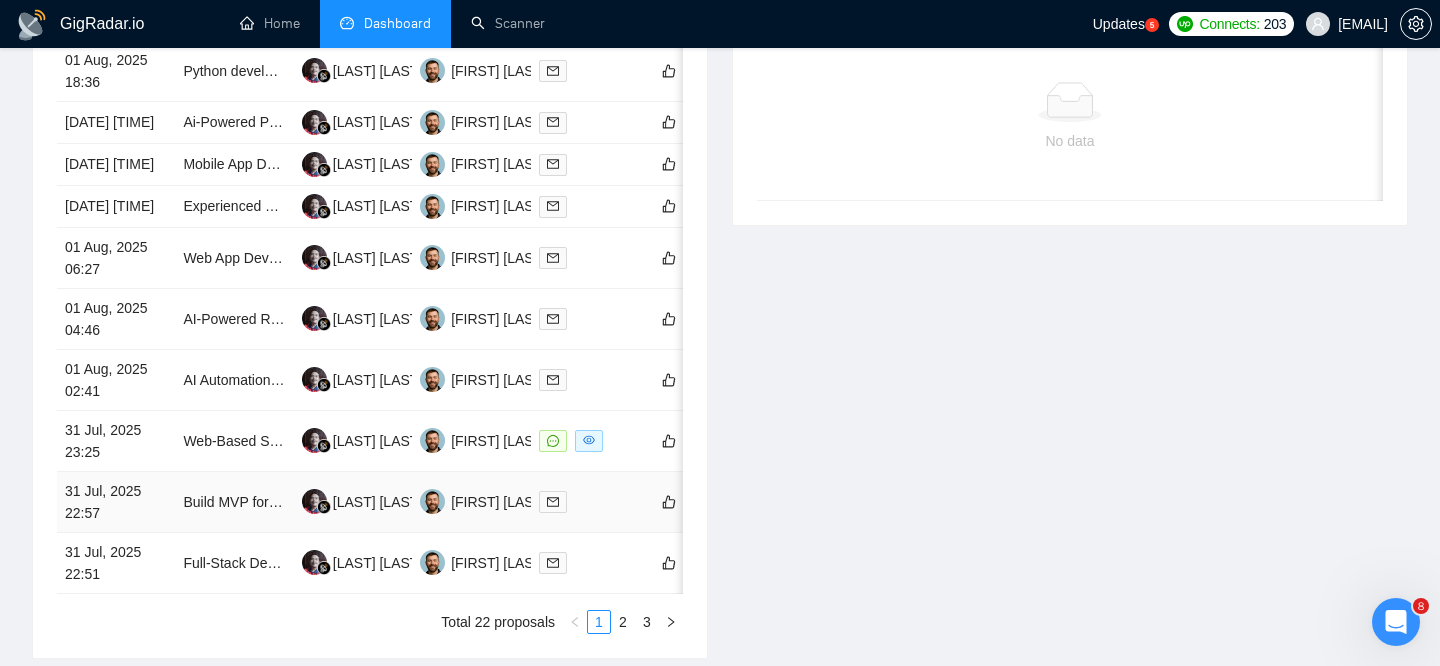 click on "Build MVP for Plug-and-Play AI Marketing App for Tradies (React + Firebase + OpenAI)" at bounding box center (234, 502) 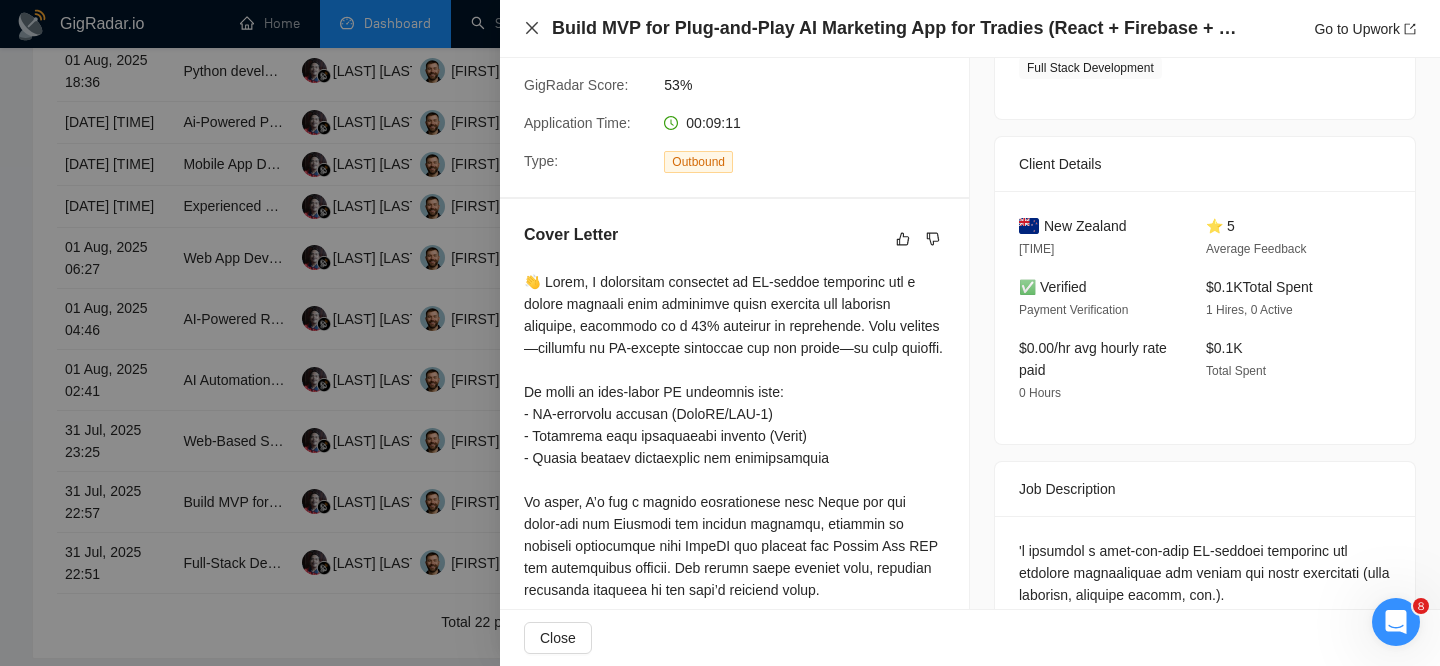 click 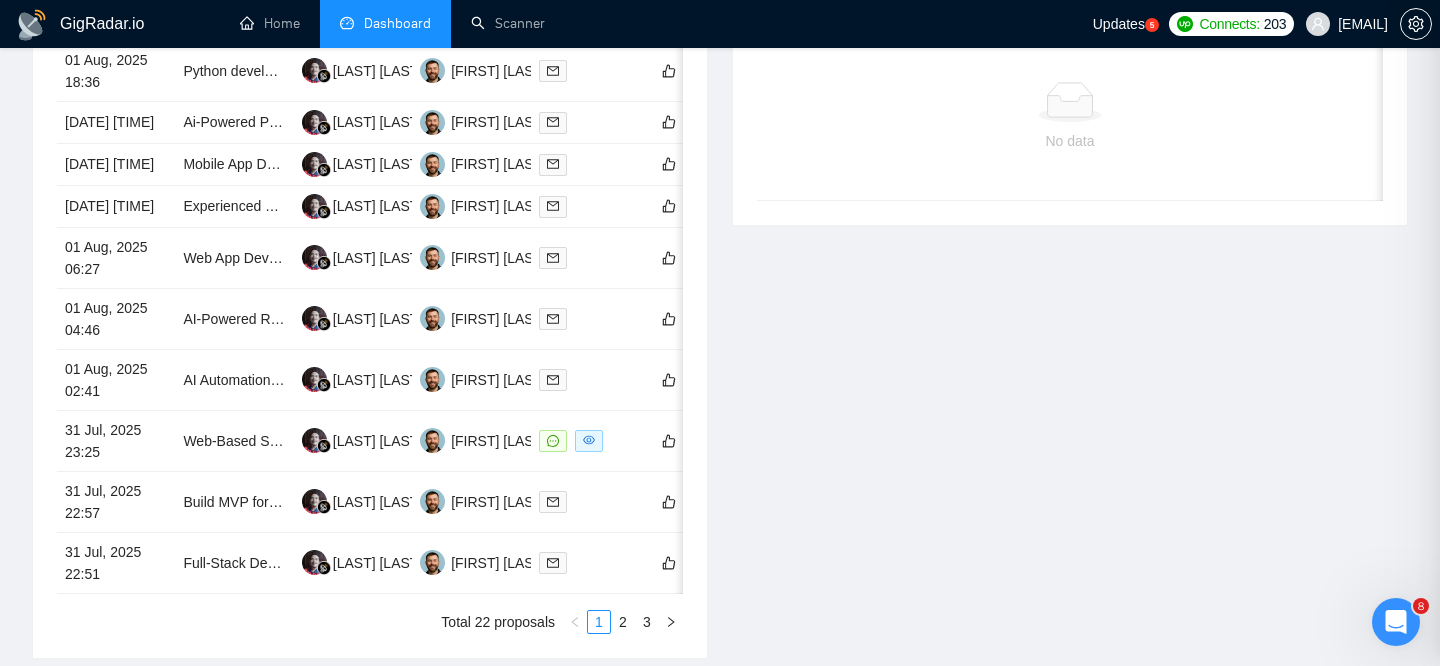 click at bounding box center [720, 333] 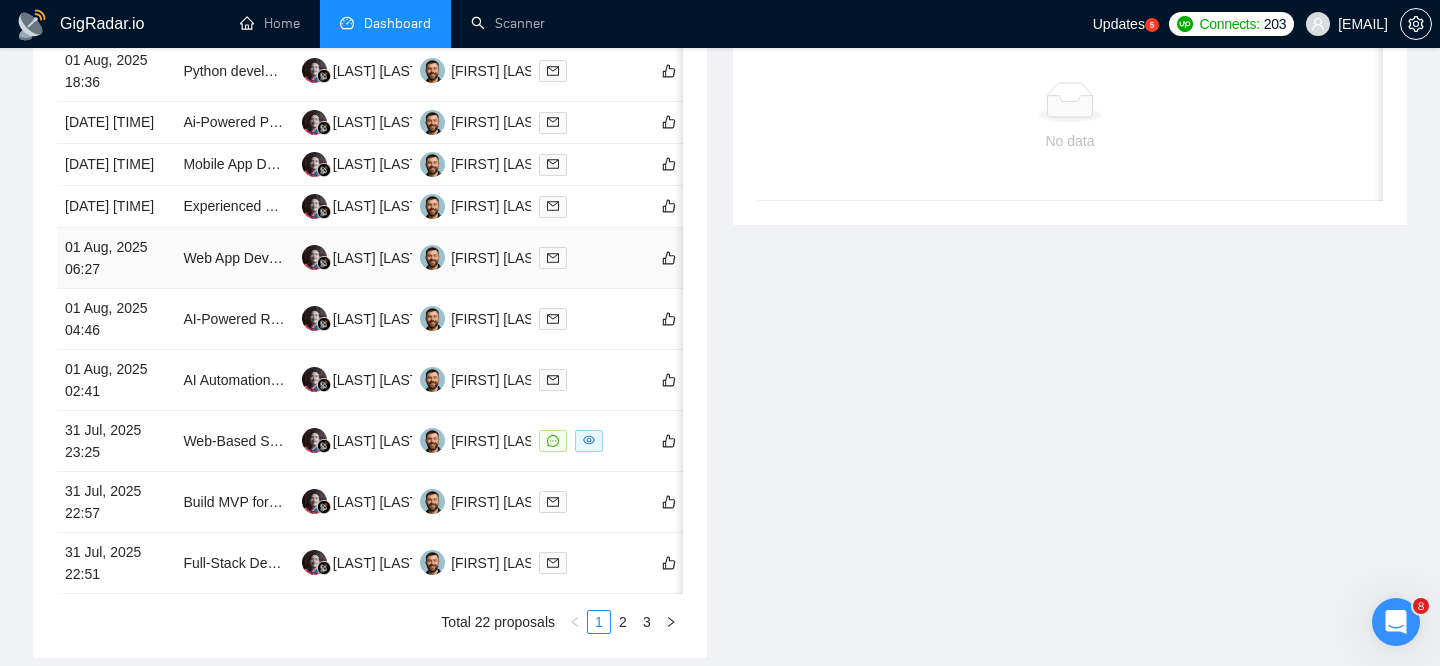 click on "01 Aug, 2025 06:27" at bounding box center (116, 258) 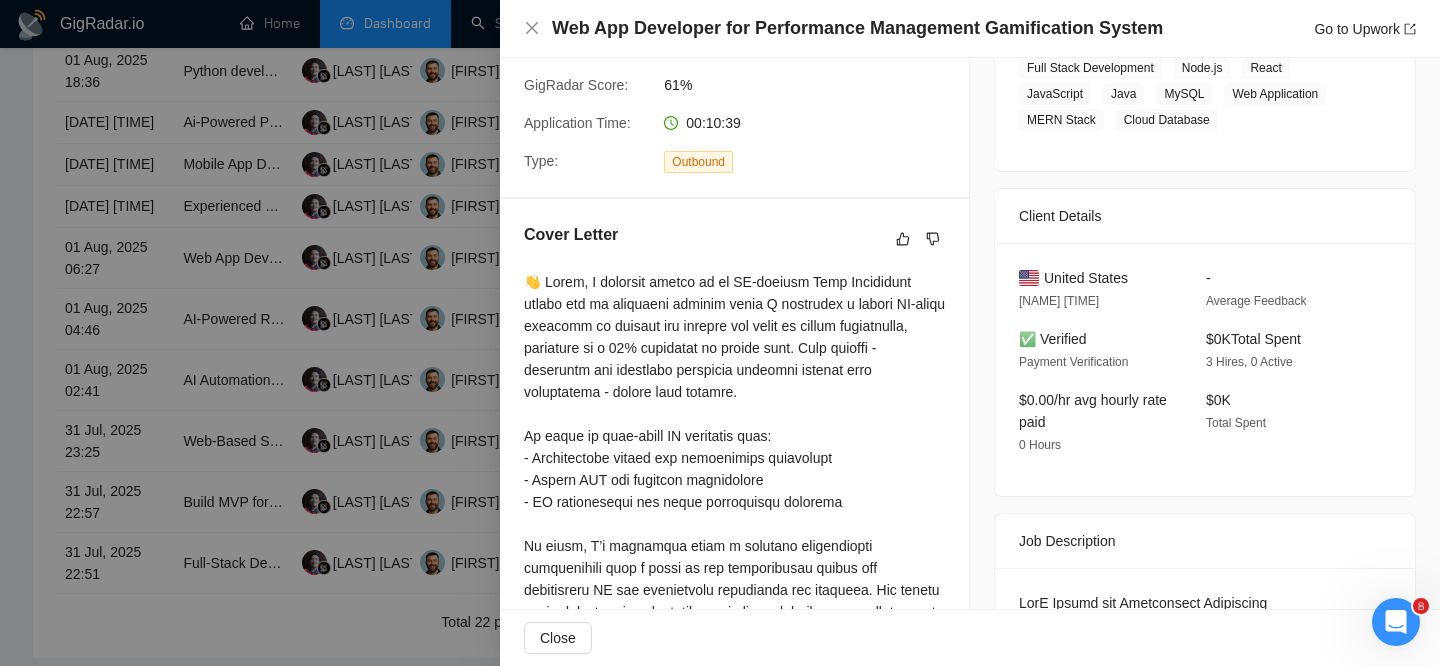 click on "Web App Developer for Performance Management Gamification System" at bounding box center (857, 28) 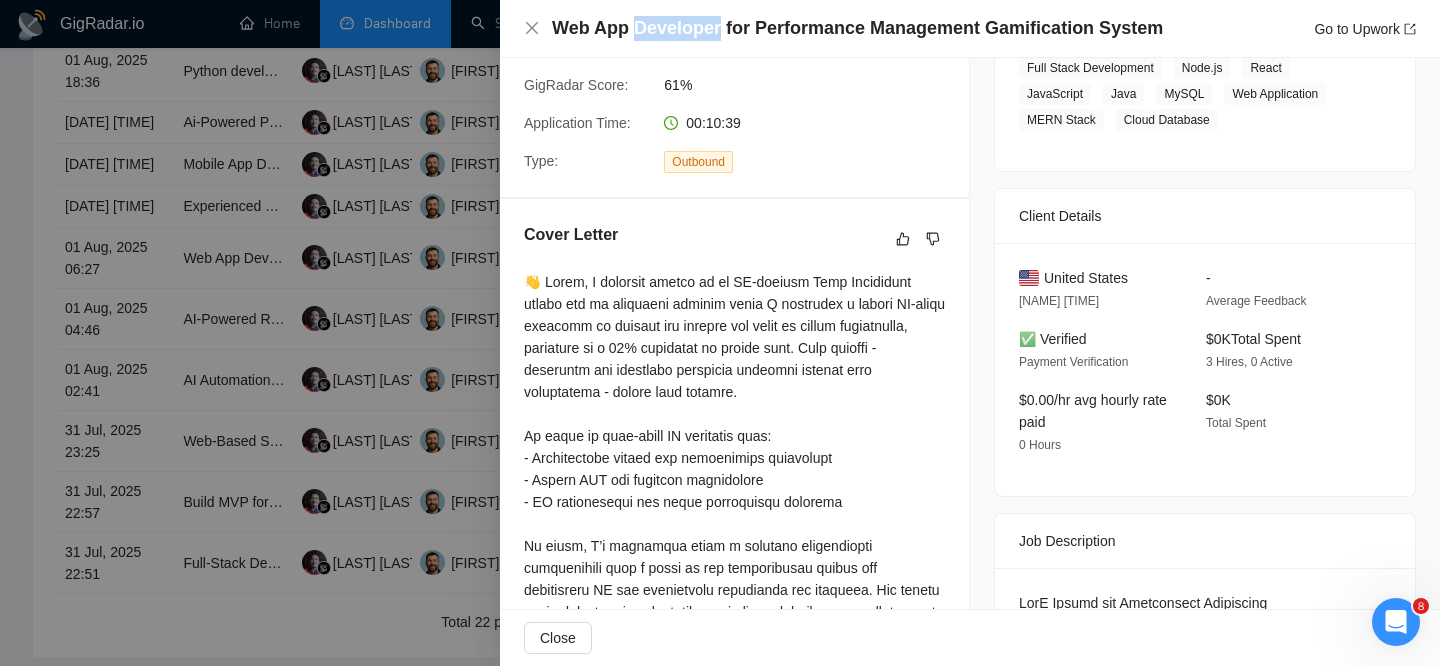 click on "Web App Developer for Performance Management Gamification System" at bounding box center [857, 28] 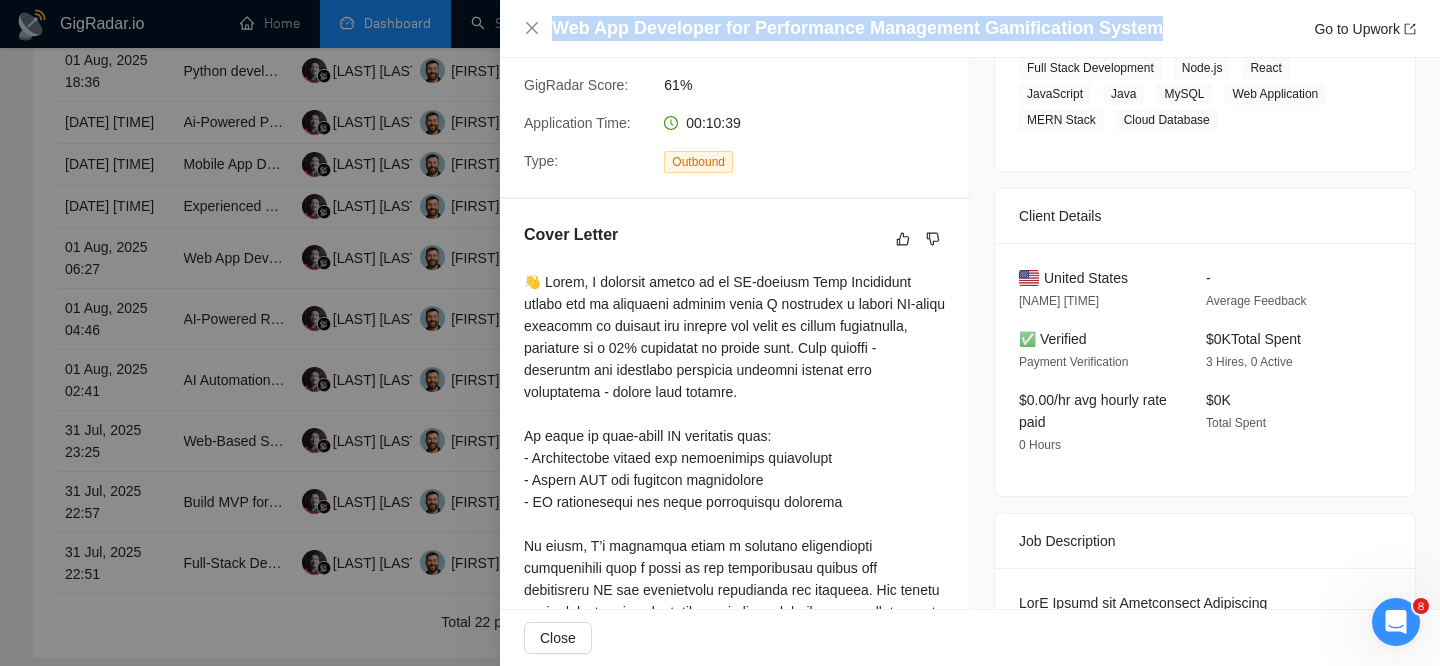 click on "Web App Developer for Performance Management Gamification System" at bounding box center (857, 28) 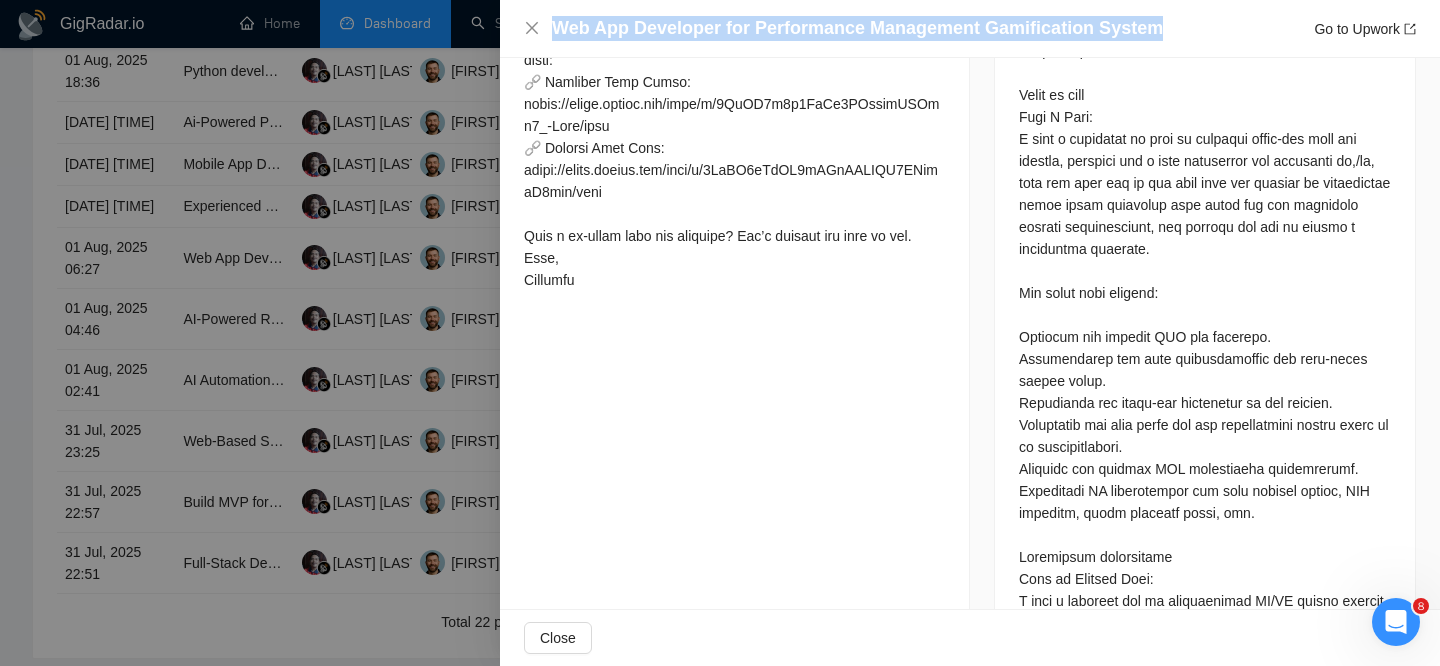 scroll, scrollTop: 1454, scrollLeft: 0, axis: vertical 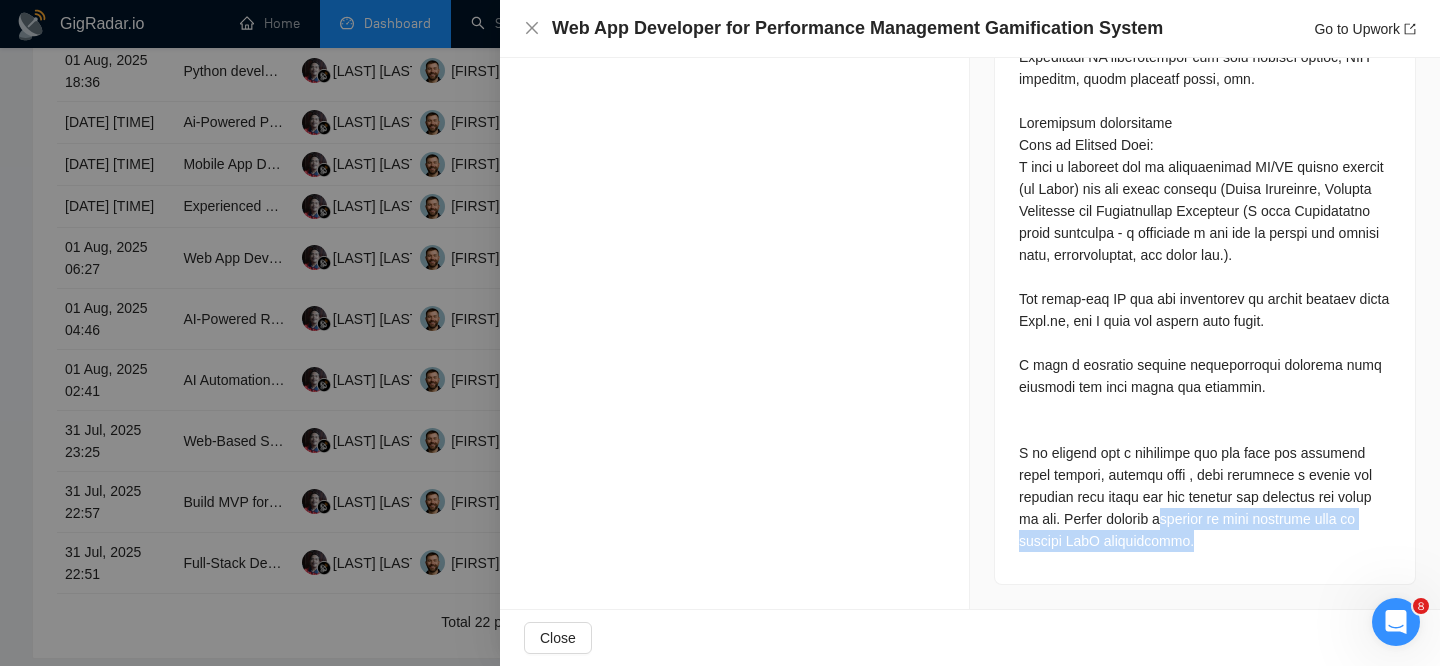 drag, startPoint x: 1239, startPoint y: 533, endPoint x: 1232, endPoint y: 523, distance: 12.206555 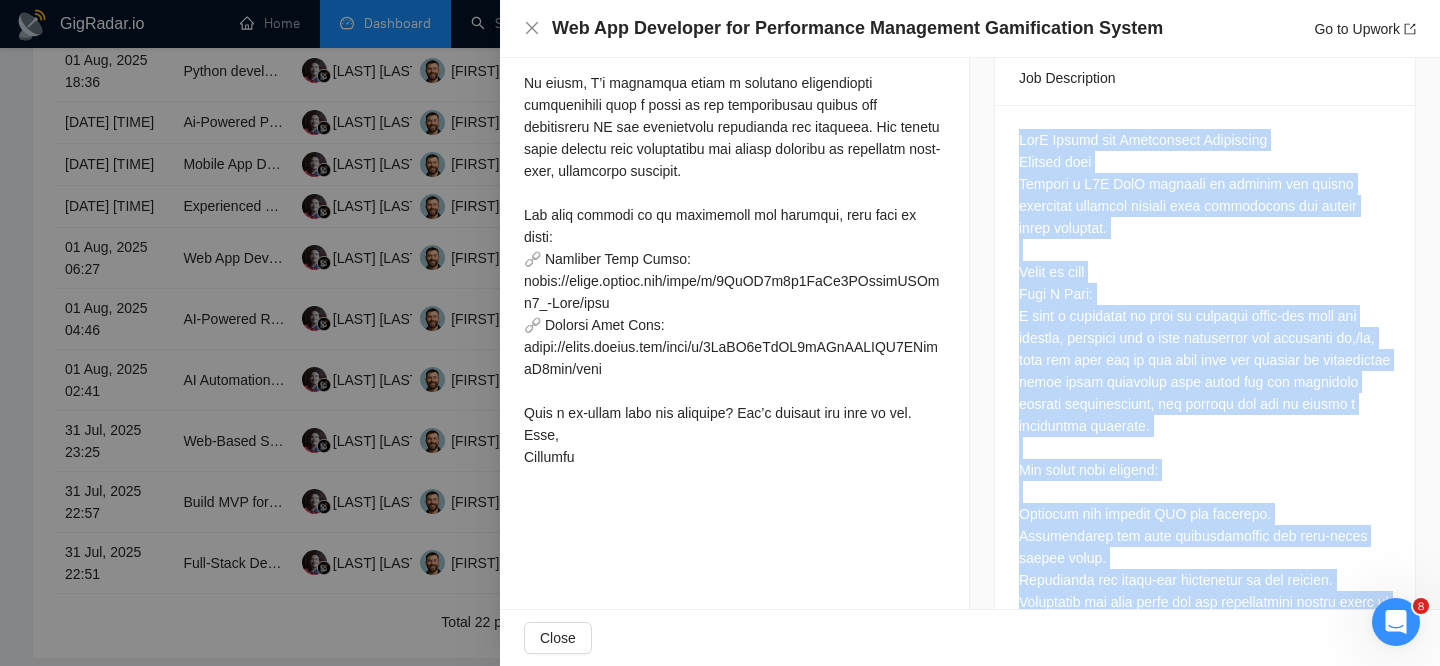 scroll, scrollTop: 821, scrollLeft: 0, axis: vertical 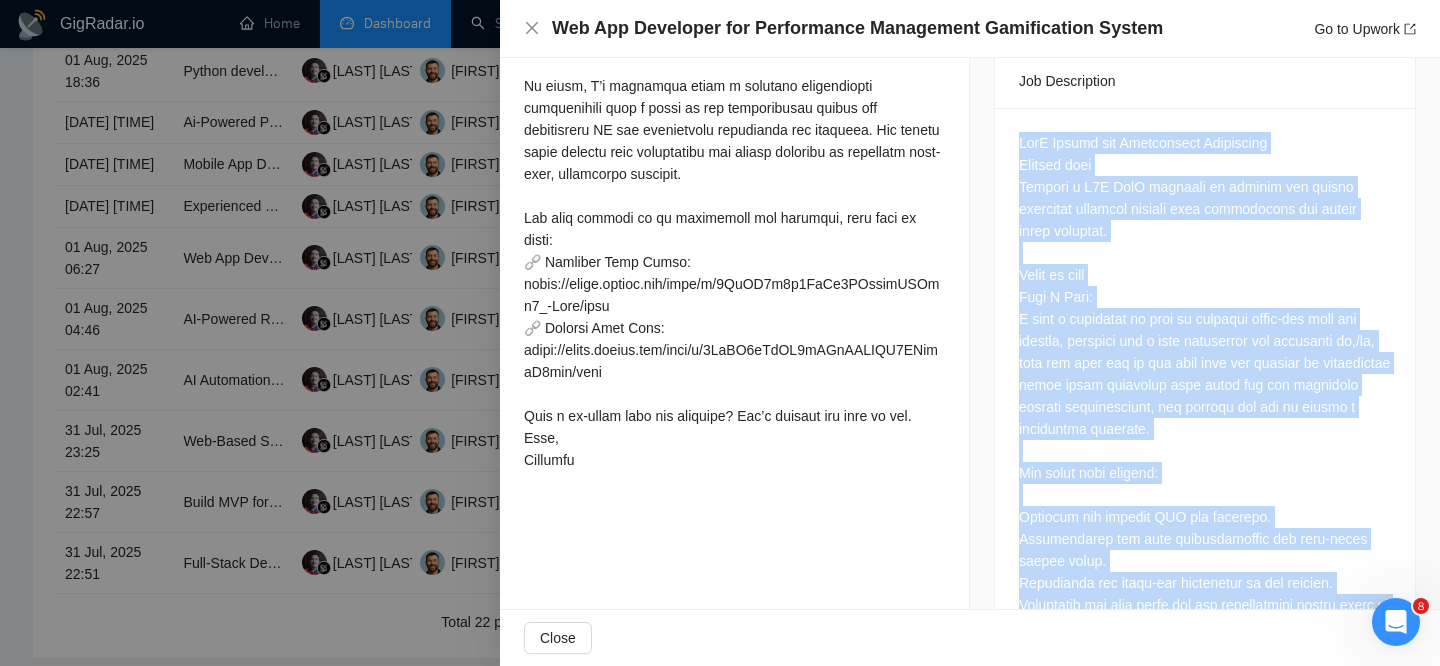 drag, startPoint x: 1258, startPoint y: 549, endPoint x: 1007, endPoint y: 120, distance: 497.0332 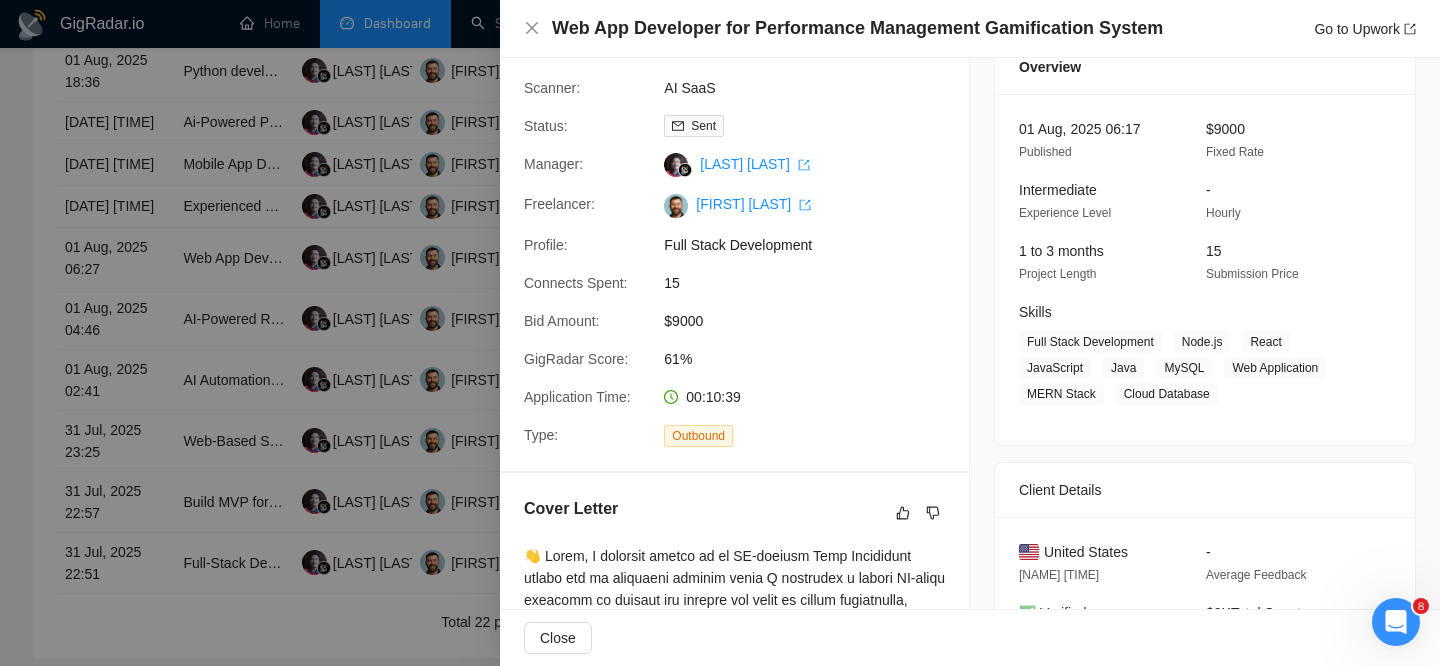 scroll, scrollTop: 90, scrollLeft: 0, axis: vertical 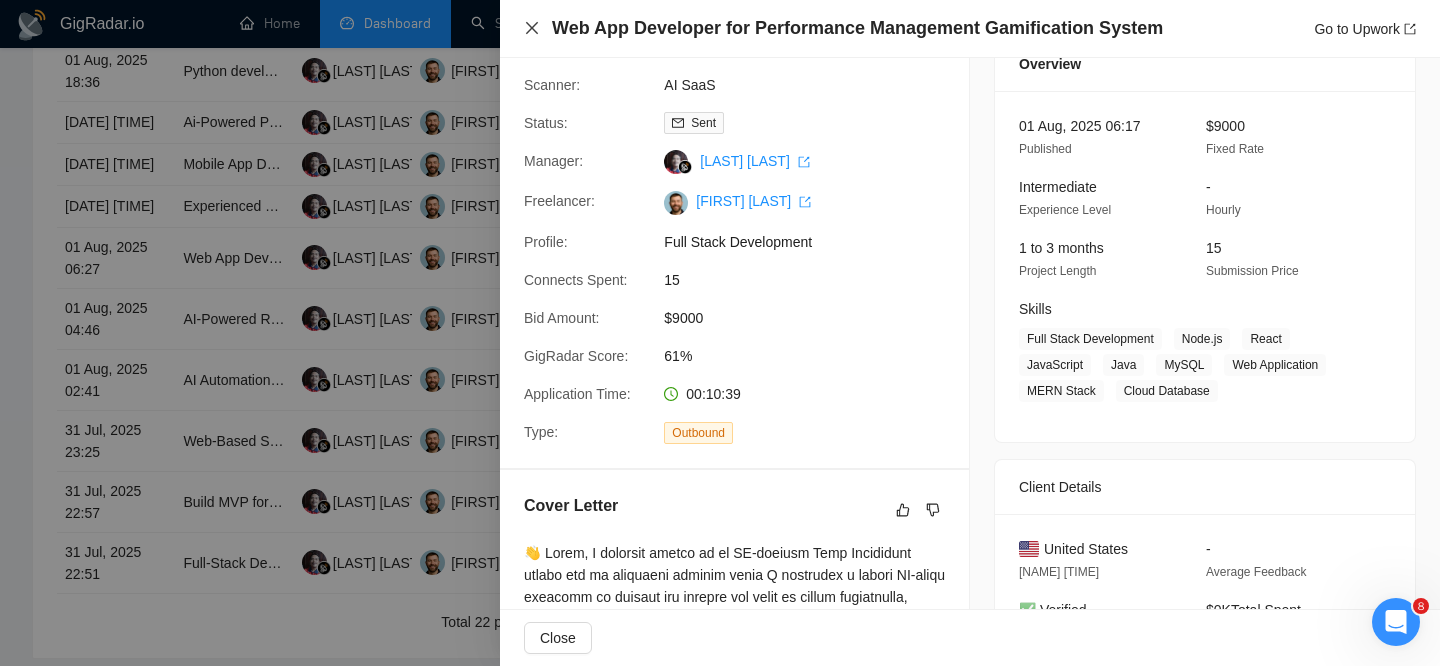 click 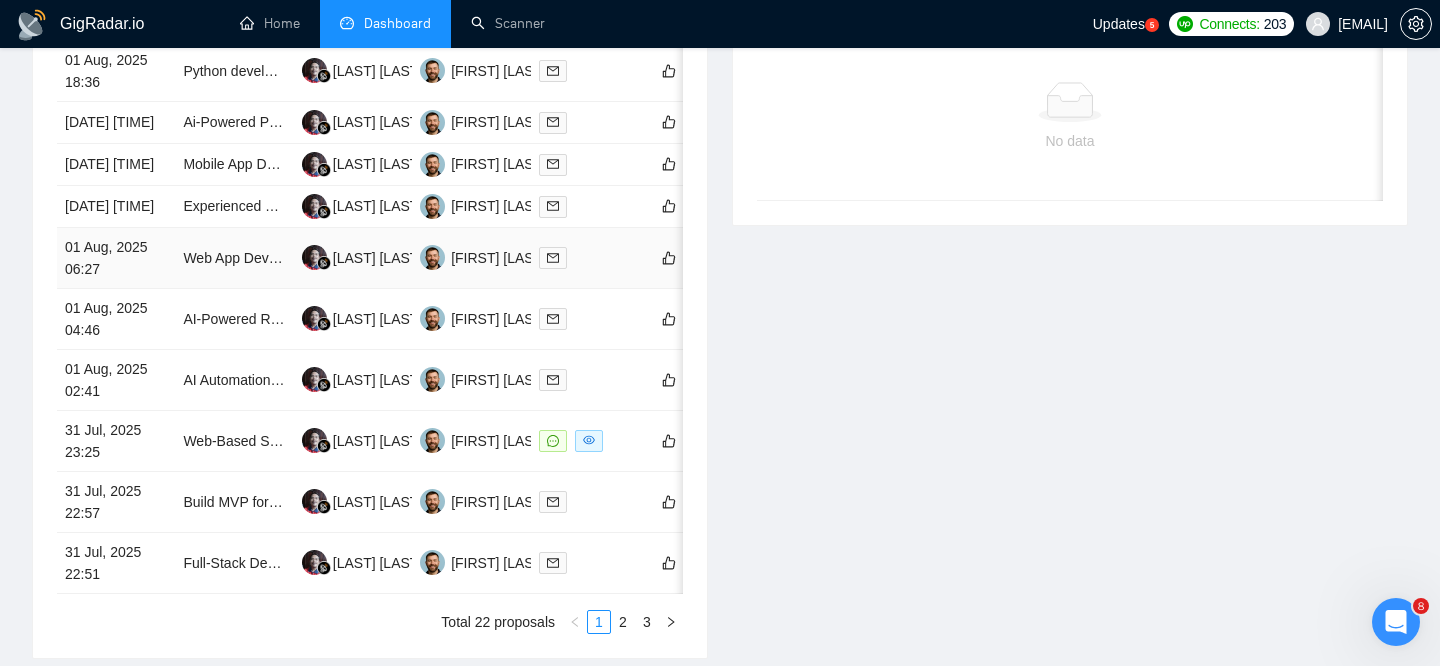click on "01 Aug, 2025 06:27" at bounding box center [116, 258] 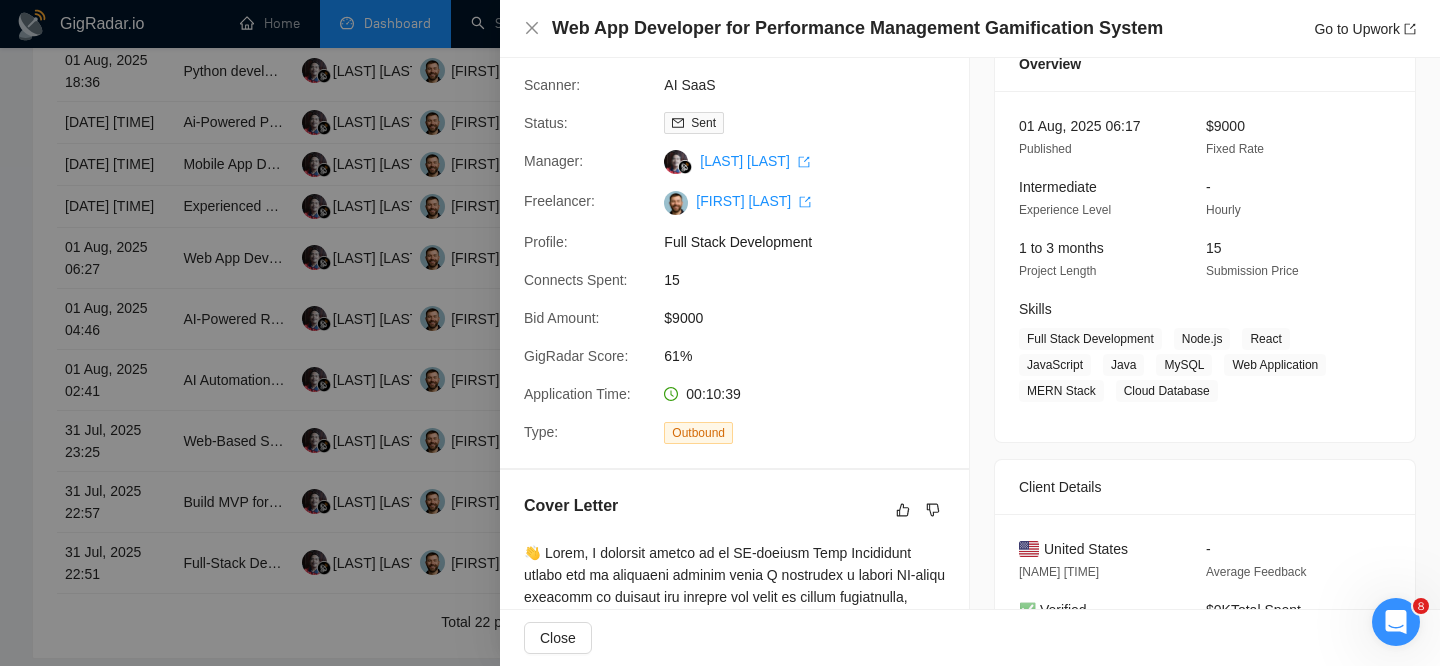 click at bounding box center [720, 333] 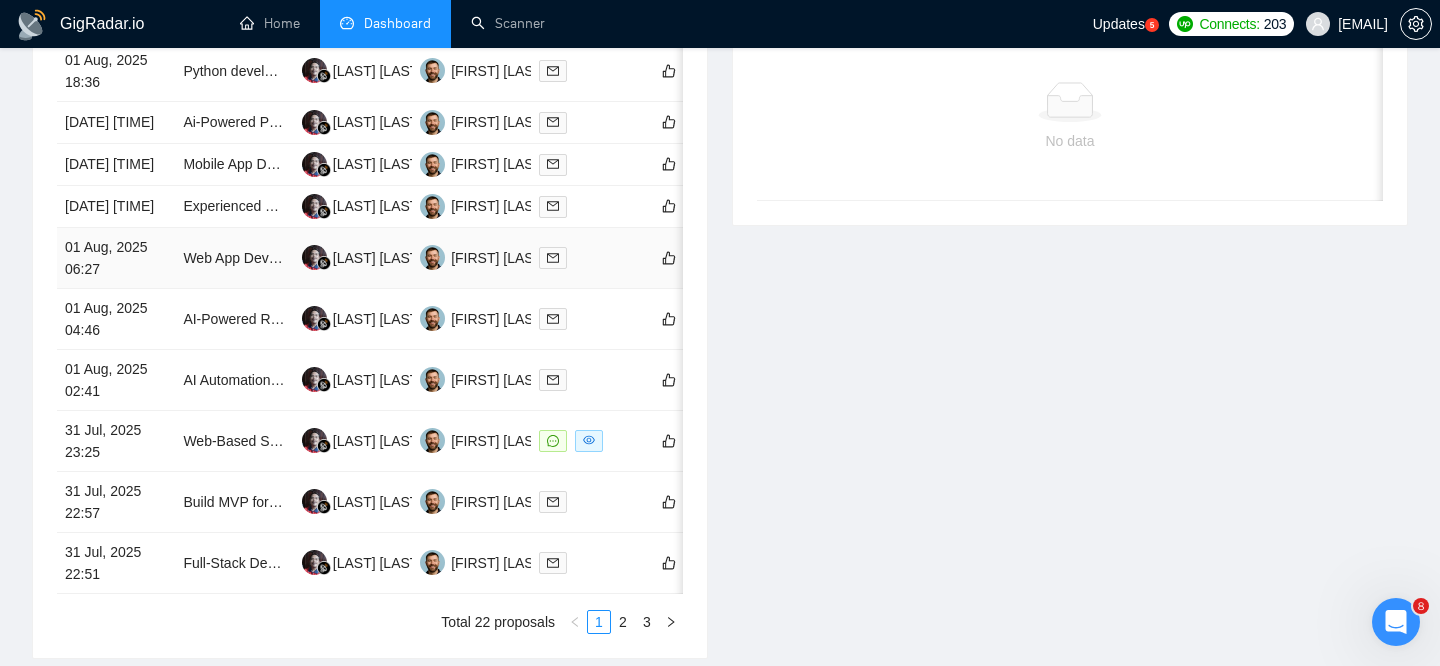 click on "01 Aug, 2025 06:27" at bounding box center [116, 258] 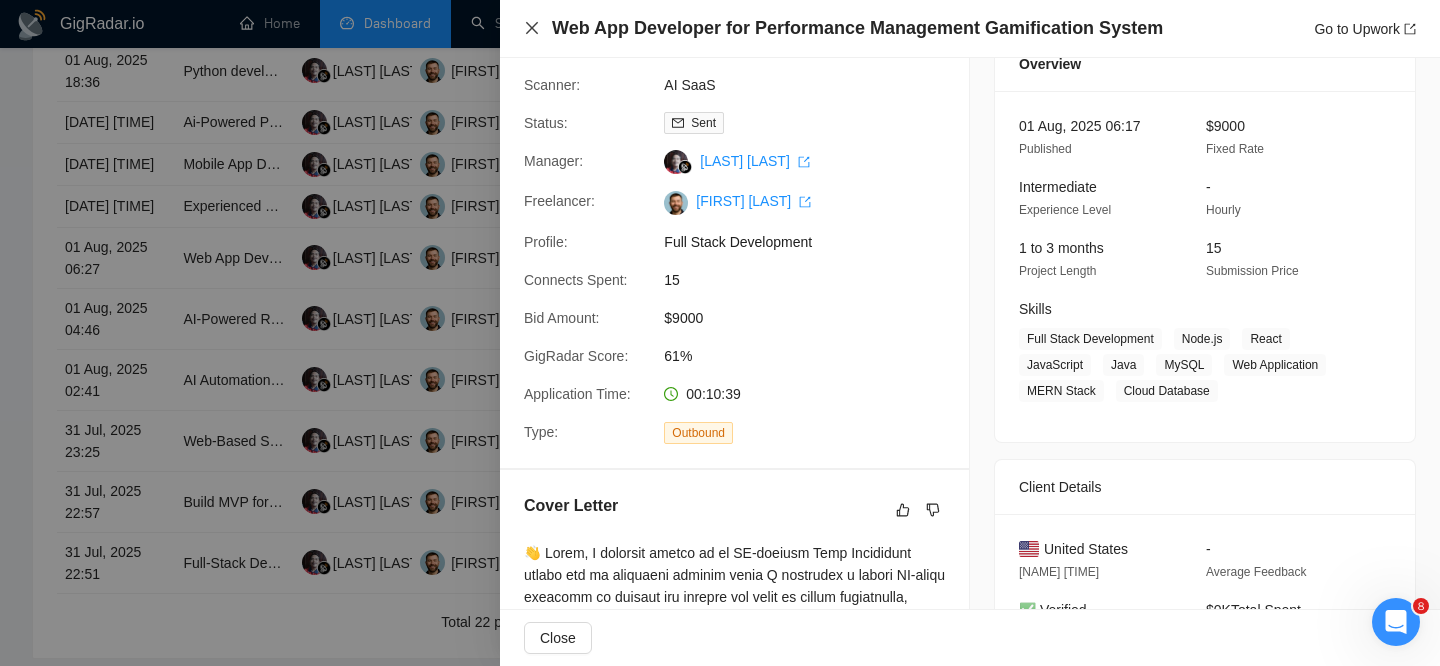 click 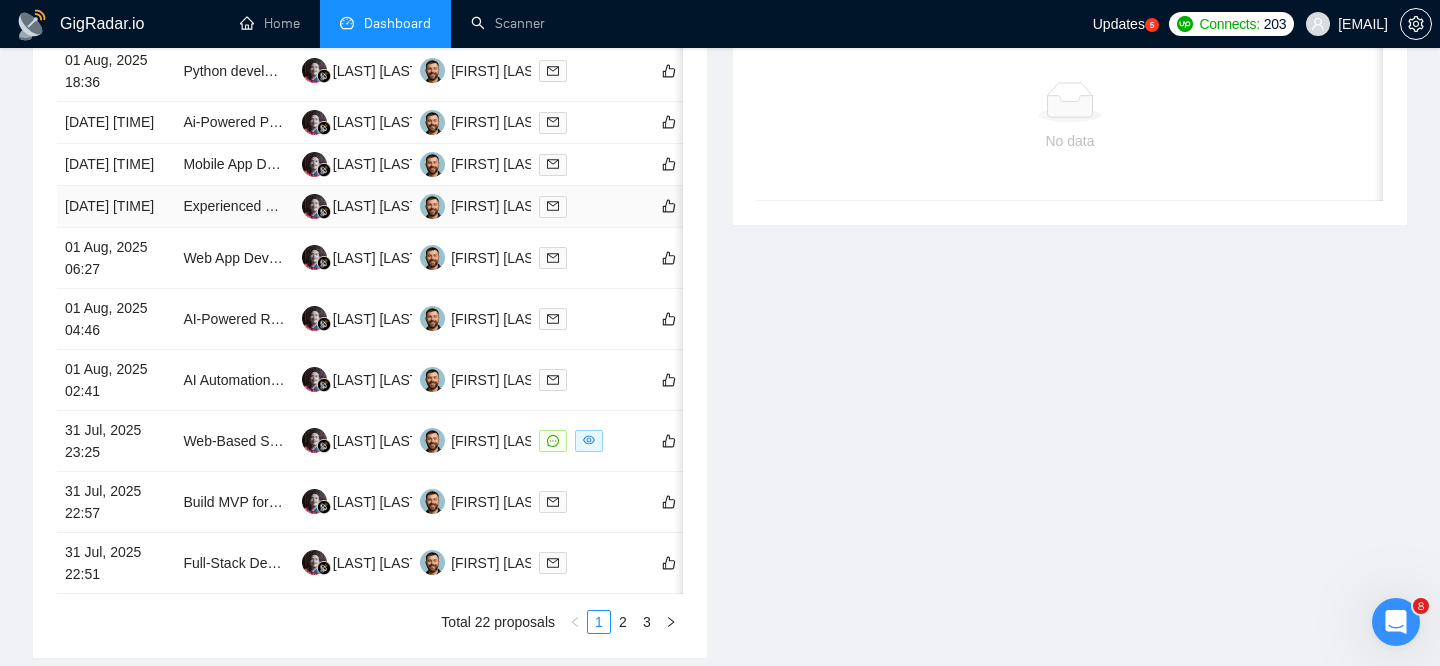 click on "[DATE] [TIME]" at bounding box center [116, 207] 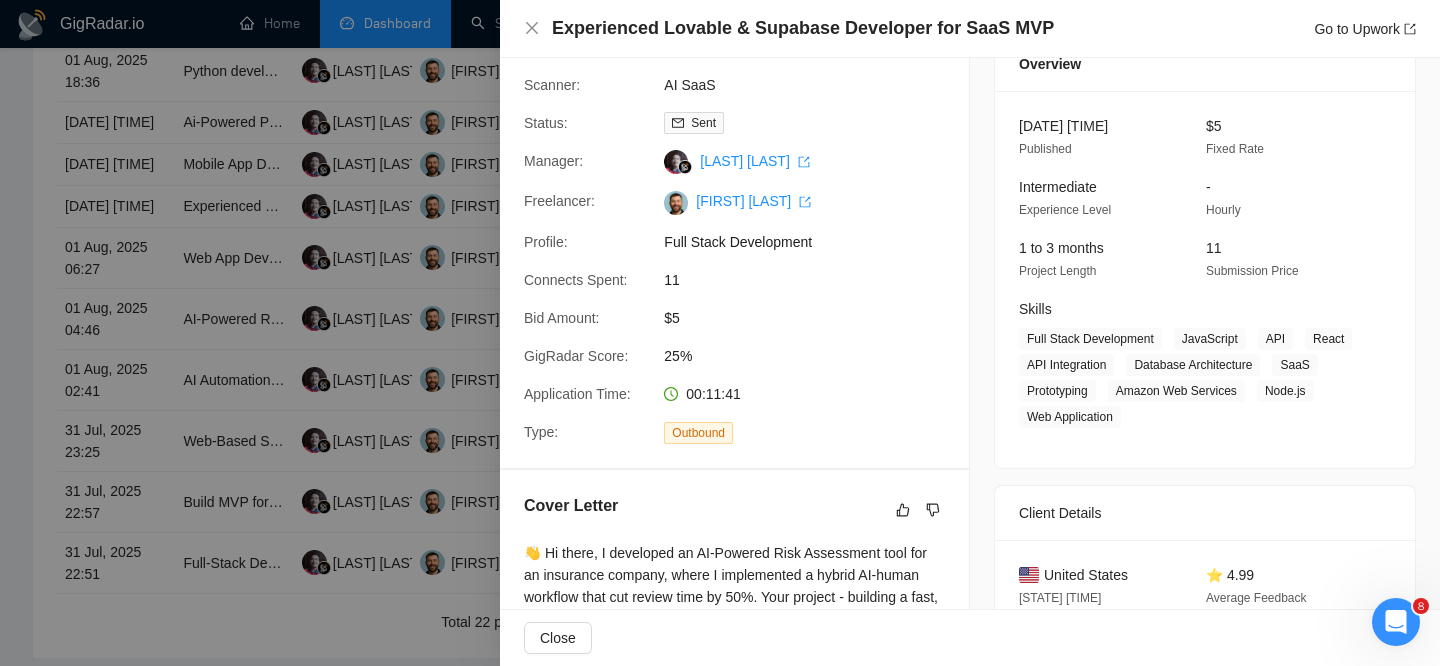 click on "Experienced Lovable & Supabase Developer for SaaS MVP Go to Upwork" at bounding box center [970, 29] 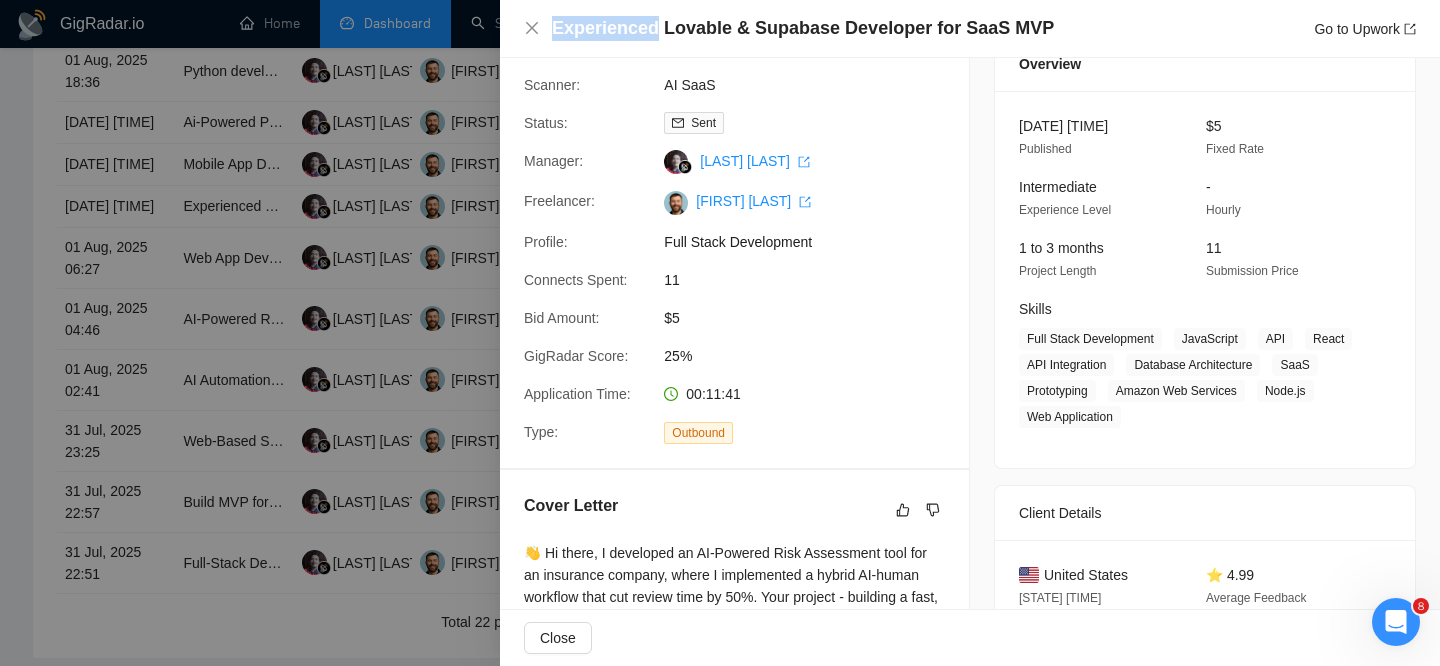 click on "Experienced Lovable & Supabase Developer for SaaS MVP" at bounding box center [803, 28] 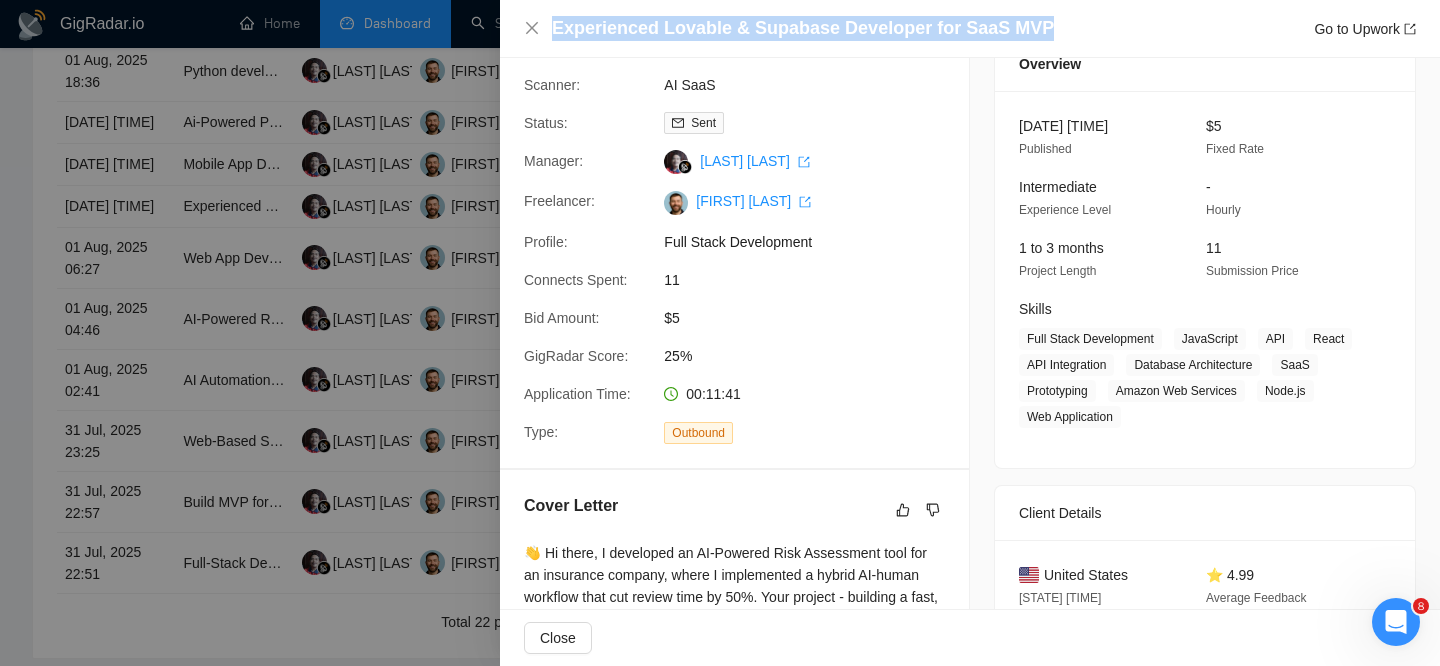 click on "Experienced Lovable & Supabase Developer for SaaS MVP" at bounding box center [803, 28] 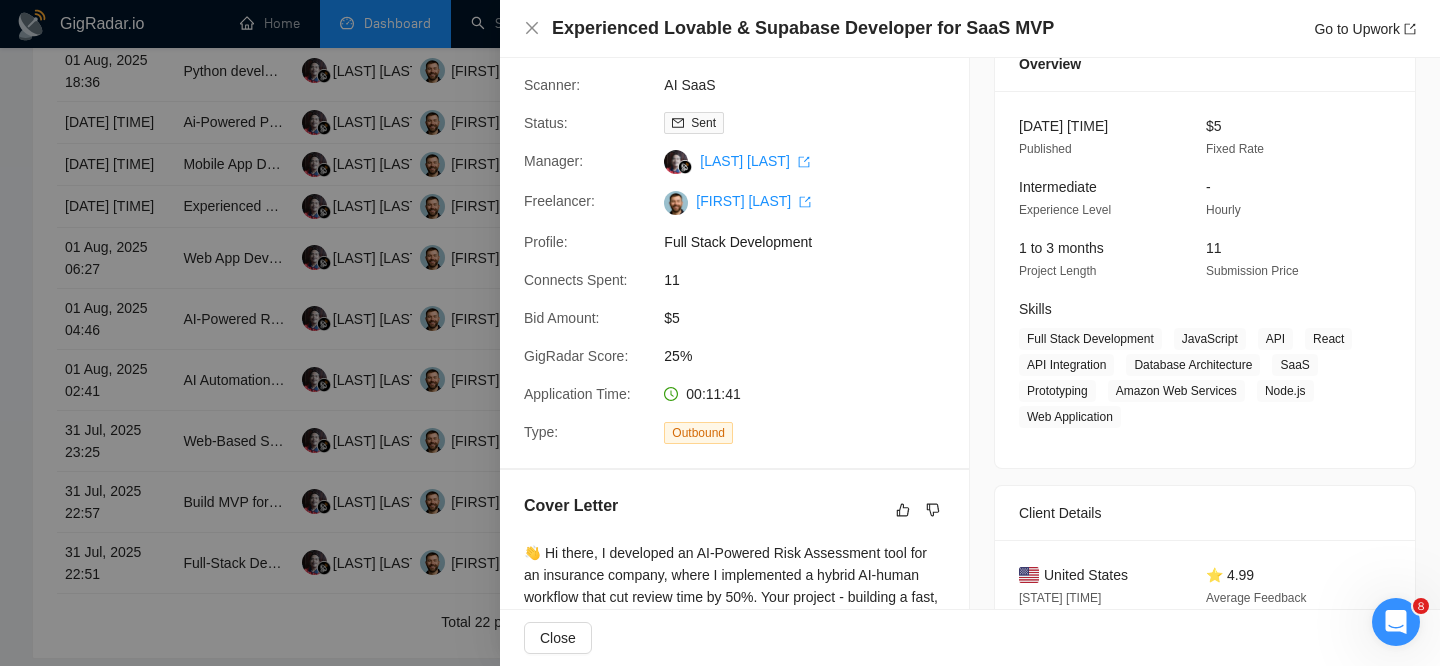 click on "Experienced Lovable & Supabase Developer for SaaS MVP Go to Upwork" at bounding box center [970, 29] 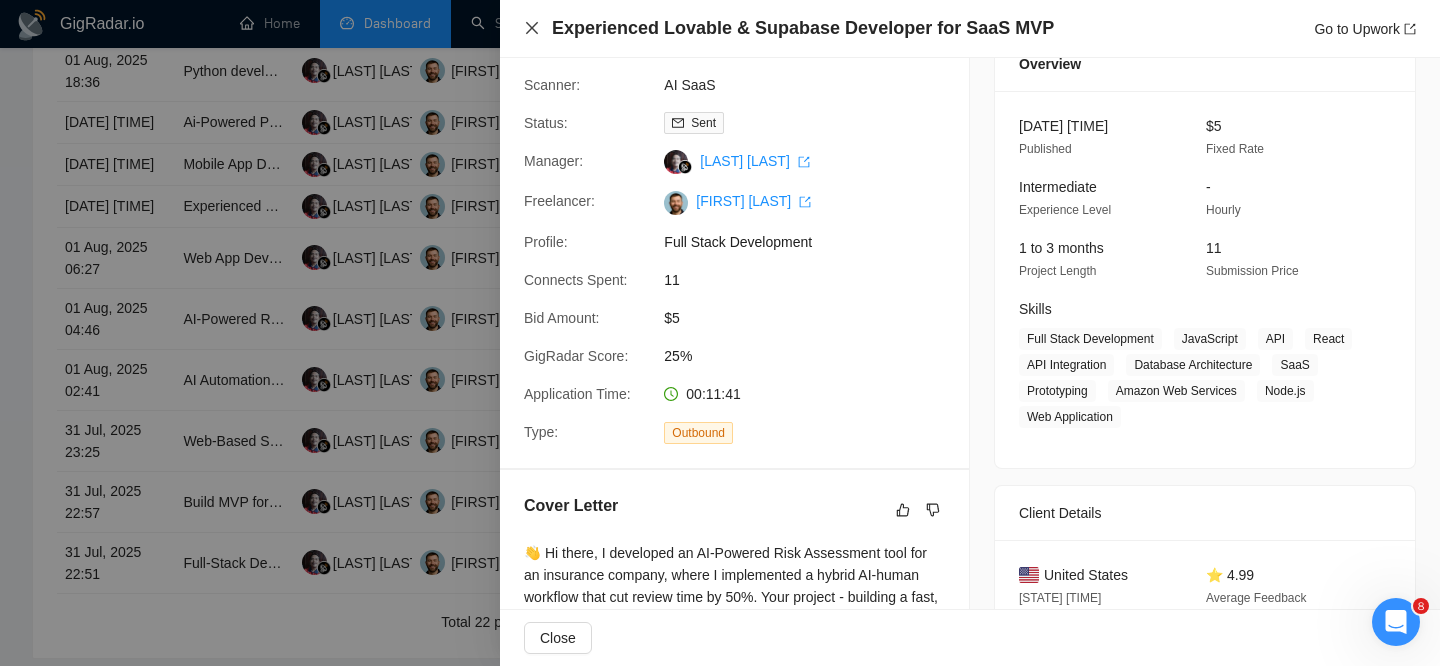 click 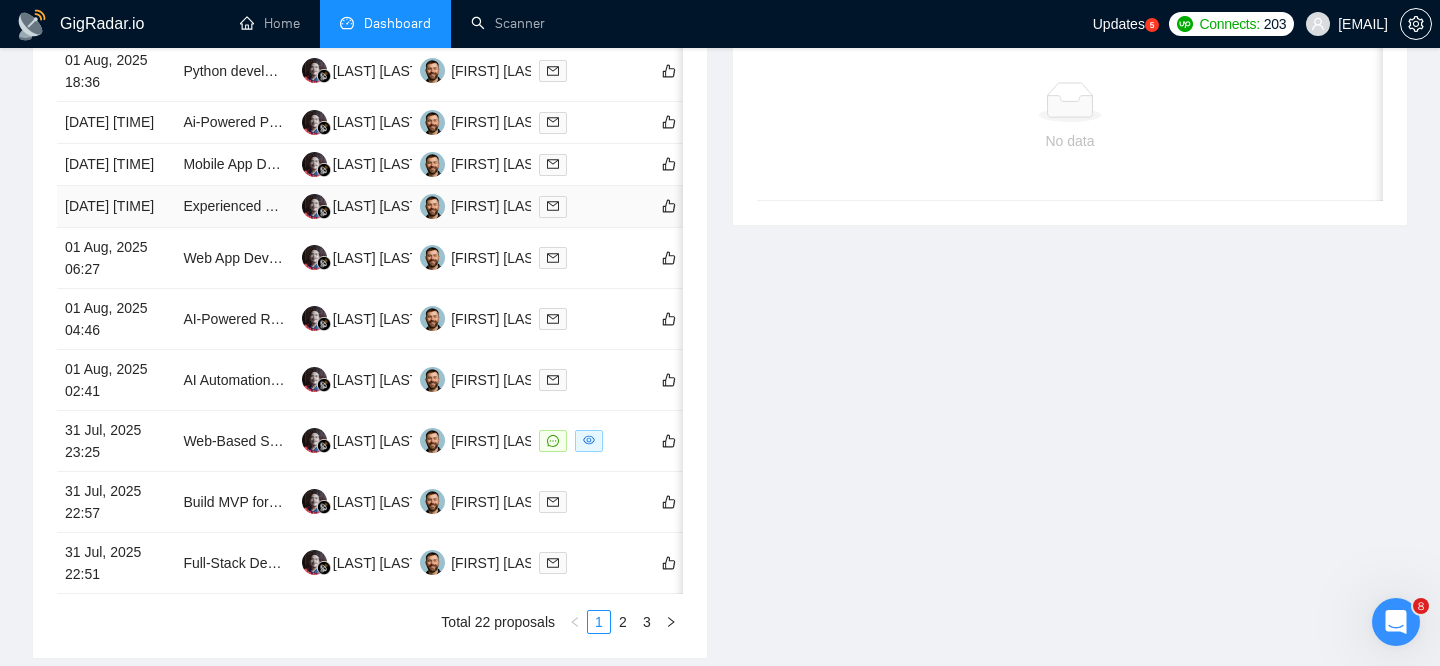 click on "[DATE] [TIME]" at bounding box center (116, 207) 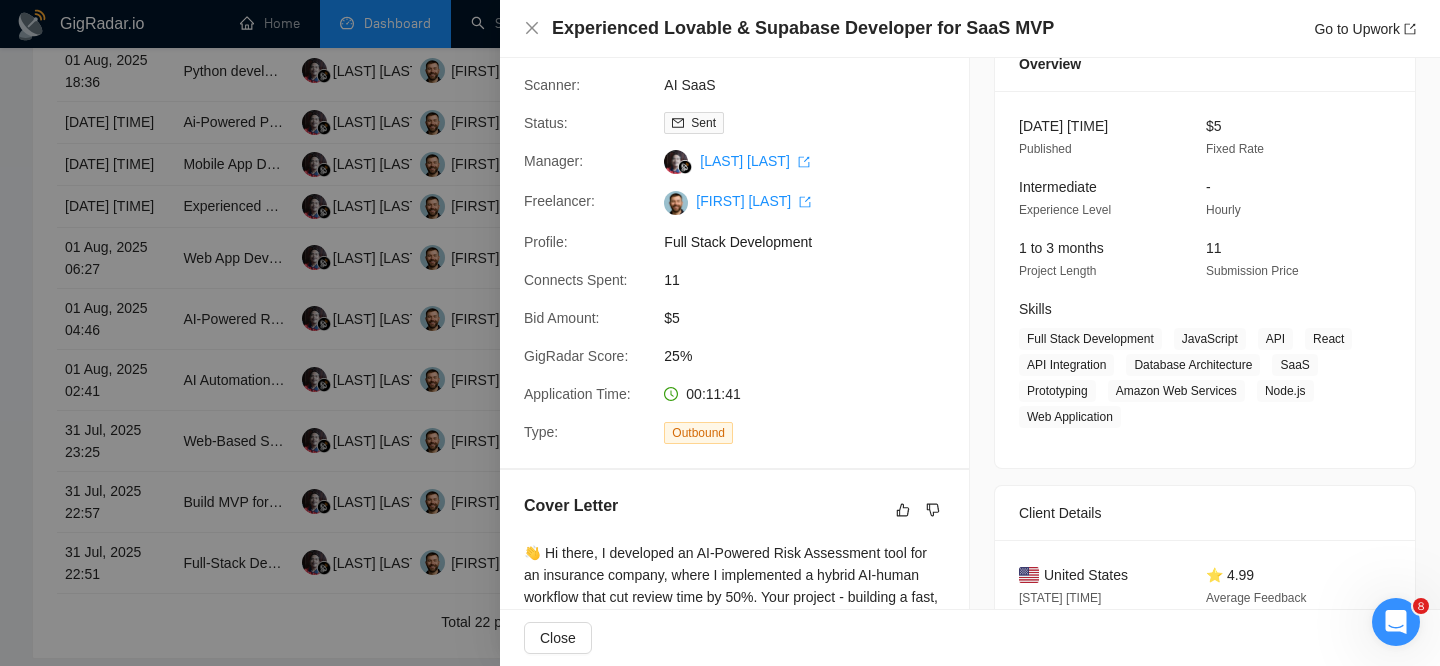 click at bounding box center (720, 333) 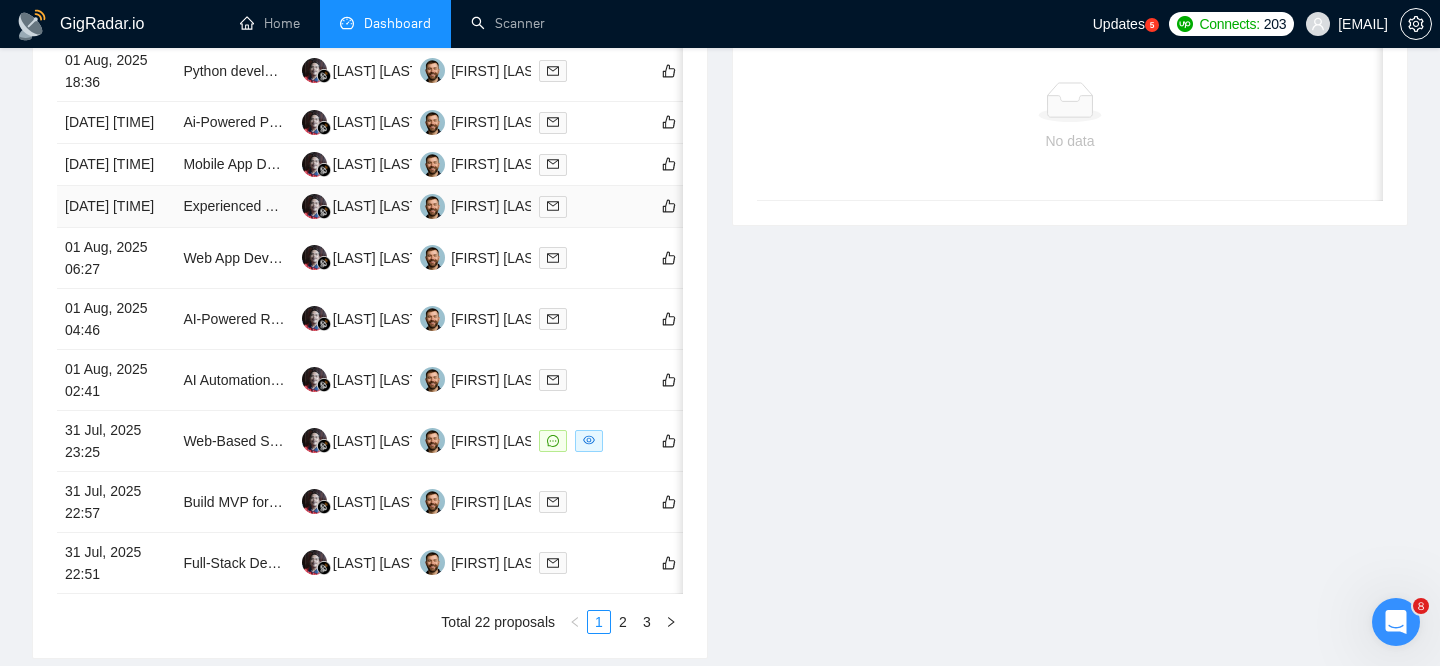 click on "[DATE] [TIME]" at bounding box center (116, 207) 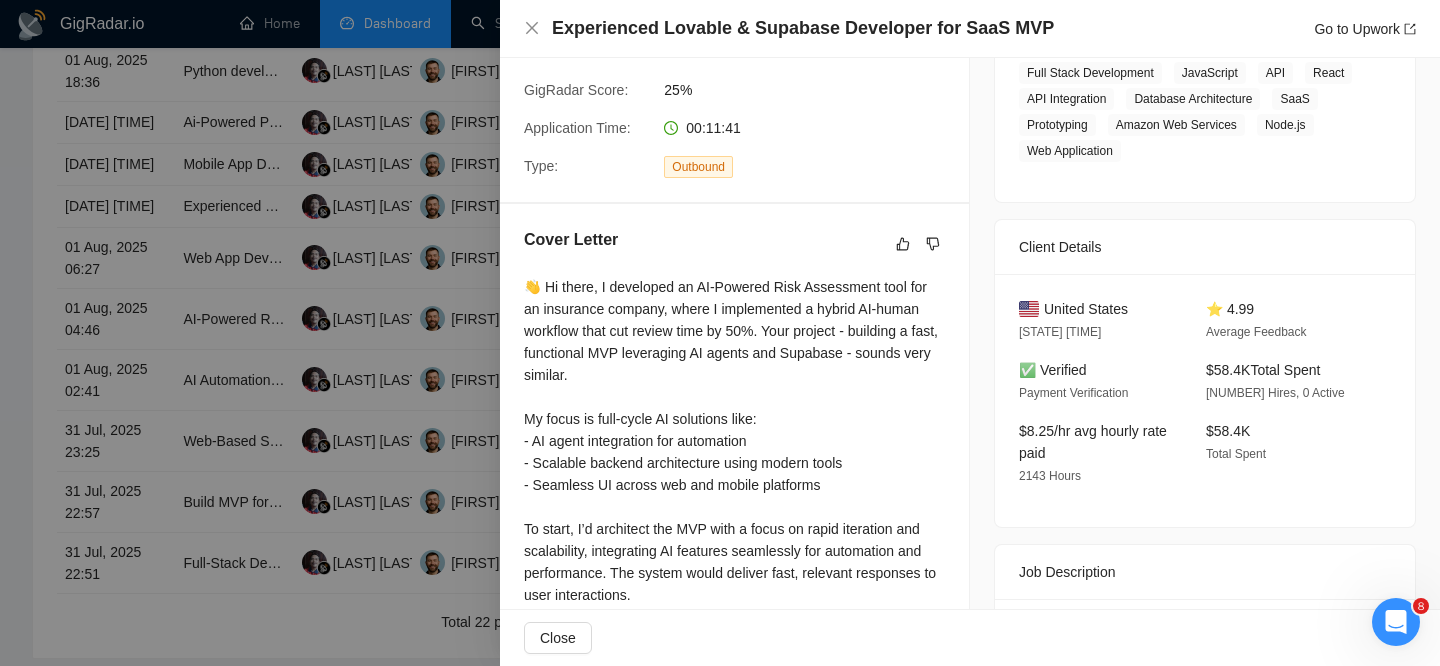 scroll, scrollTop: 7, scrollLeft: 0, axis: vertical 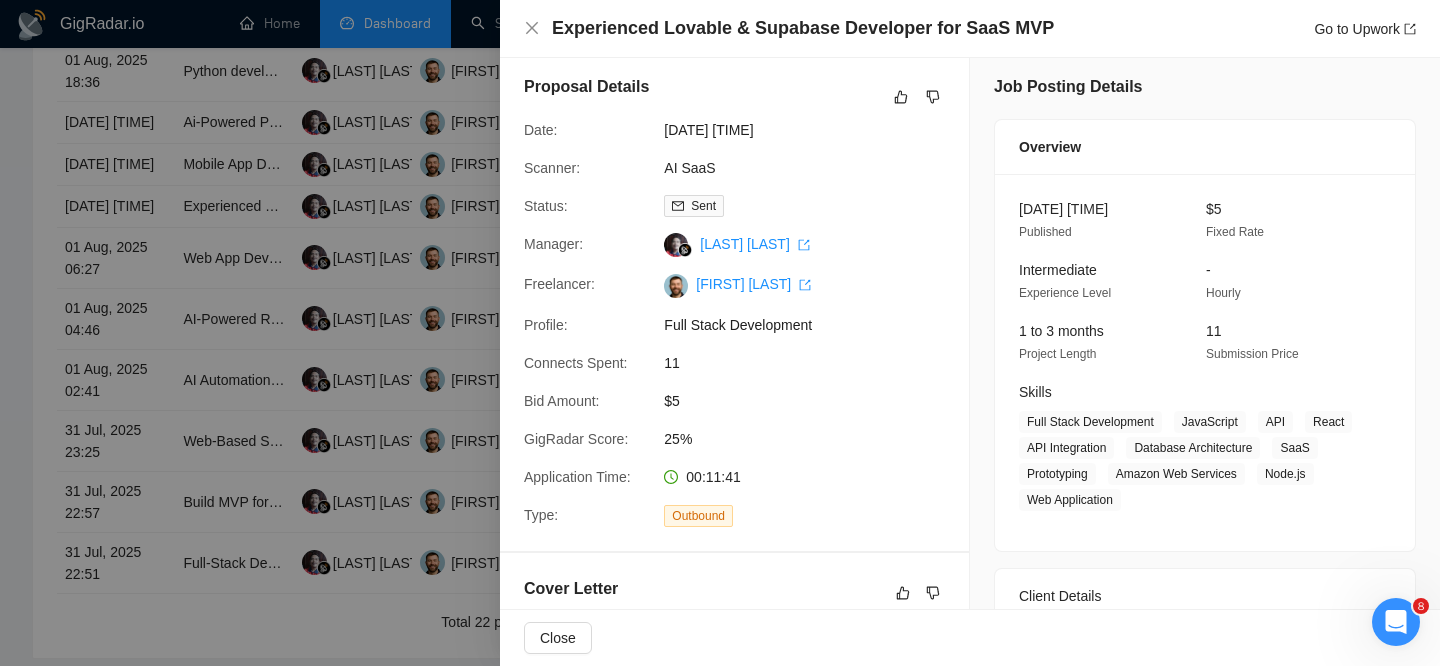 click at bounding box center (720, 333) 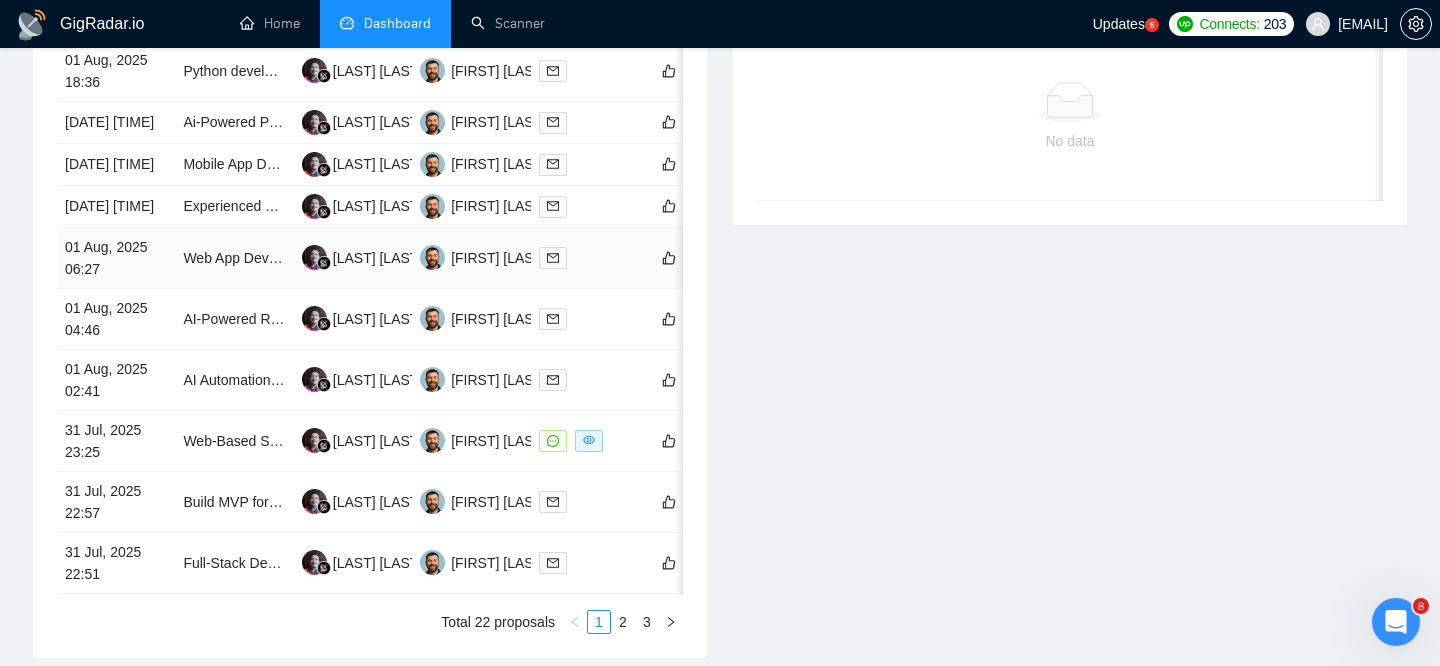 click on "01 Aug, 2025 06:27" at bounding box center [116, 258] 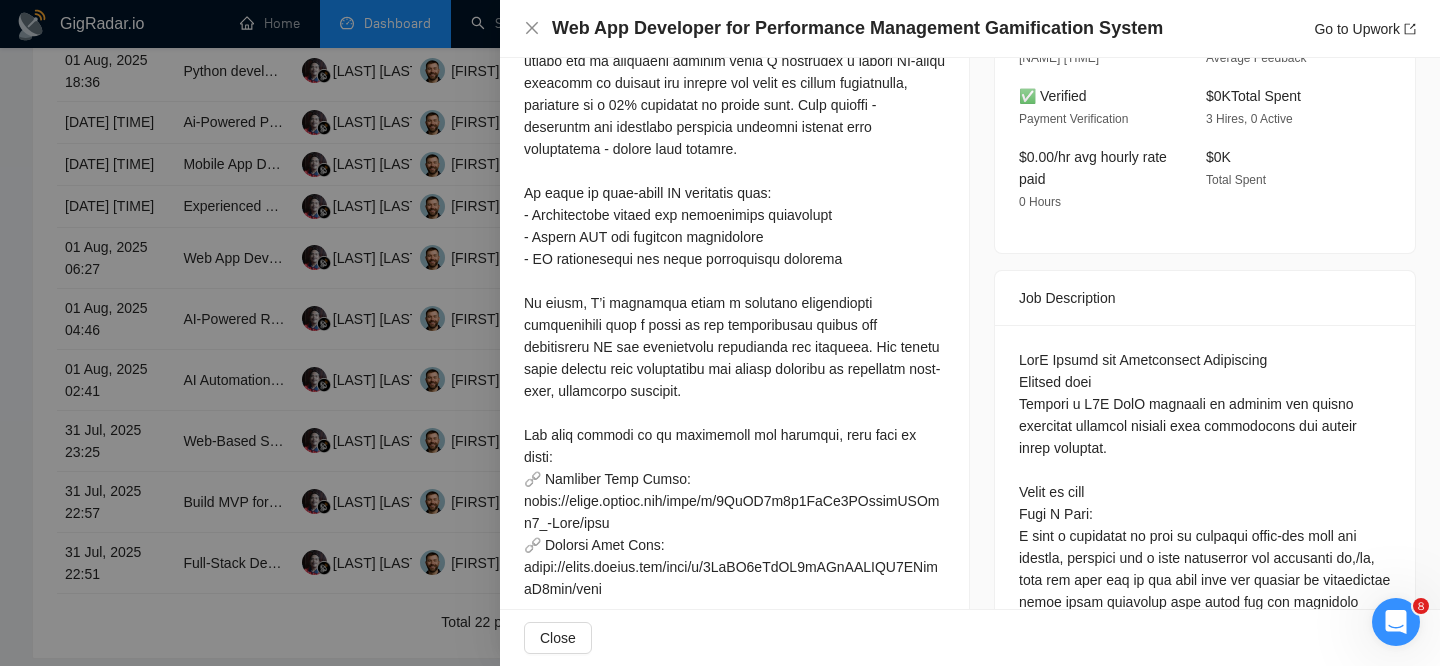 scroll, scrollTop: 0, scrollLeft: 0, axis: both 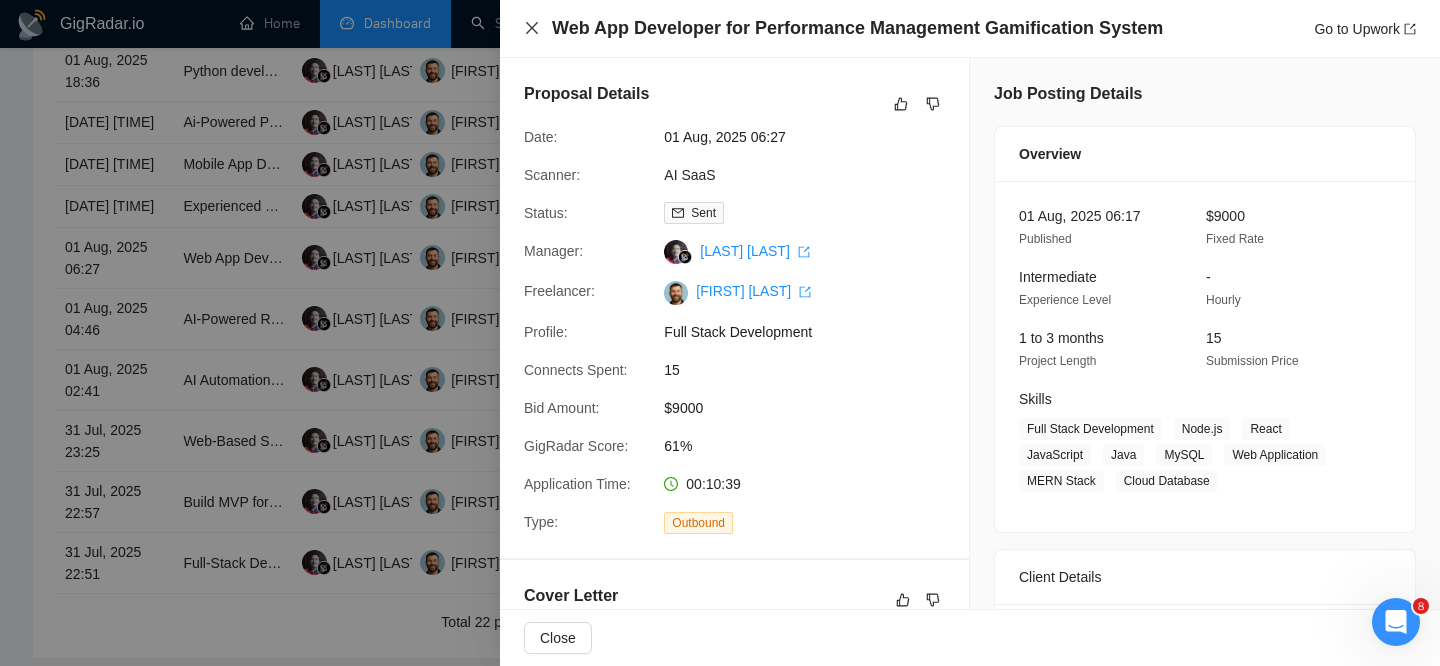 click 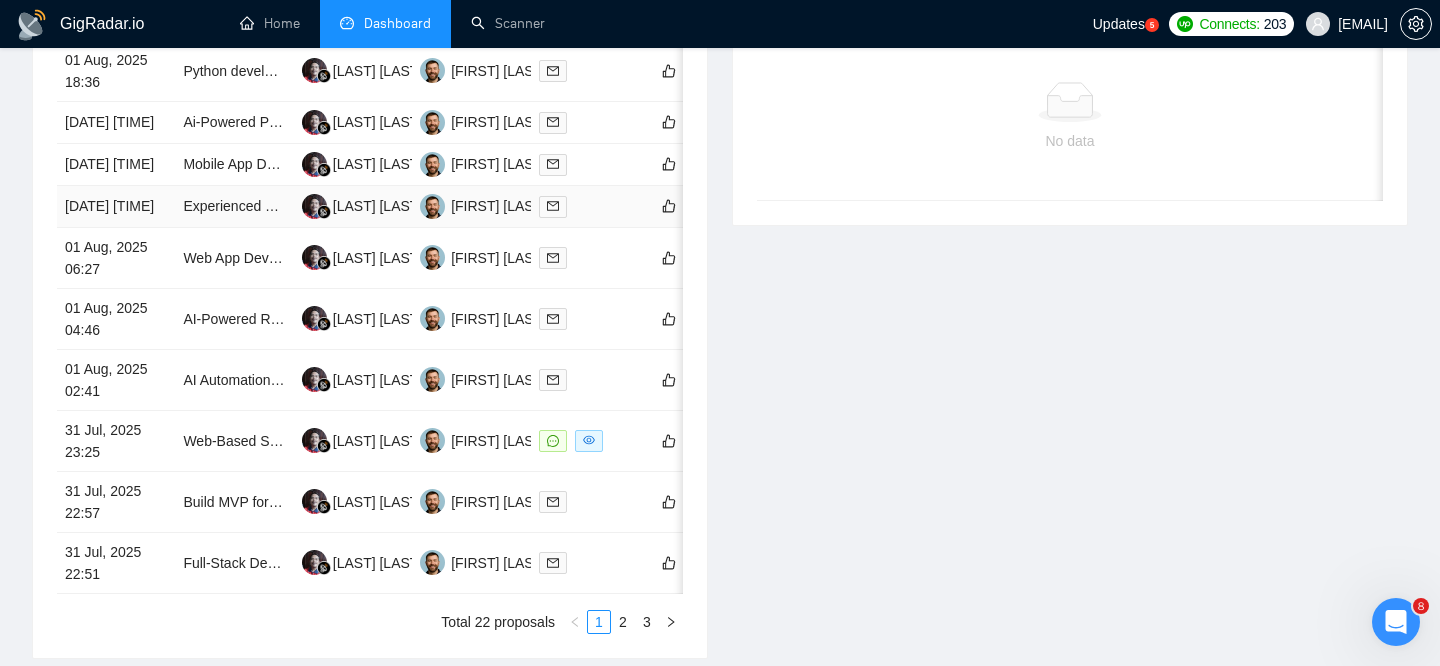 click on "[DATE] [TIME]" at bounding box center [116, 207] 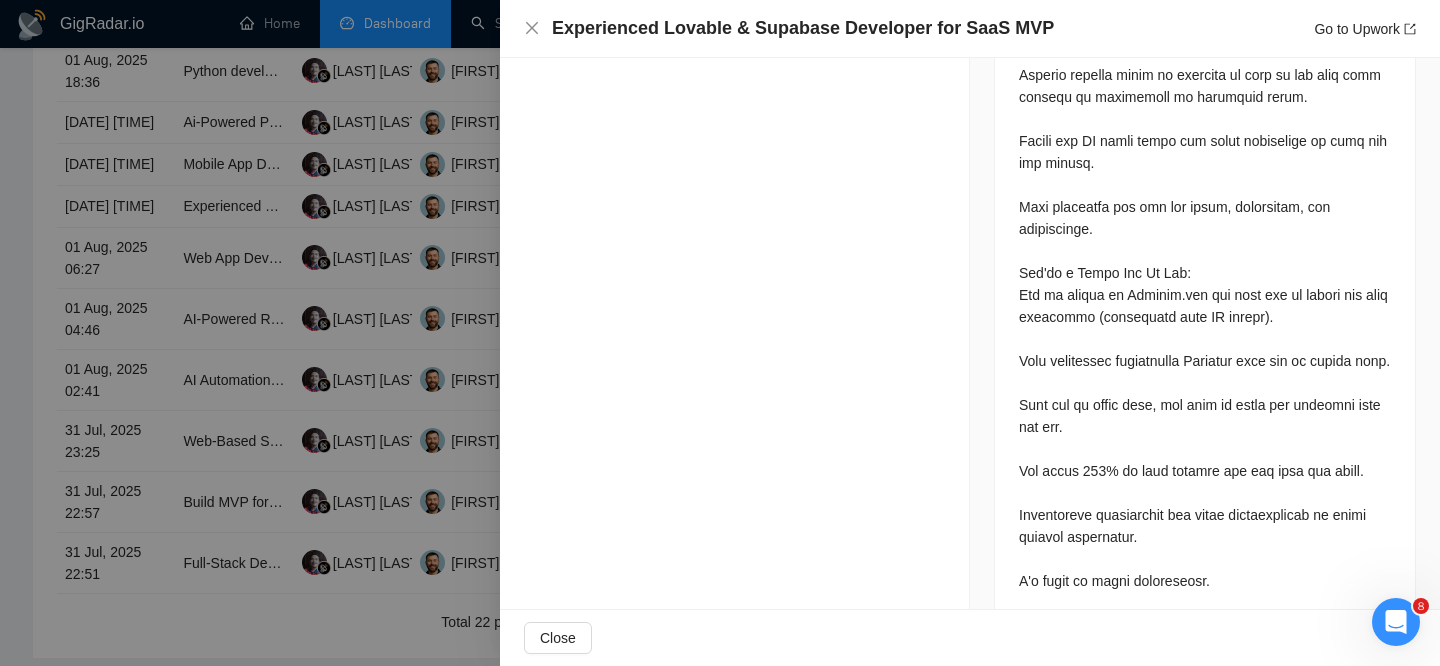 scroll, scrollTop: 1590, scrollLeft: 0, axis: vertical 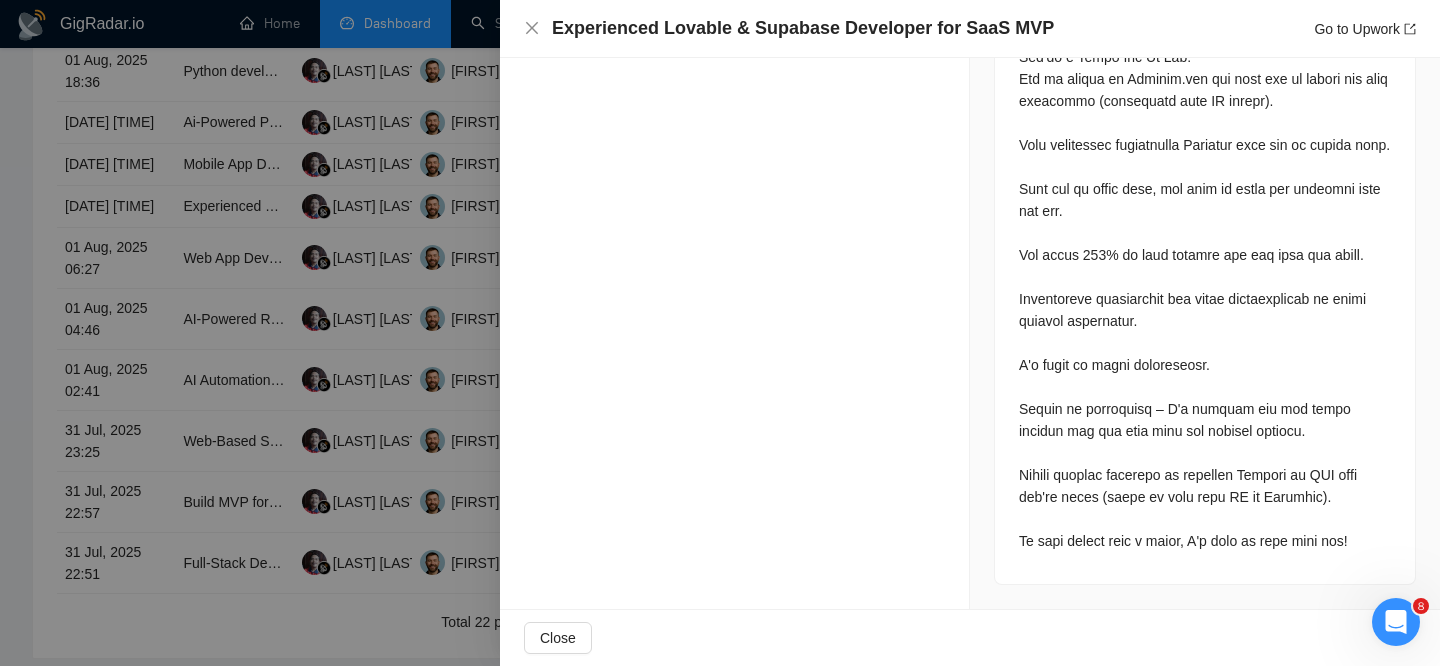 drag, startPoint x: 1400, startPoint y: 543, endPoint x: 983, endPoint y: 640, distance: 428.13315 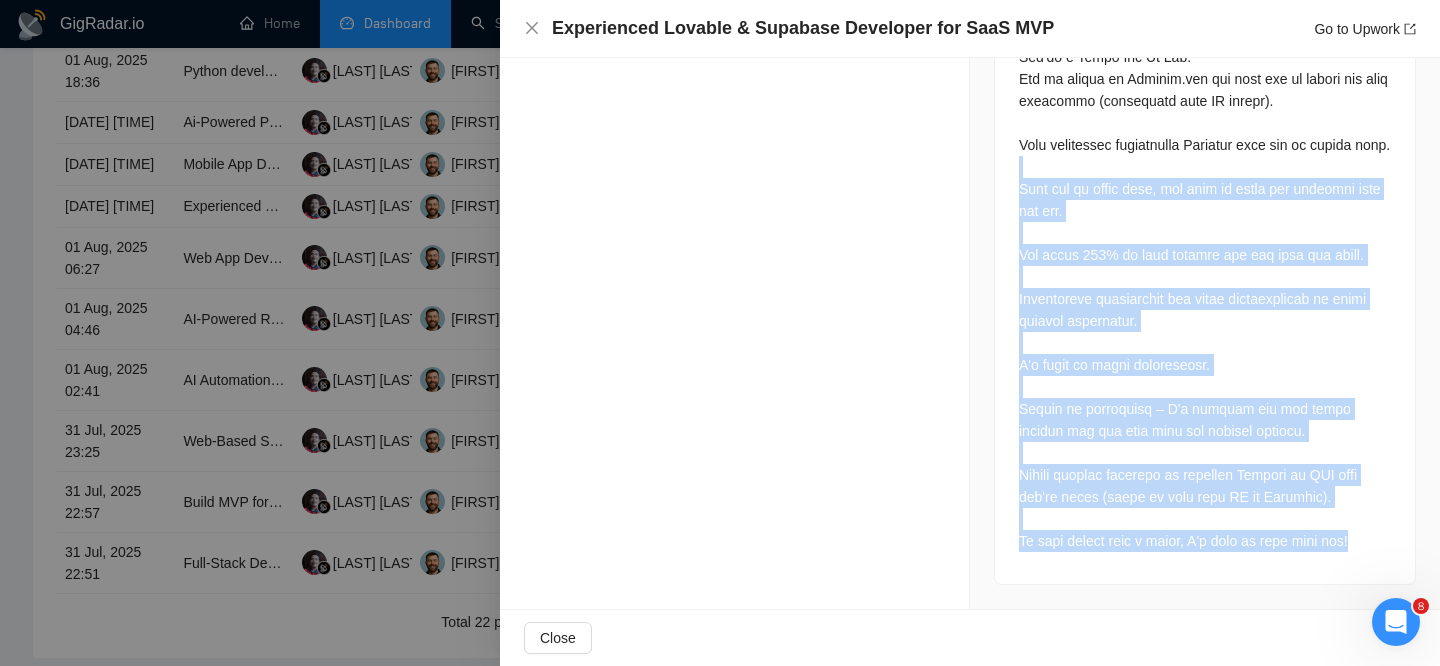 drag, startPoint x: 1366, startPoint y: 537, endPoint x: 1103, endPoint y: 163, distance: 457.2144 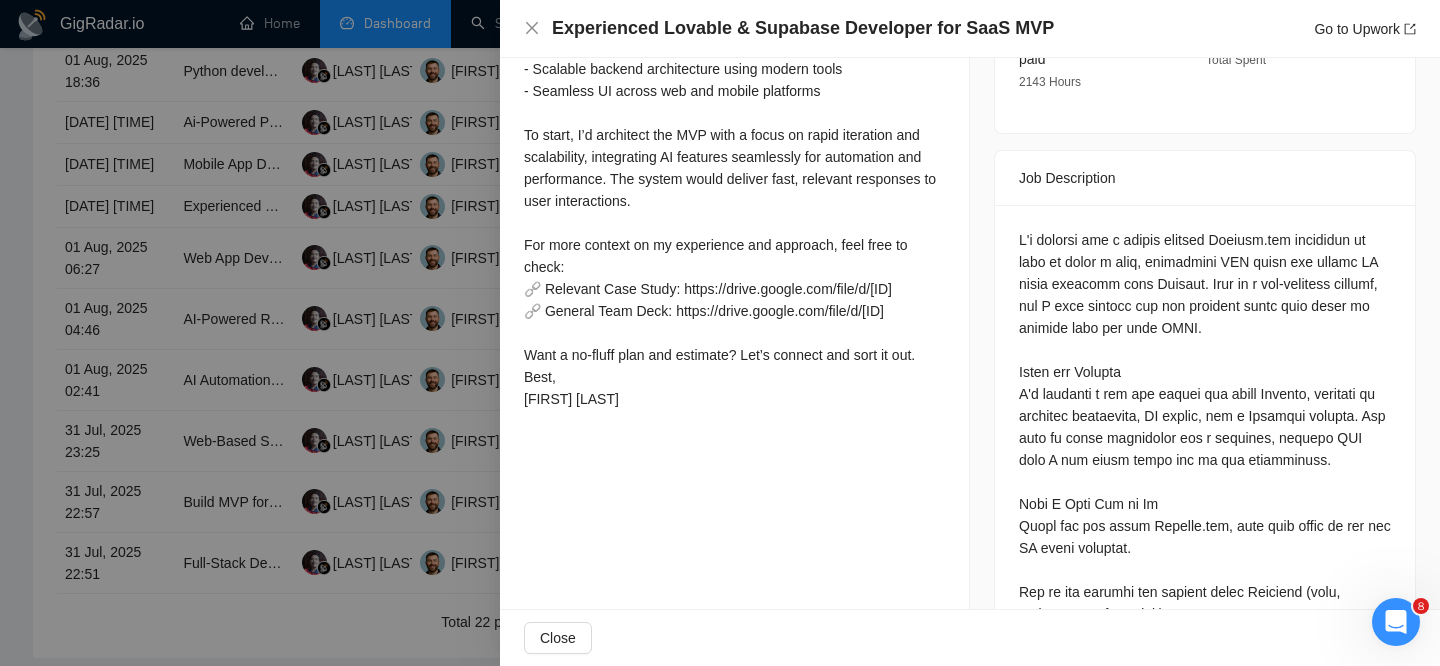 scroll, scrollTop: 732, scrollLeft: 0, axis: vertical 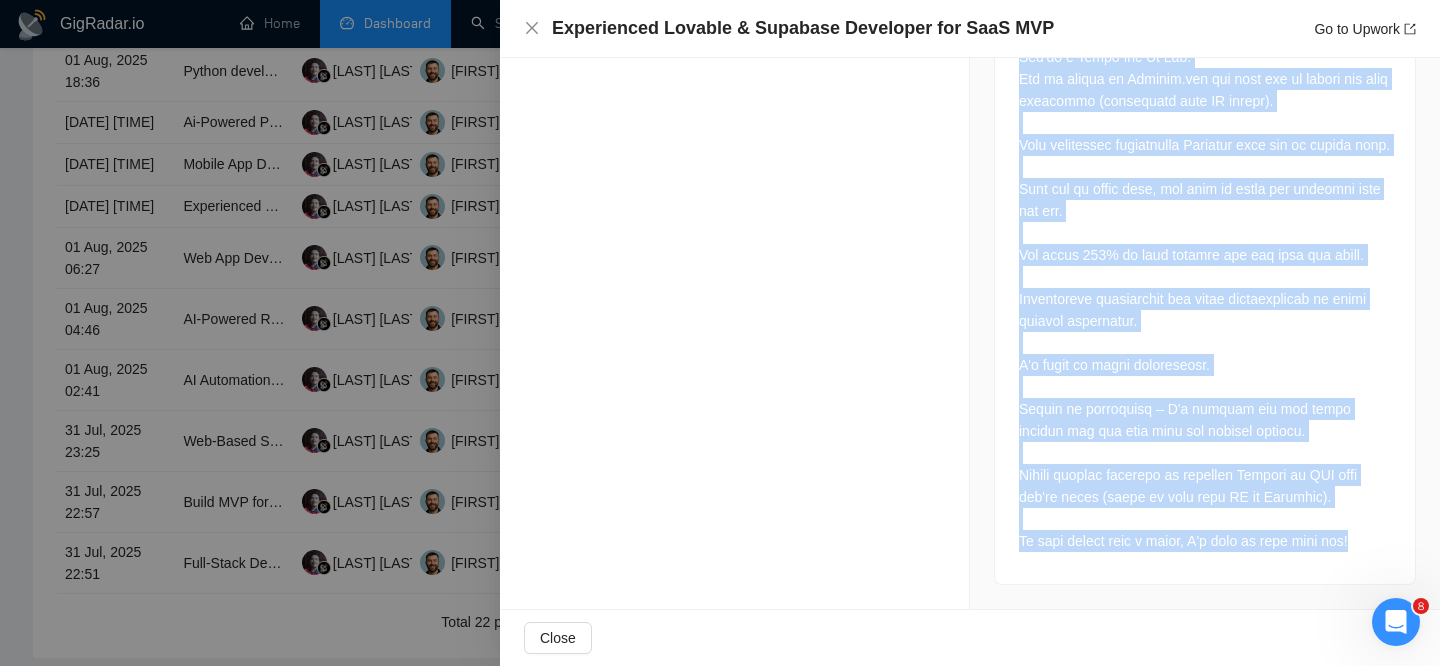 drag, startPoint x: 1019, startPoint y: 259, endPoint x: 1402, endPoint y: 533, distance: 470.9193 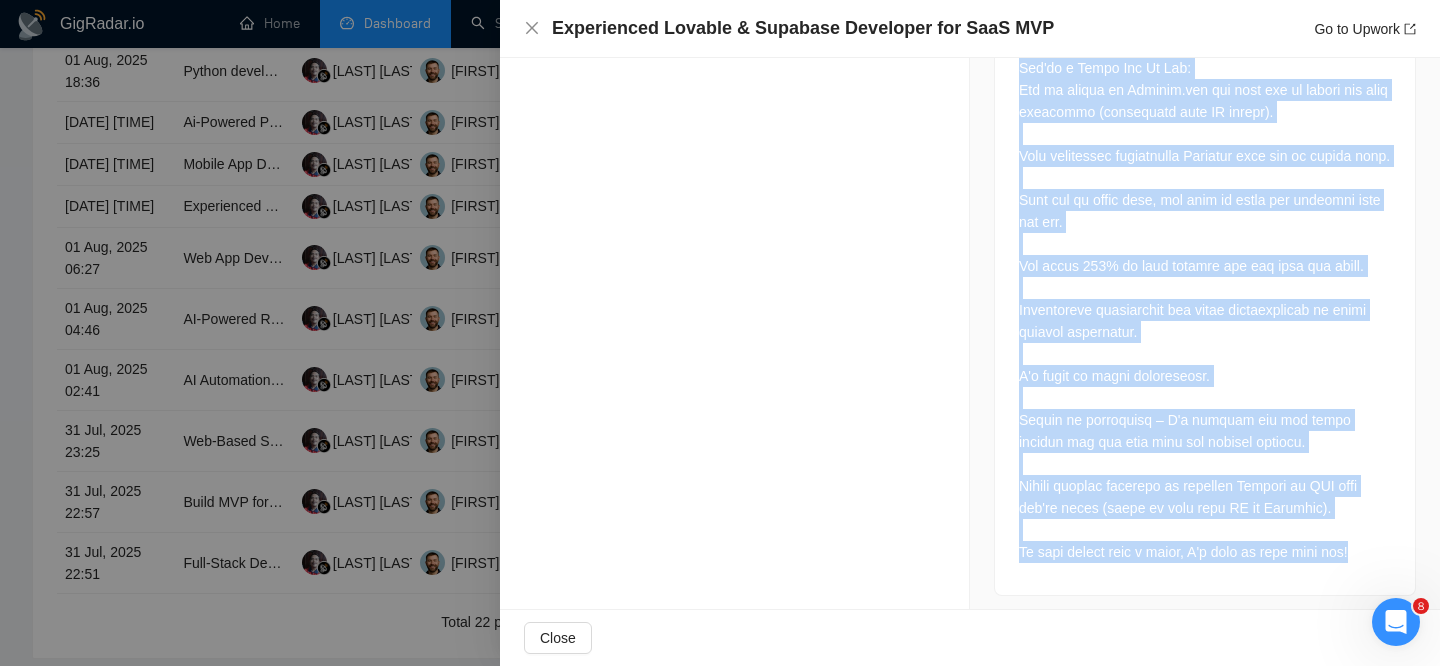 scroll, scrollTop: 1590, scrollLeft: 0, axis: vertical 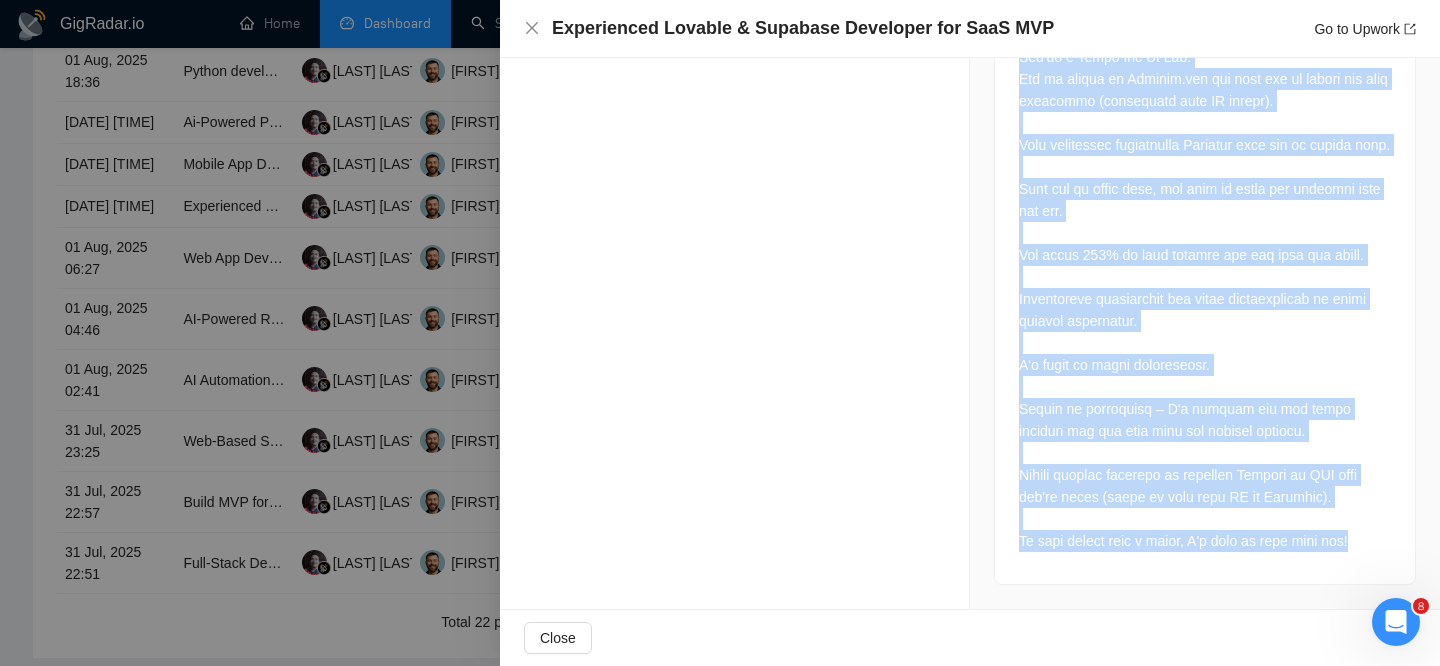 click at bounding box center [1205, -5] 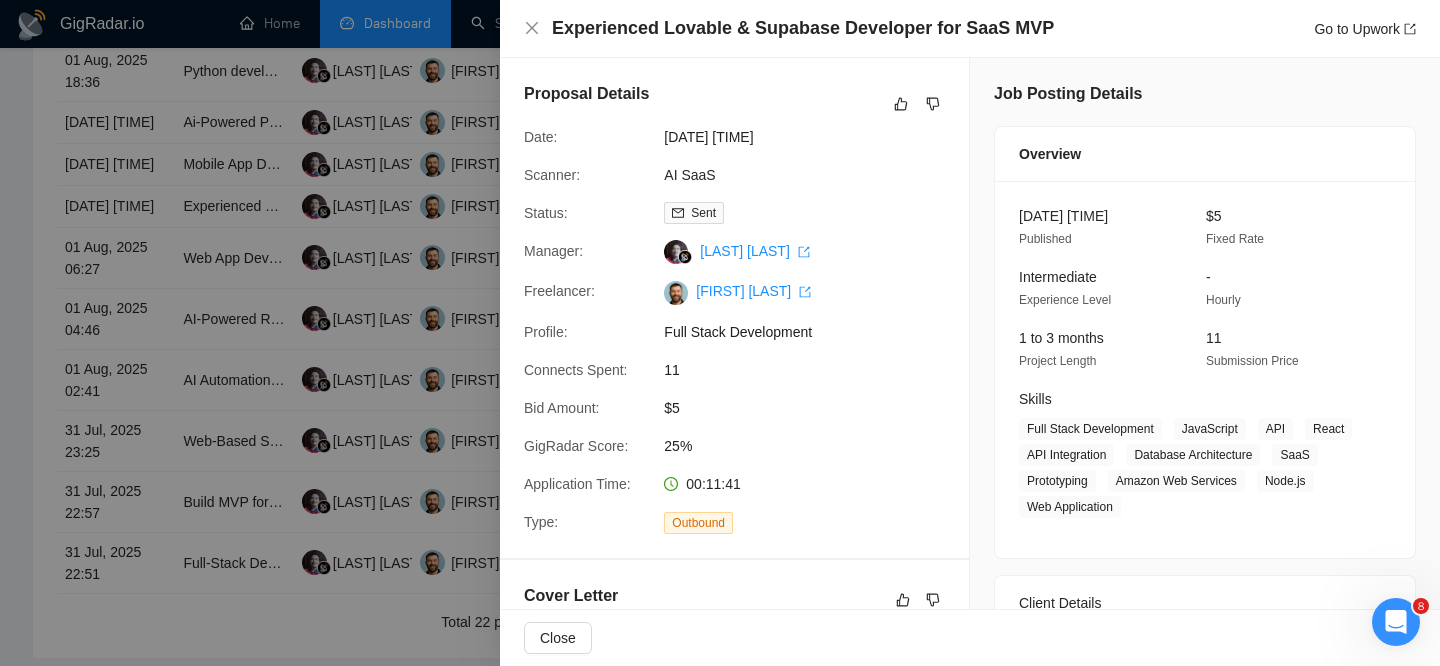 scroll, scrollTop: 103, scrollLeft: 0, axis: vertical 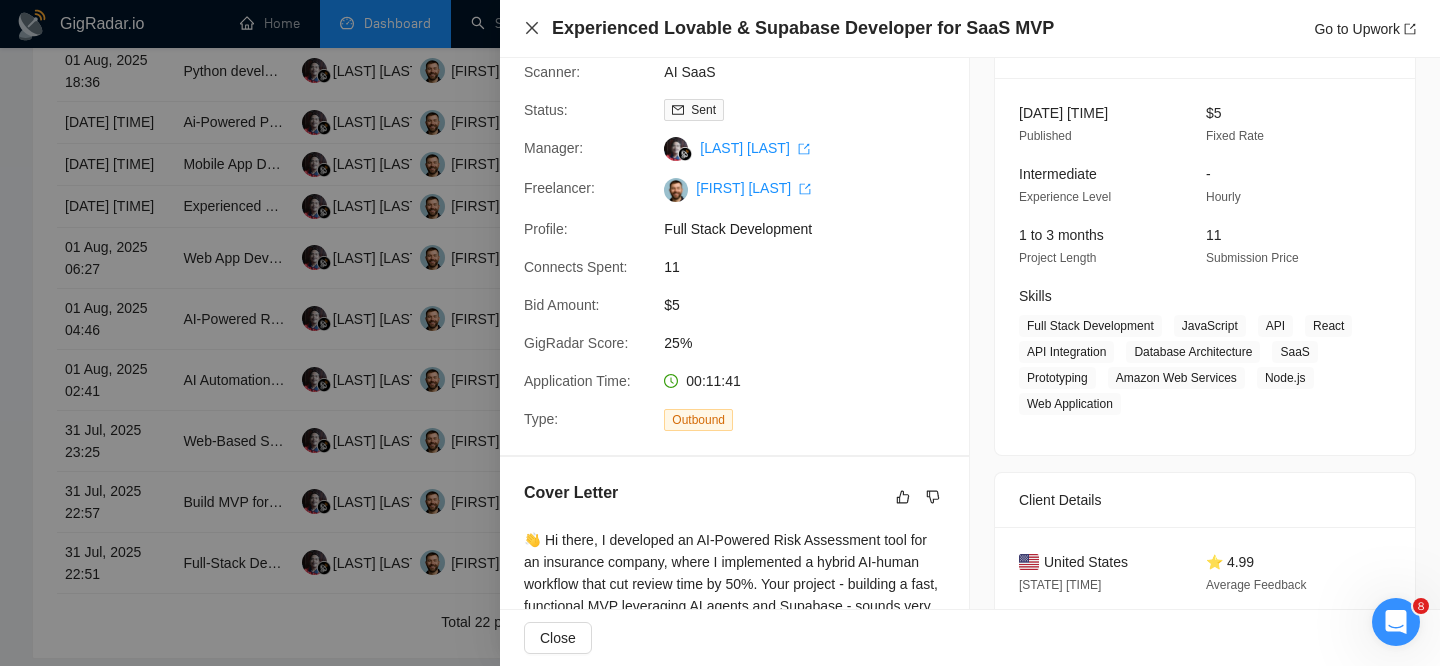 click 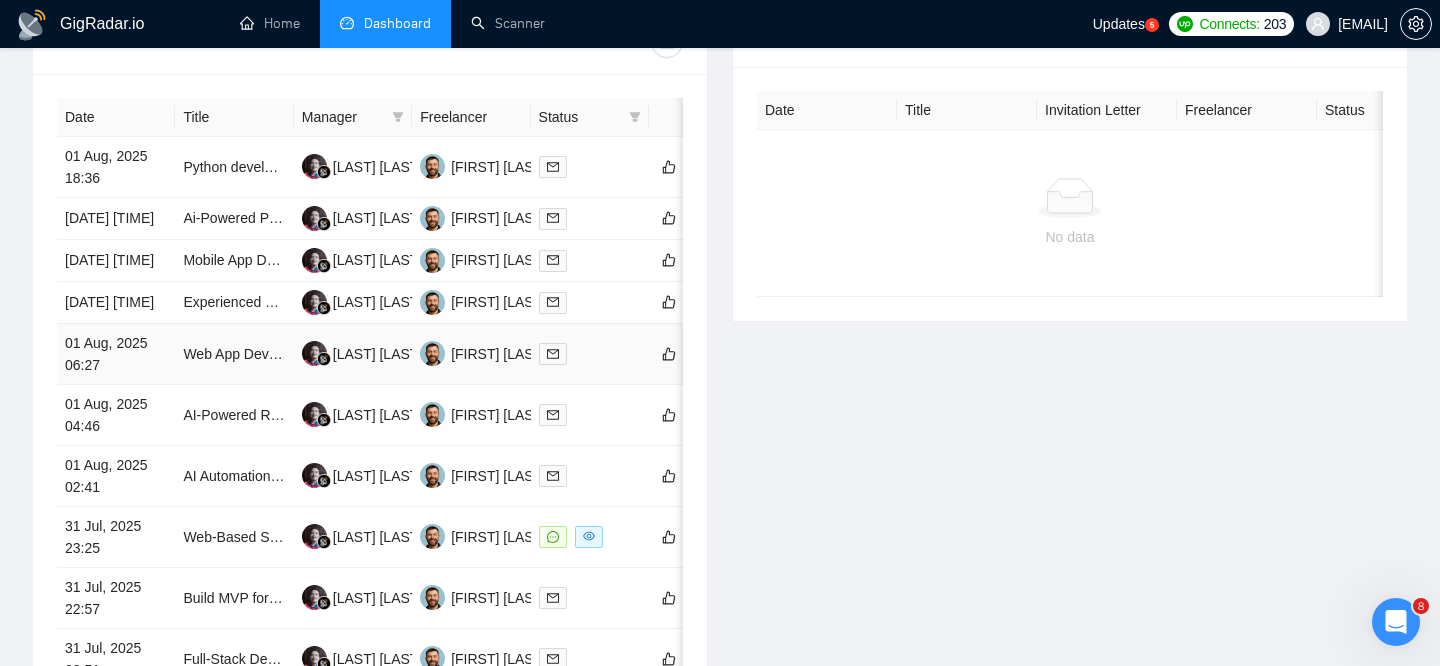 scroll, scrollTop: 805, scrollLeft: 0, axis: vertical 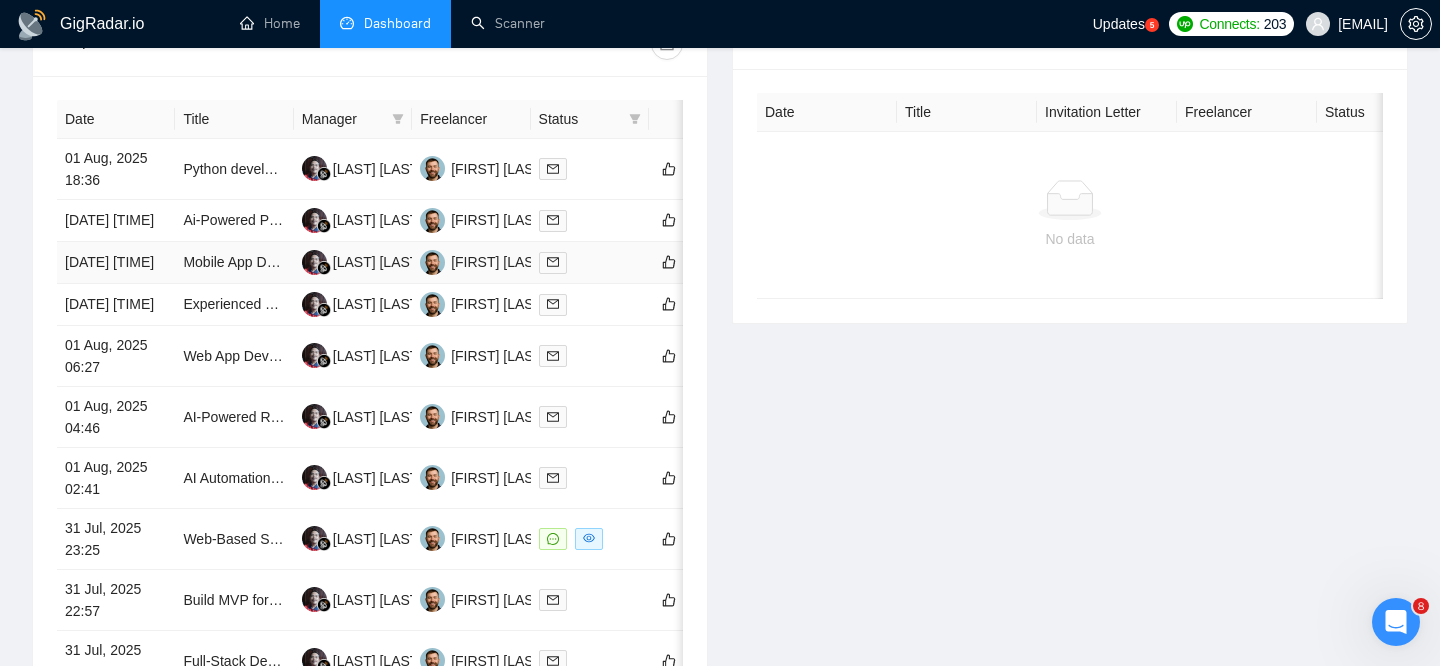 click on "[DATE] [TIME]" at bounding box center (116, 263) 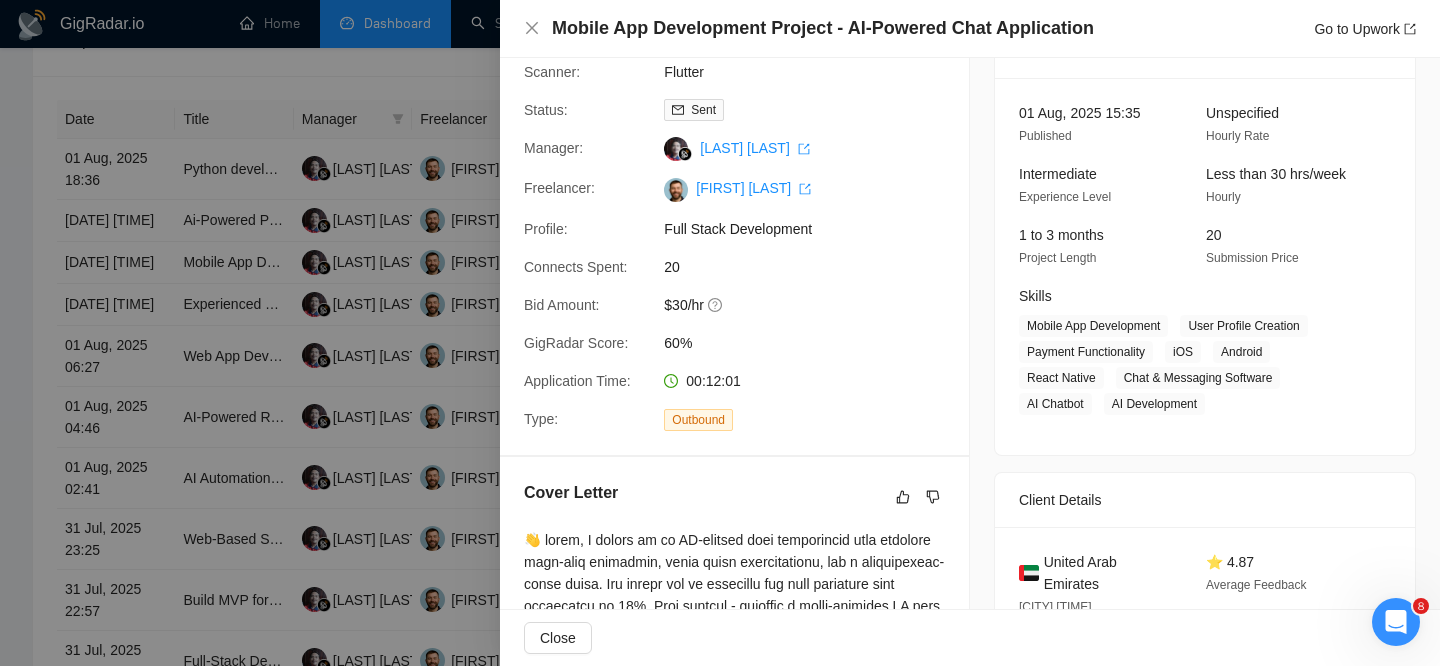 click on "Mobile App Development Project - AI-Powered Chat Application" at bounding box center [823, 28] 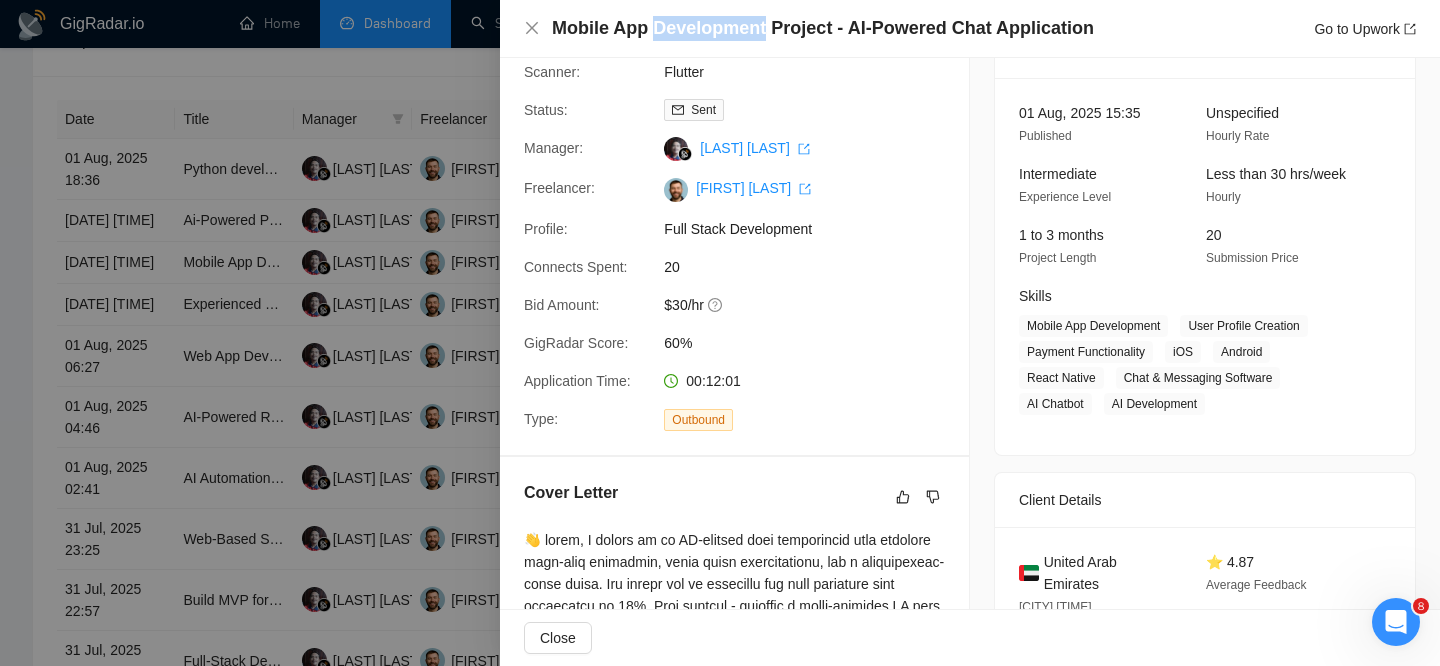 click on "Mobile App Development Project - AI-Powered Chat Application" at bounding box center (823, 28) 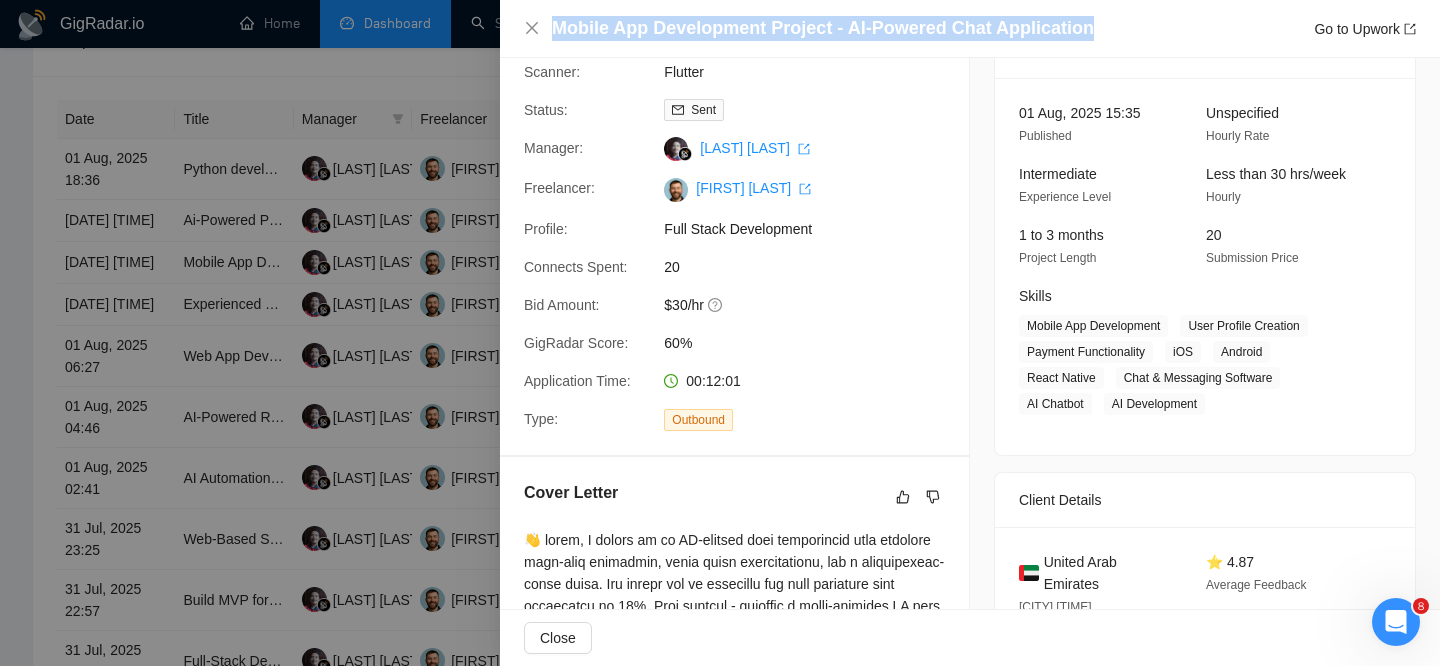 click on "Mobile App Development Project - AI-Powered Chat Application" at bounding box center [823, 28] 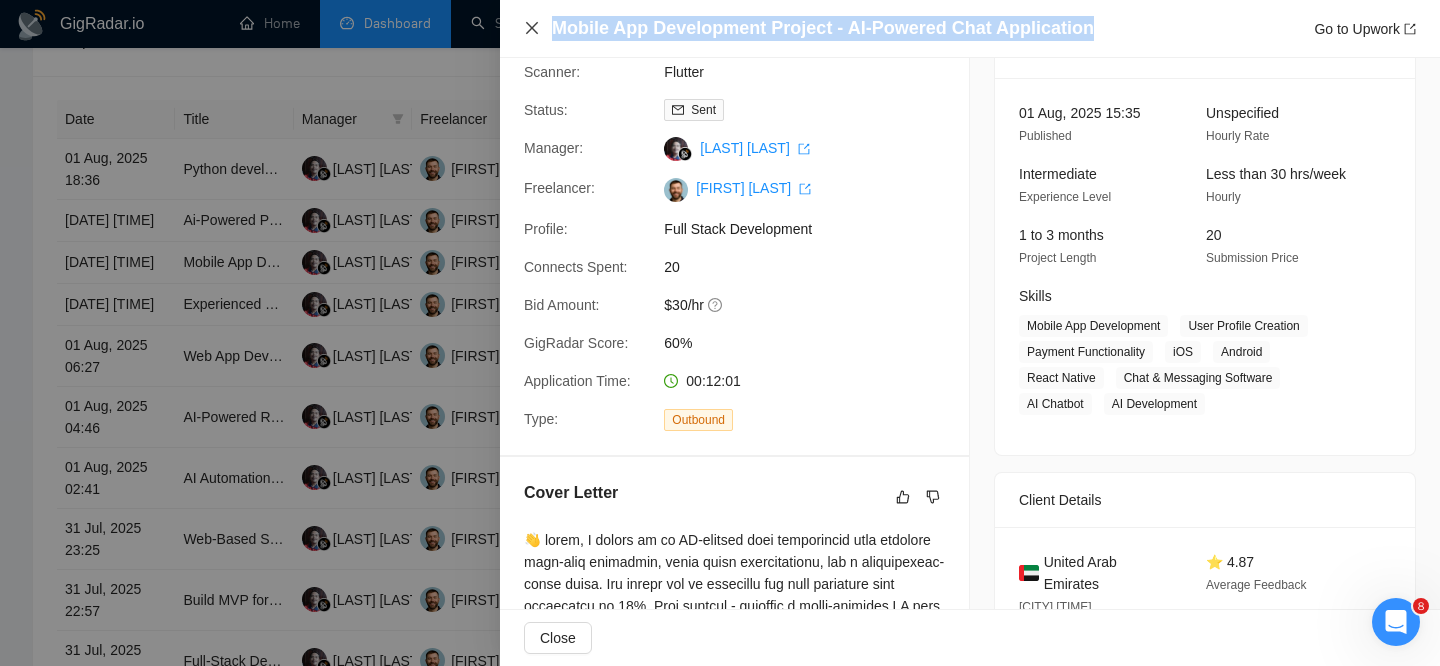 click 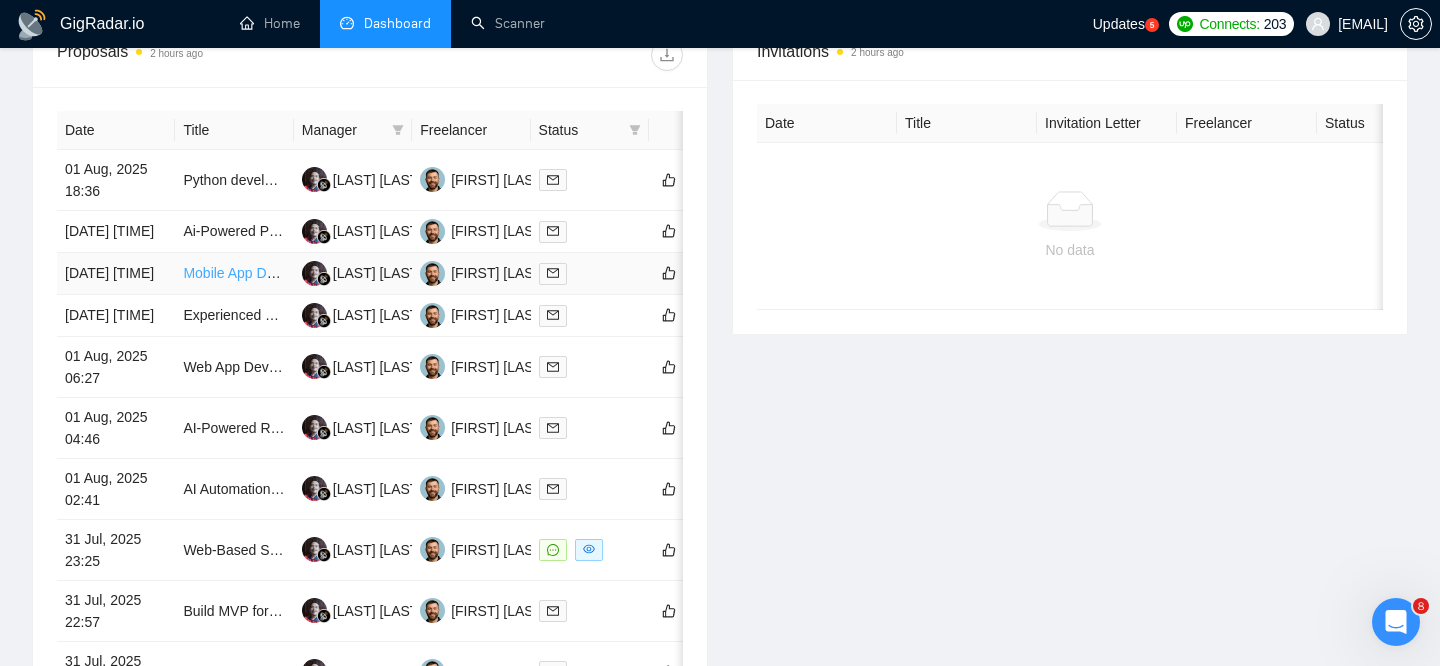 scroll, scrollTop: 785, scrollLeft: 0, axis: vertical 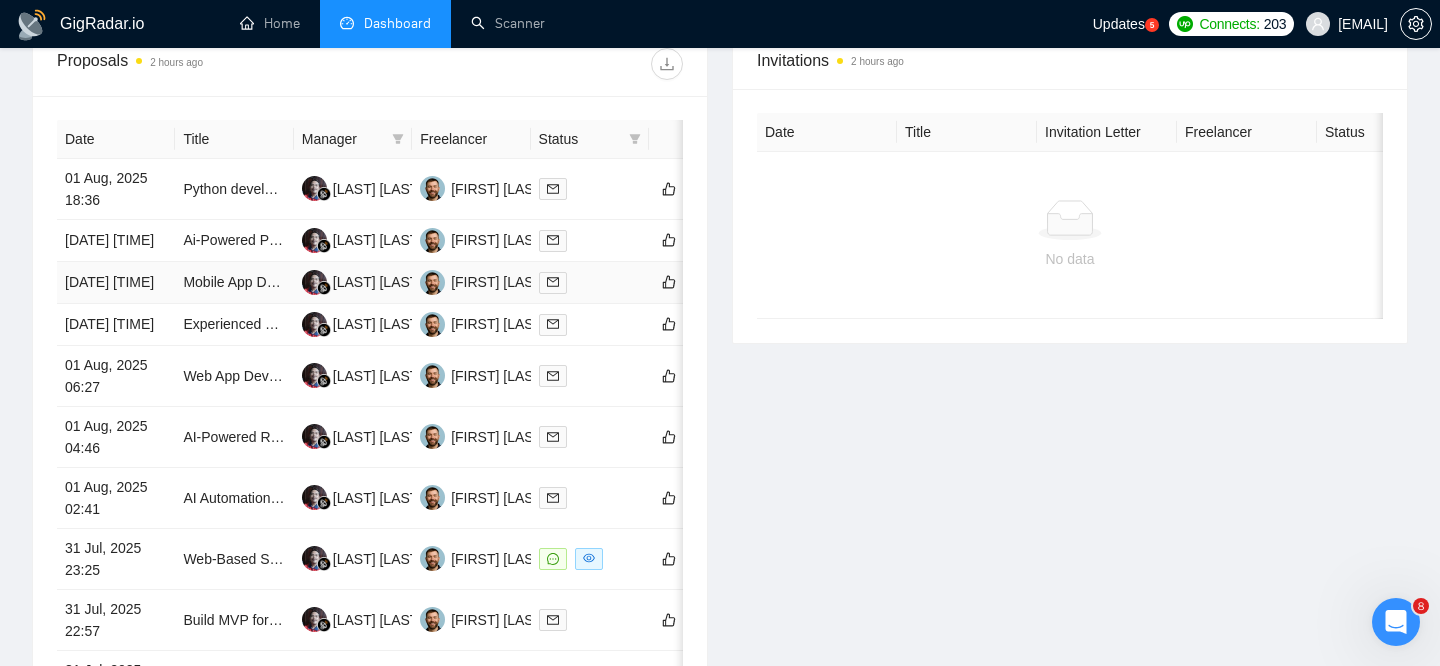 click on "Mobile App Development Project - AI-Powered Chat Application" at bounding box center (234, 283) 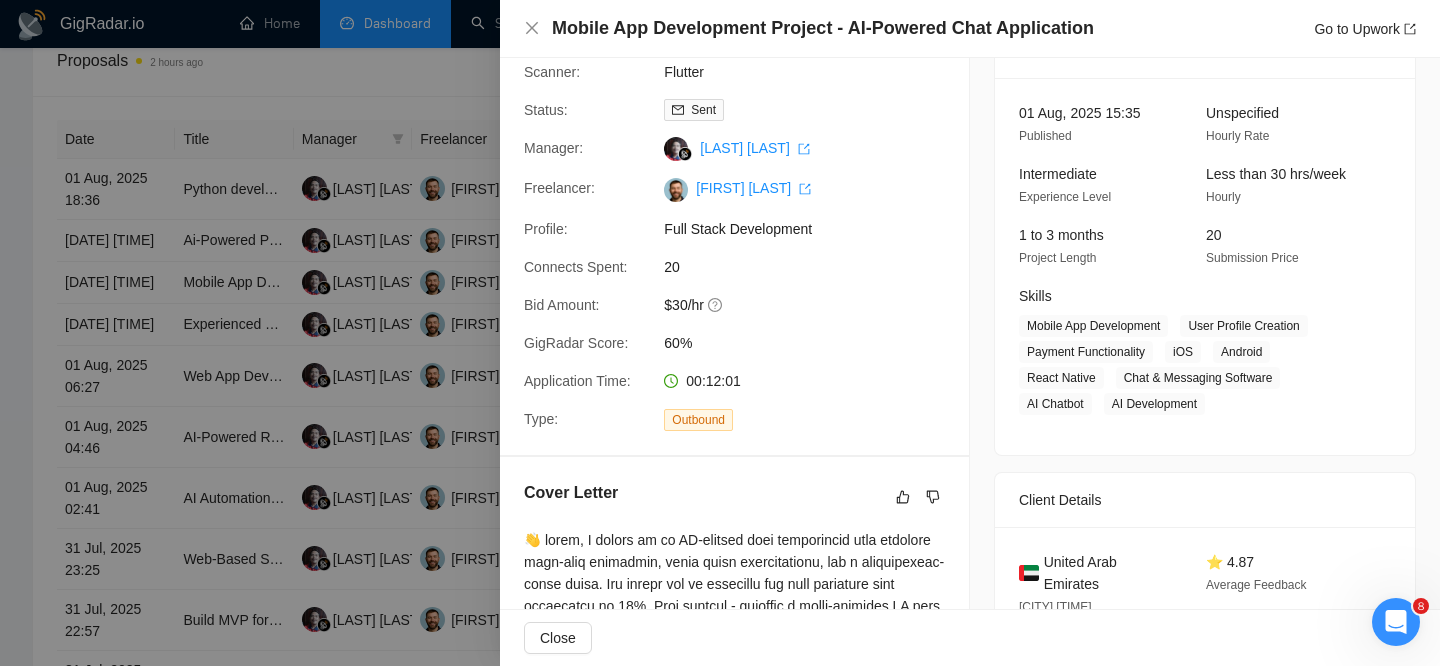 click at bounding box center [720, 333] 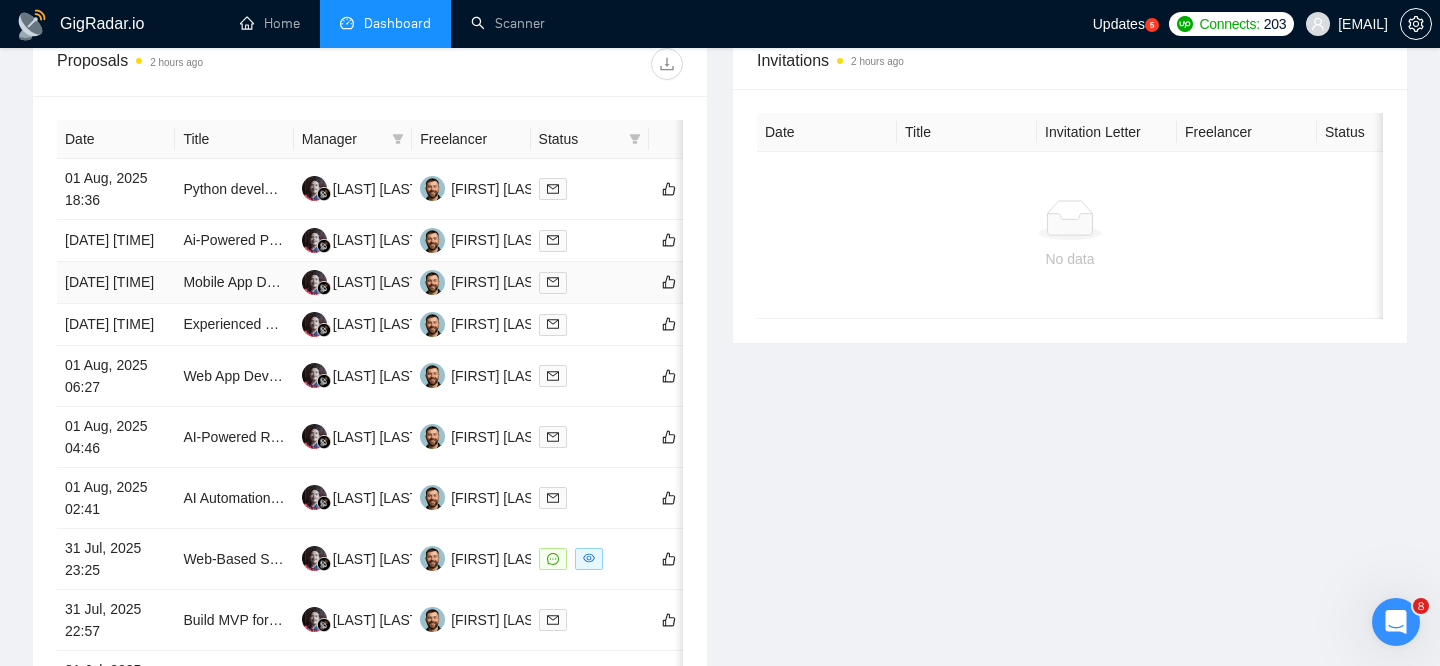 click on "[DATE] [TIME]" at bounding box center (116, 283) 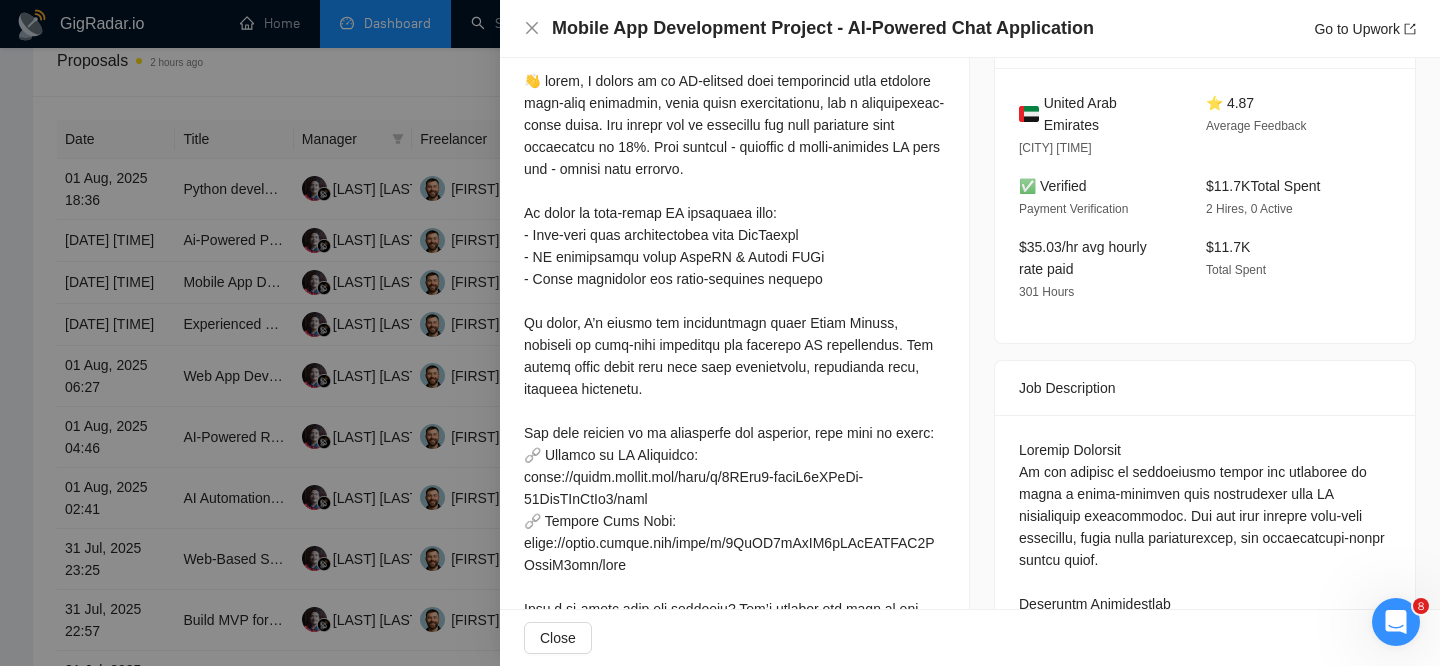 scroll, scrollTop: 557, scrollLeft: 0, axis: vertical 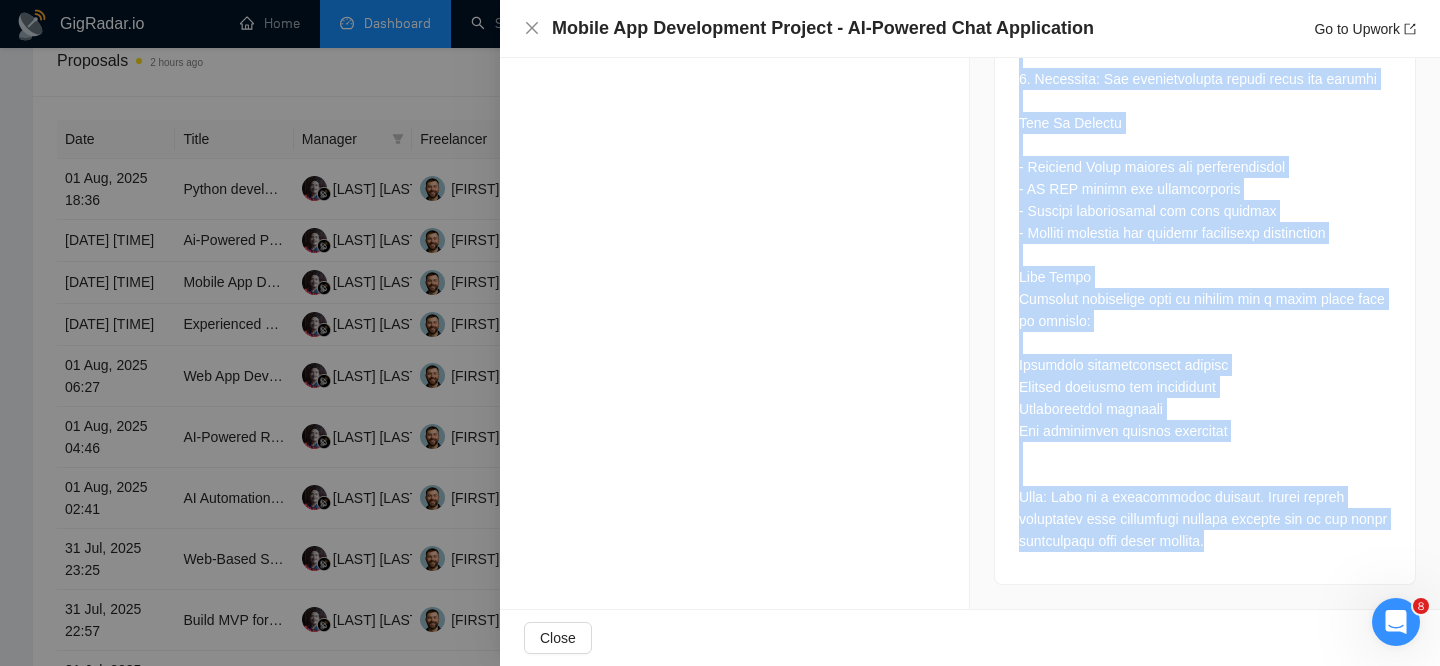 drag, startPoint x: 1022, startPoint y: 438, endPoint x: 1253, endPoint y: 559, distance: 260.77194 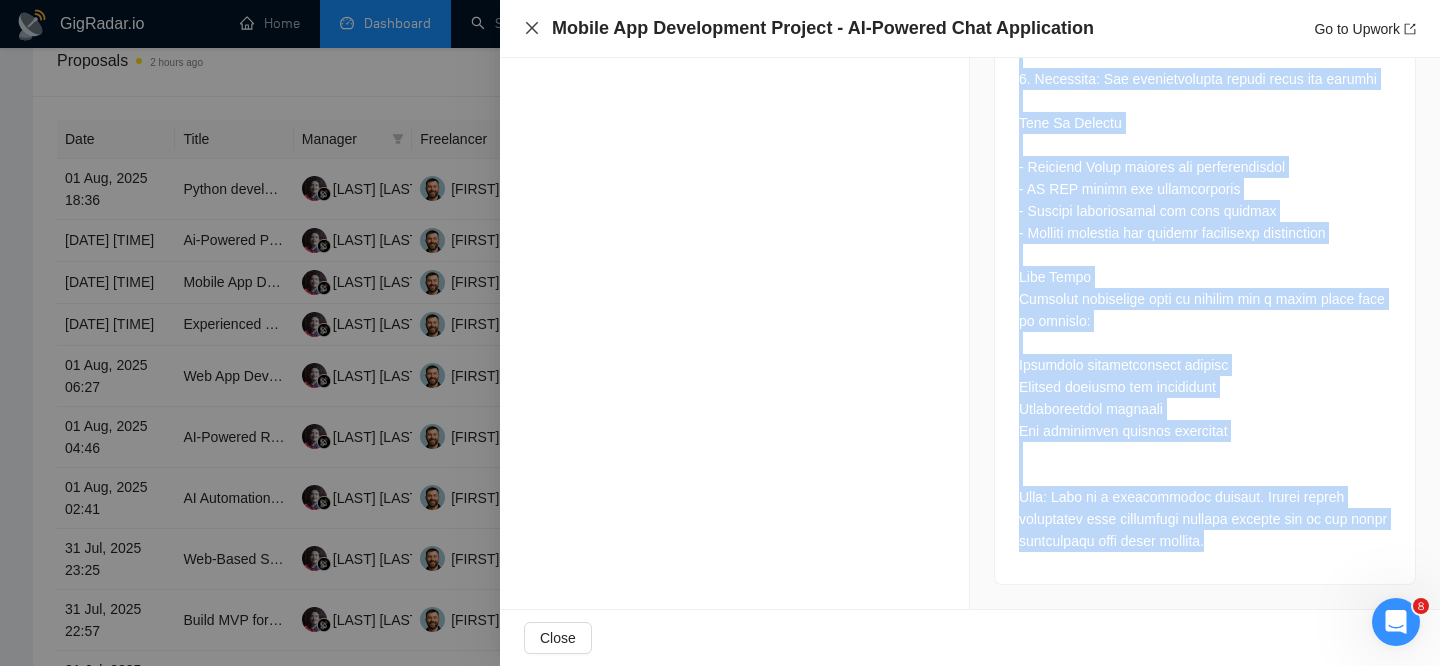 click 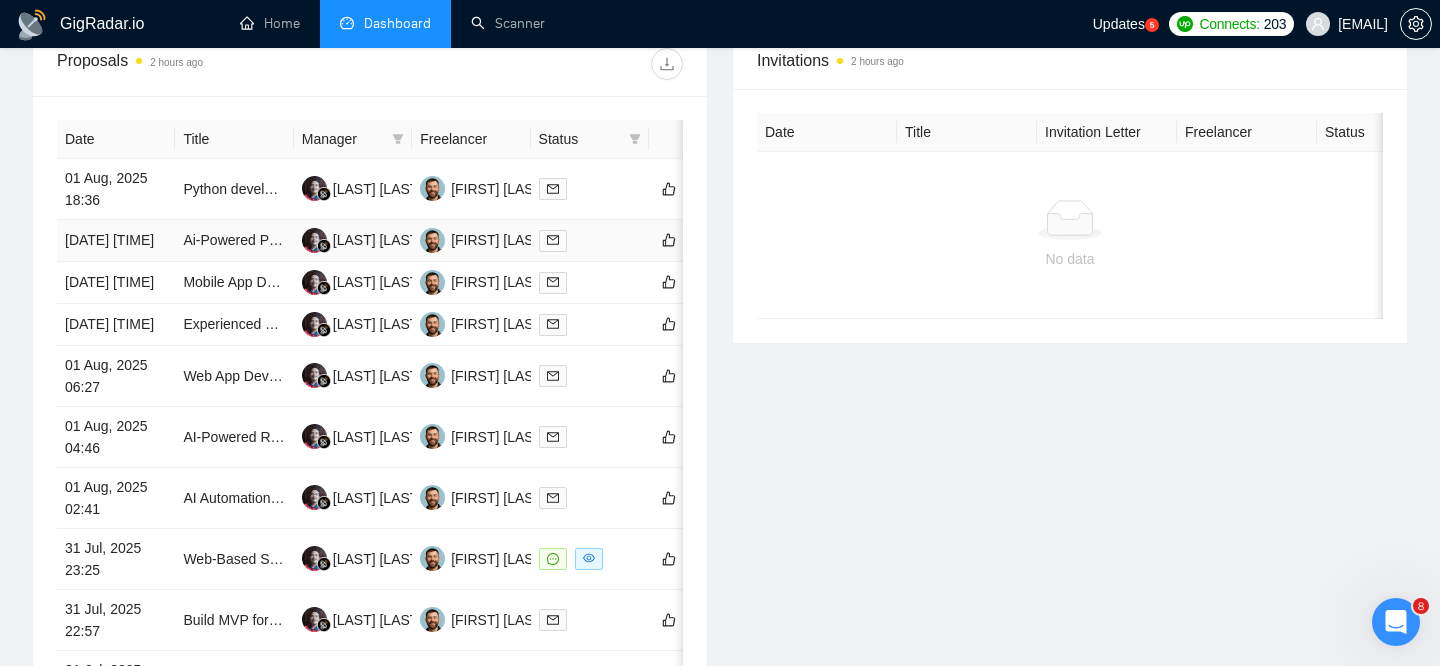 click on "[DATE] [TIME]" at bounding box center [116, 241] 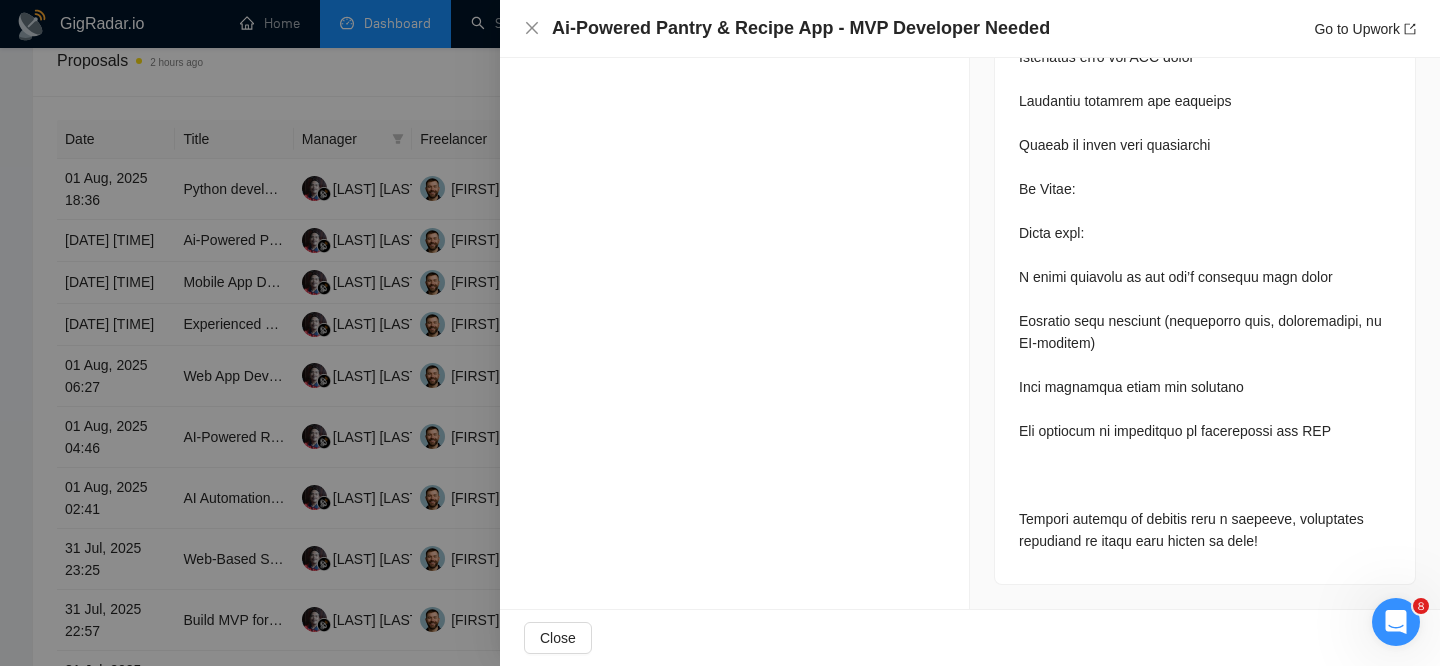 click on "Ai-Powered Pantry & Recipe App - MVP Developer Needed" at bounding box center (801, 28) 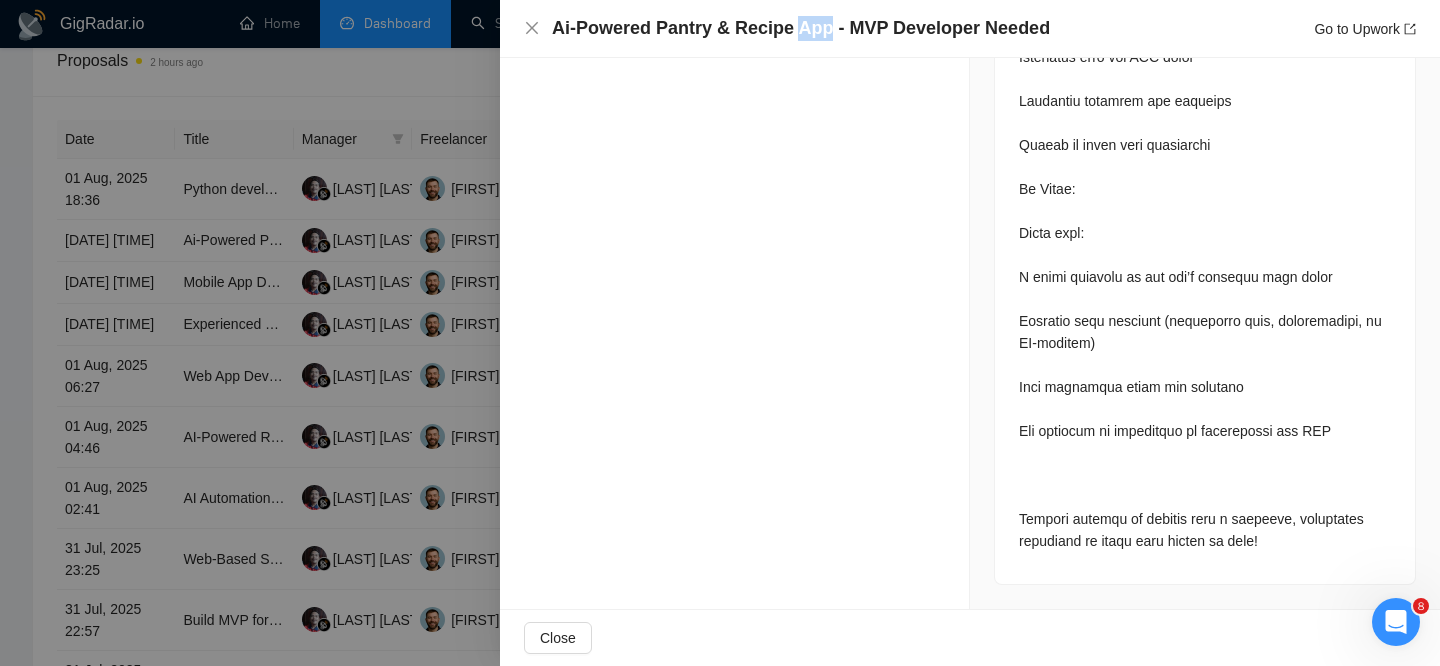 click on "Ai-Powered Pantry & Recipe App - MVP Developer Needed" at bounding box center (801, 28) 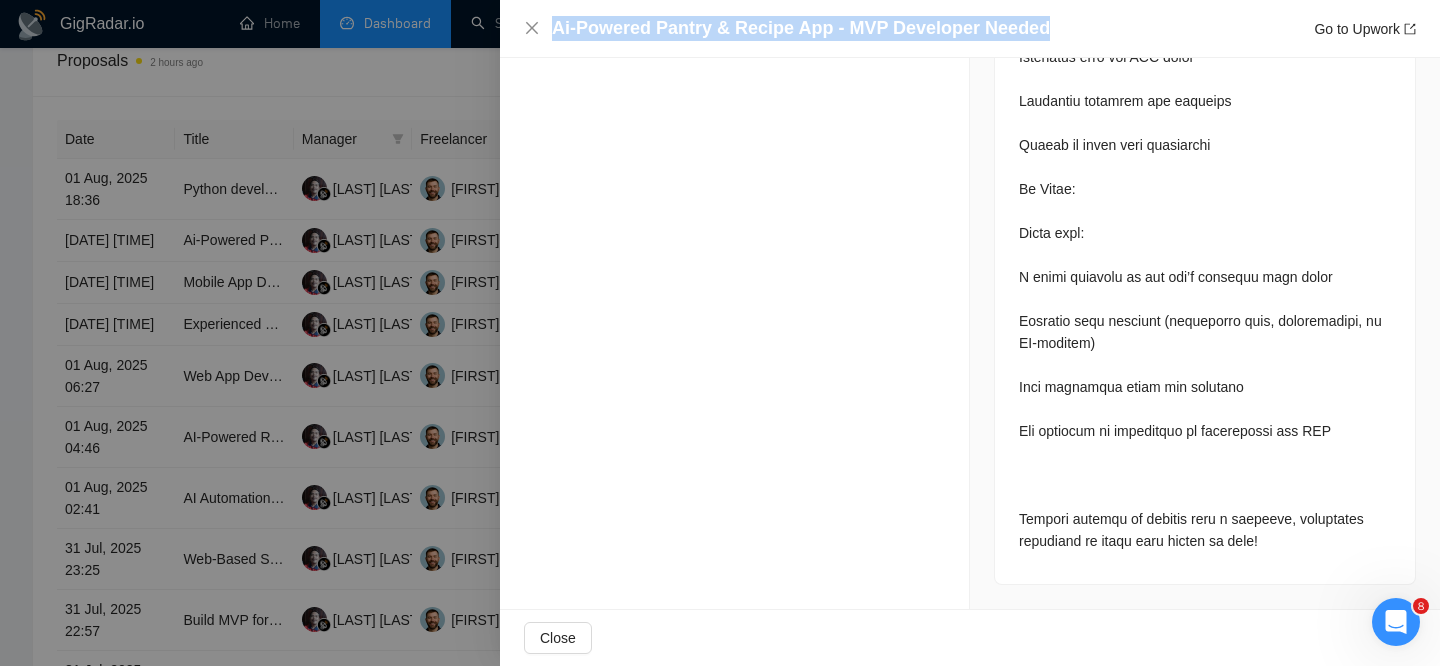 click on "Ai-Powered Pantry & Recipe App - MVP Developer Needed" at bounding box center [801, 28] 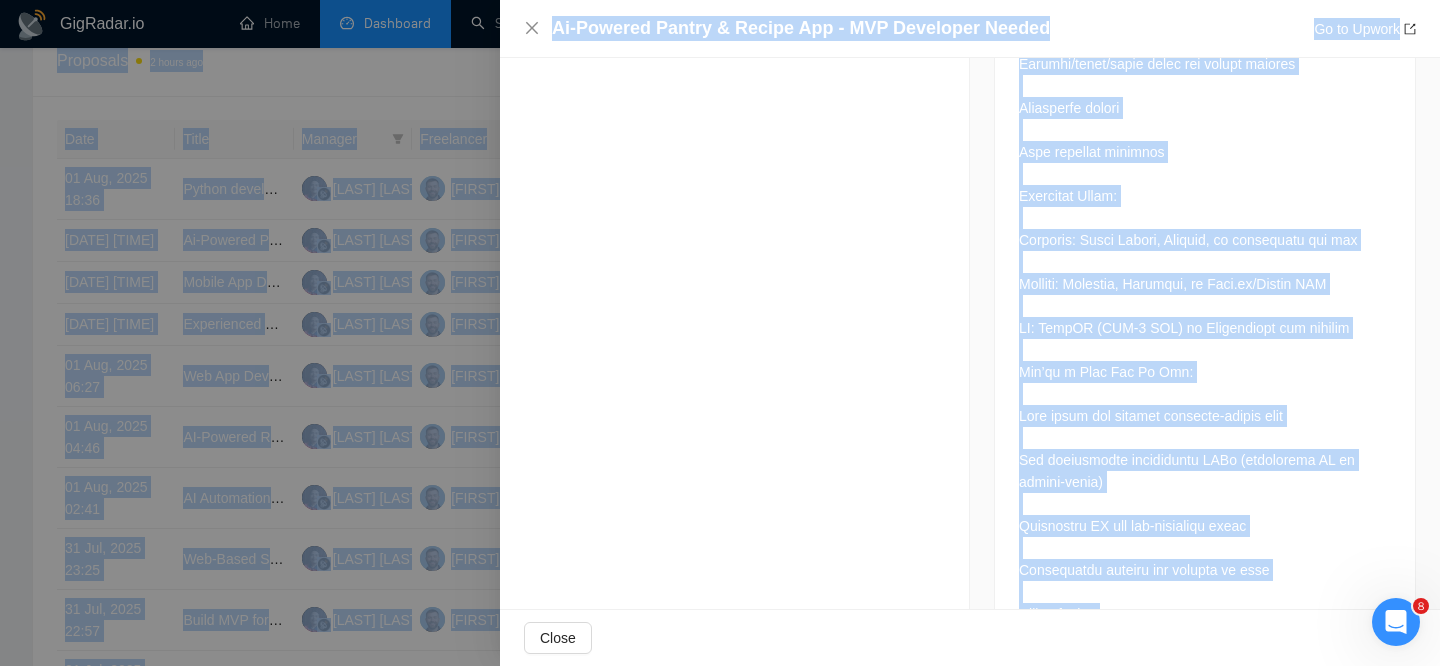 scroll, scrollTop: 805, scrollLeft: 0, axis: vertical 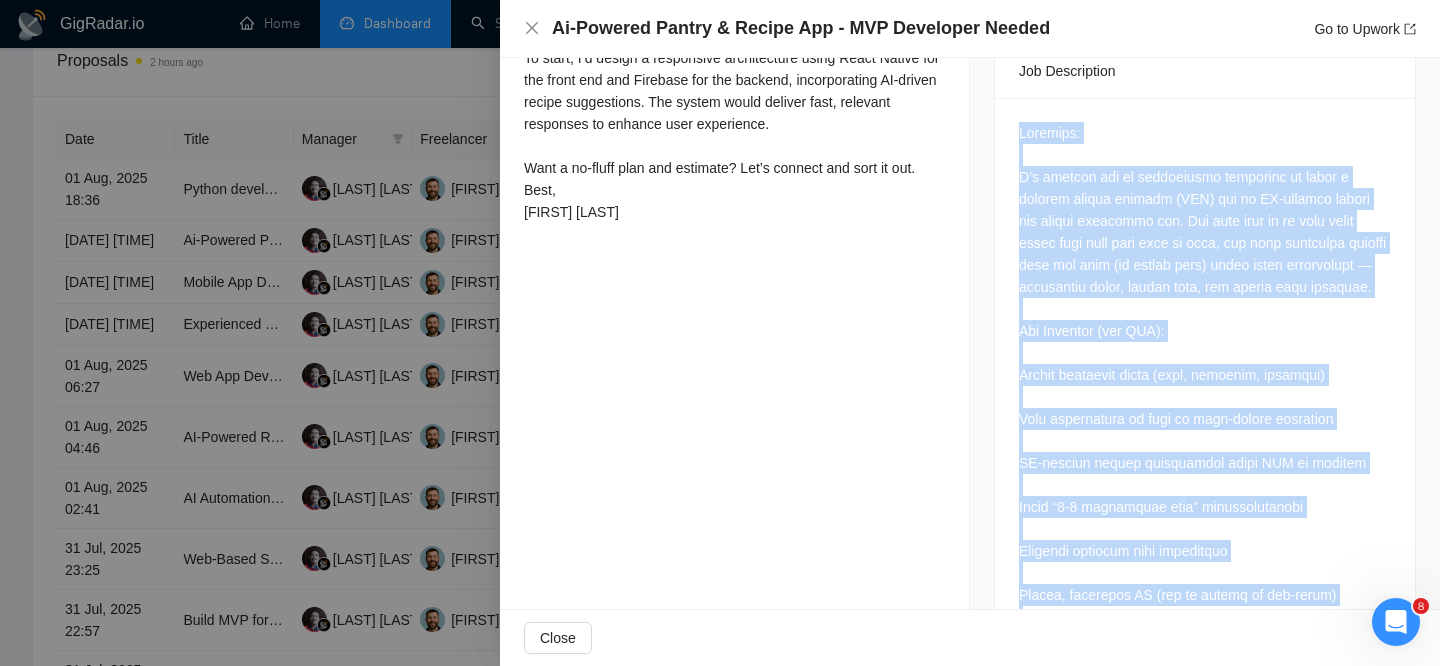 drag, startPoint x: 1270, startPoint y: 549, endPoint x: 1020, endPoint y: 127, distance: 490.49362 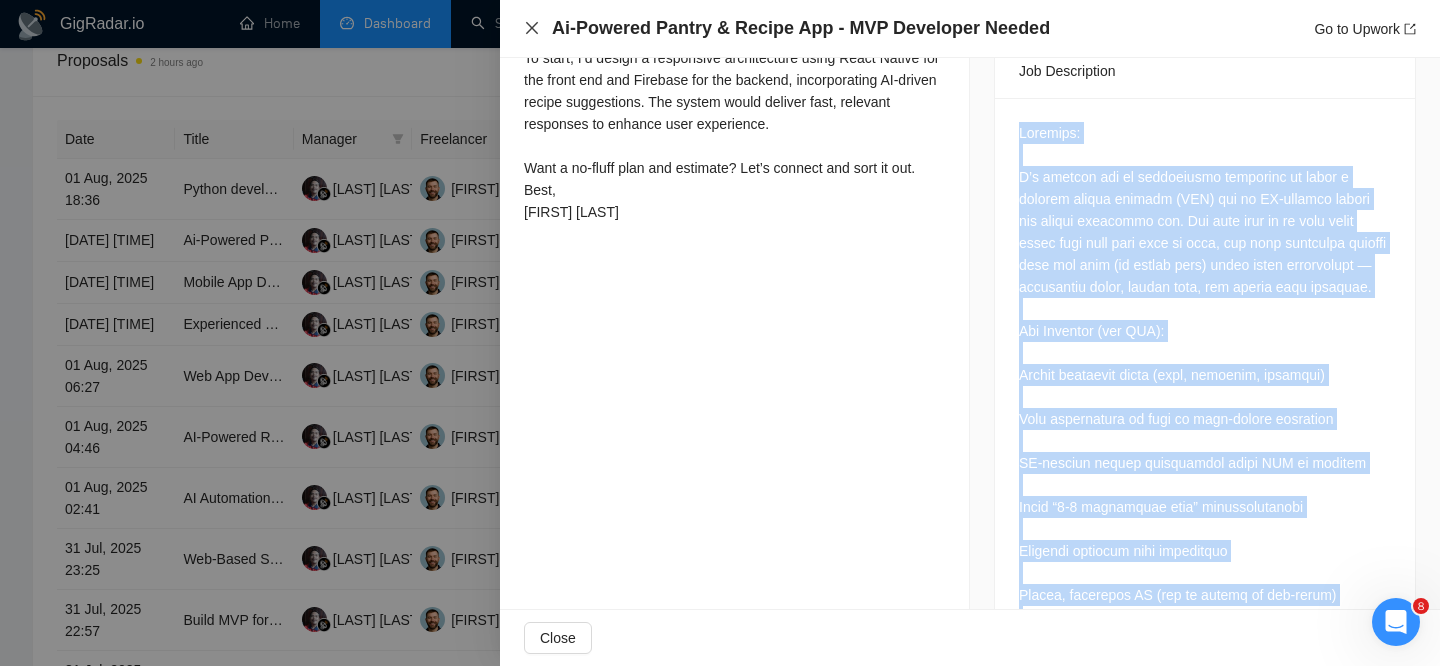click 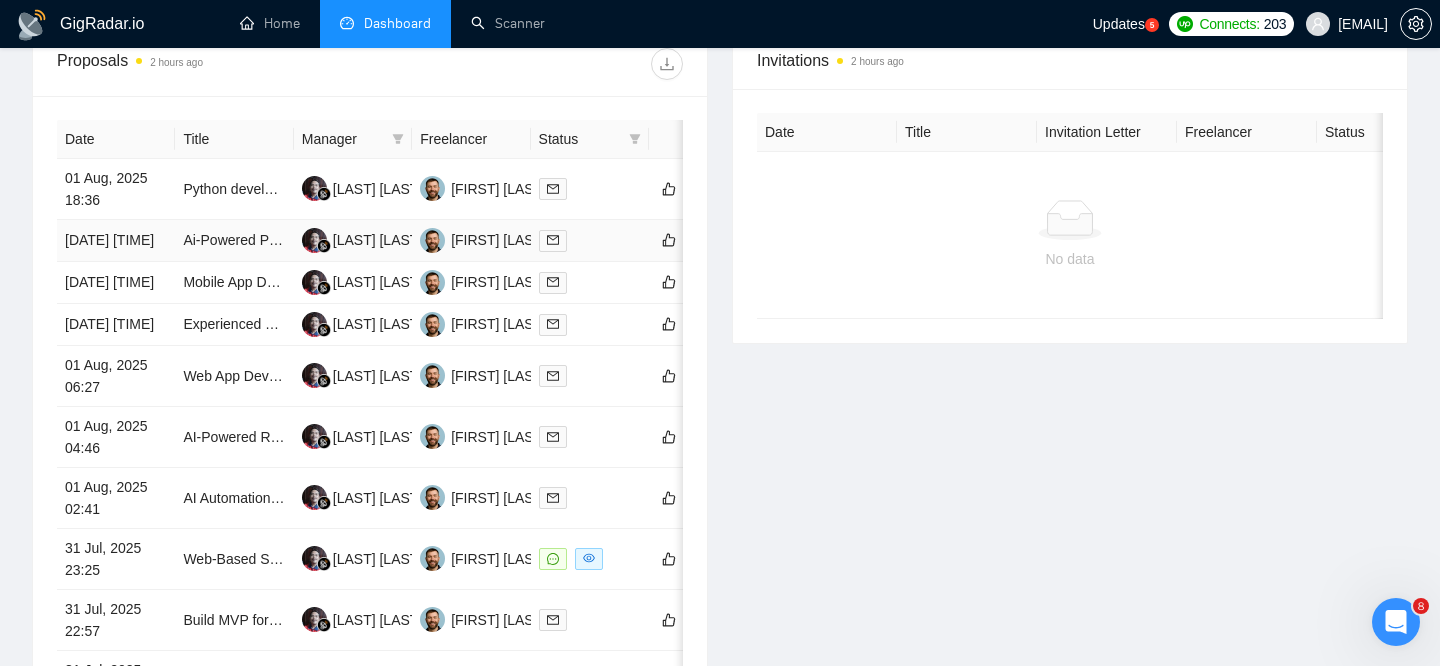 click on "[DATE] [TIME]" at bounding box center (116, 241) 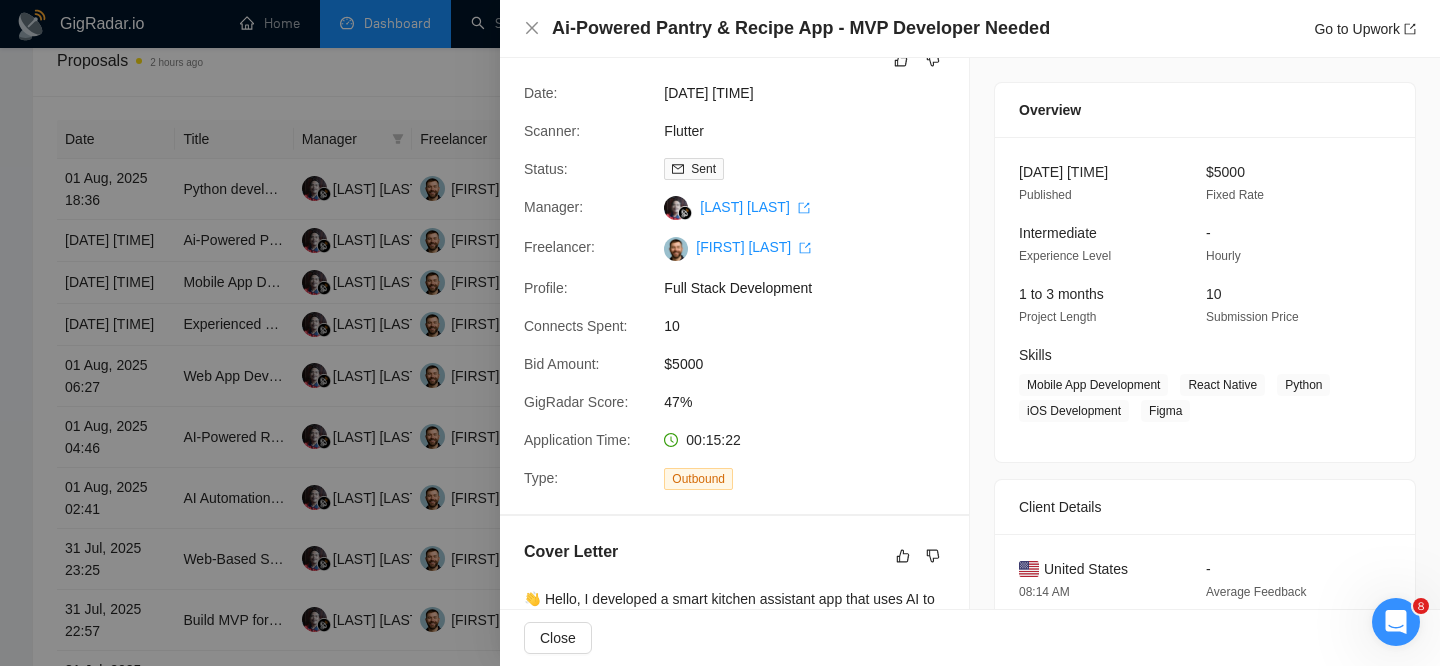 scroll, scrollTop: 63, scrollLeft: 0, axis: vertical 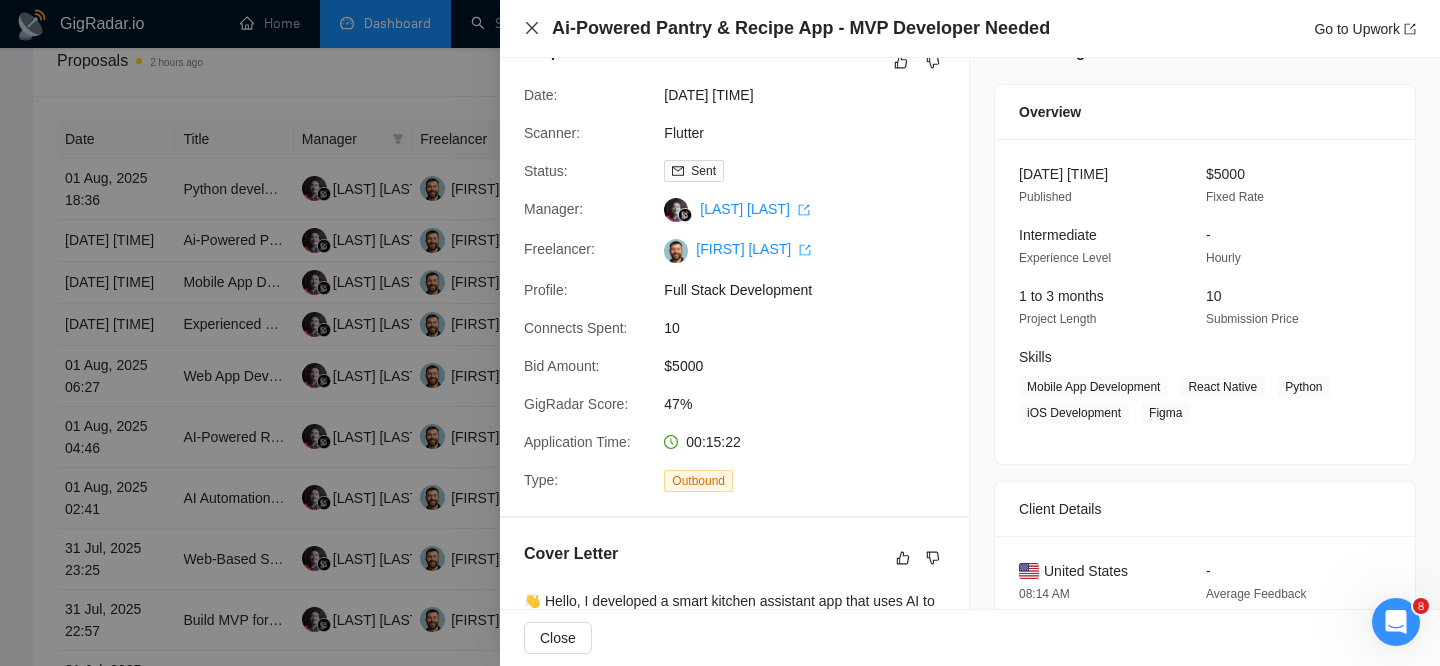 click 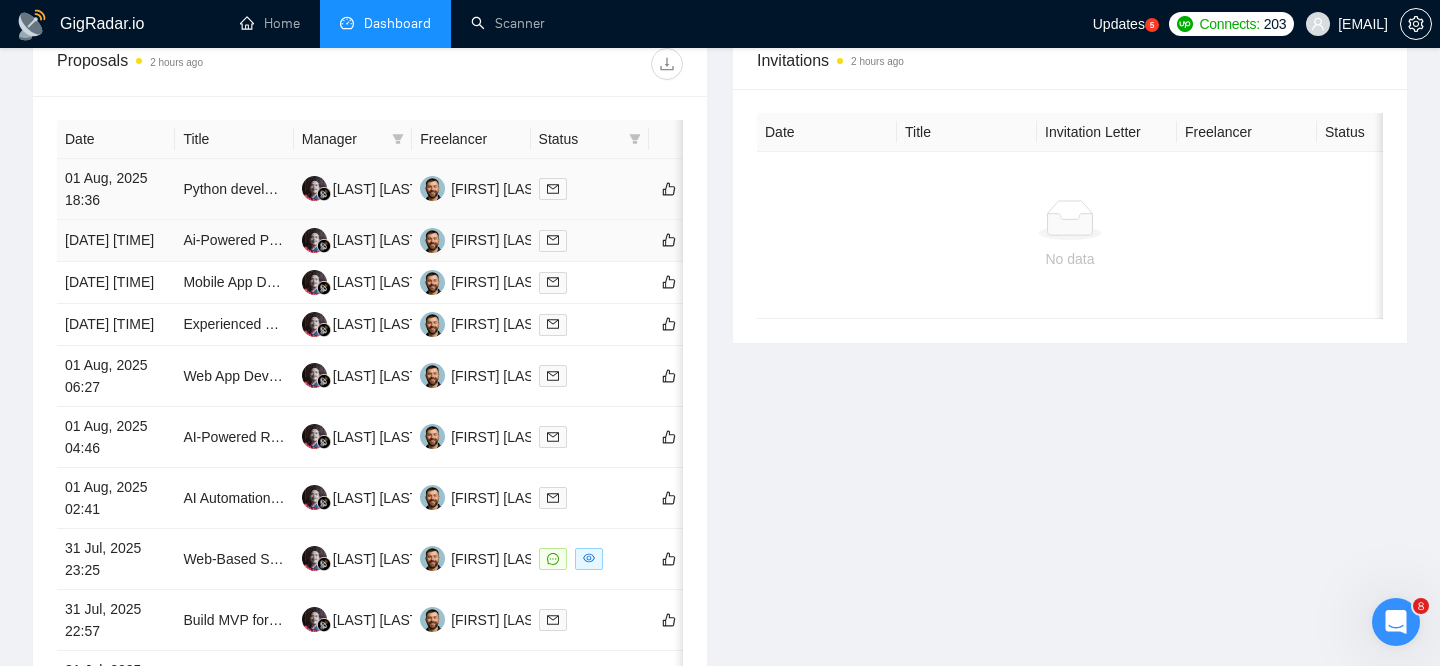 click on "[DATE] [TIME]" at bounding box center [116, 241] 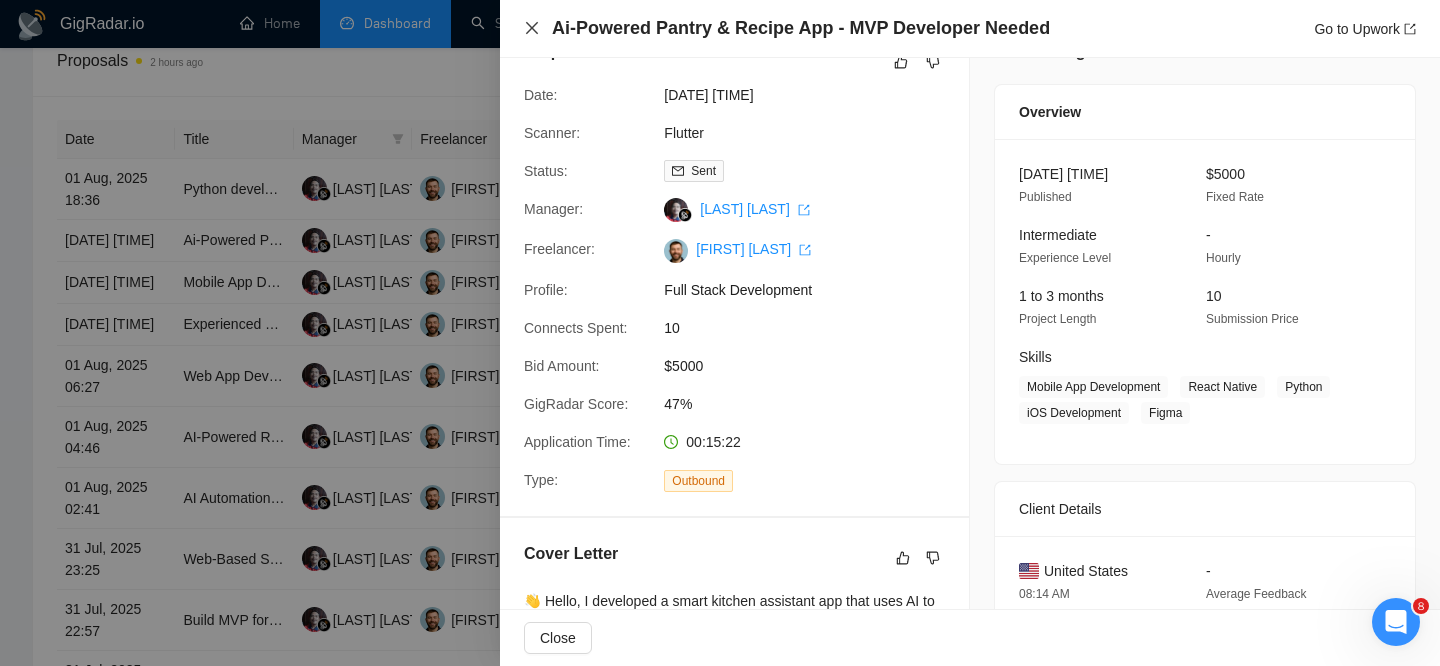 click 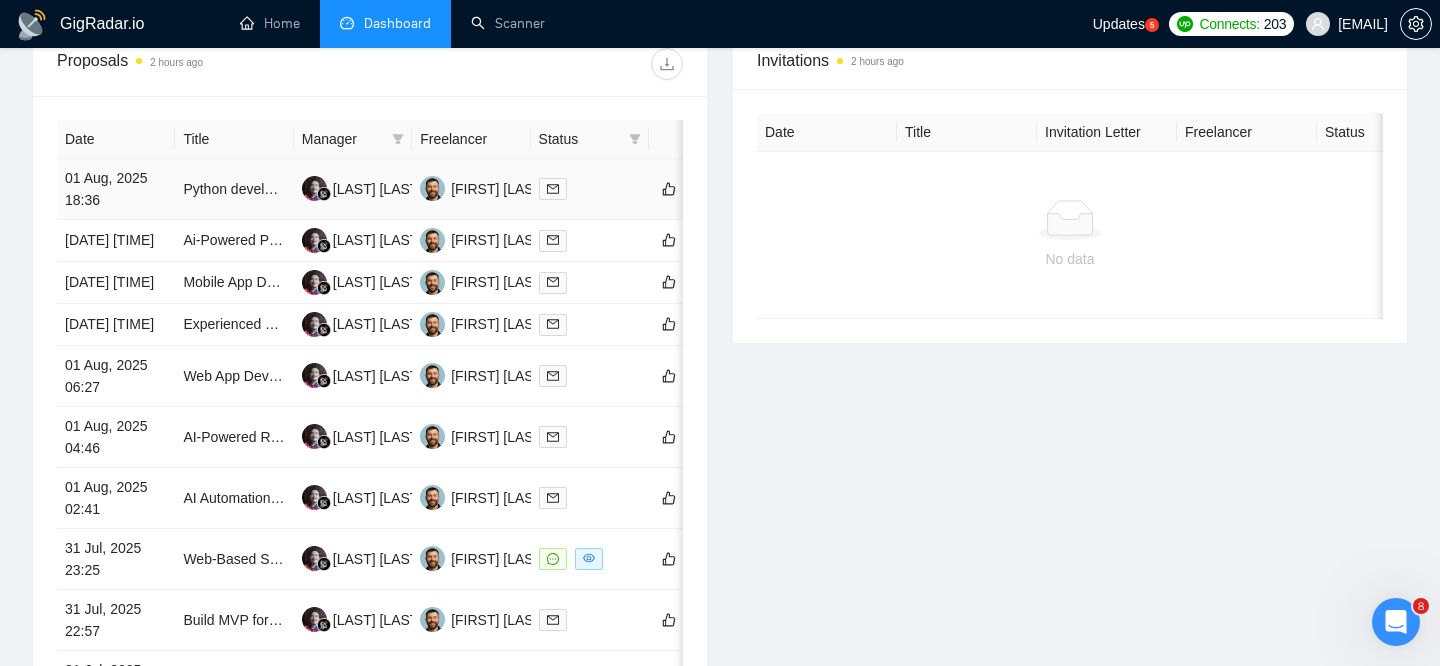 click on "01 Aug, 2025 18:36" at bounding box center (116, 189) 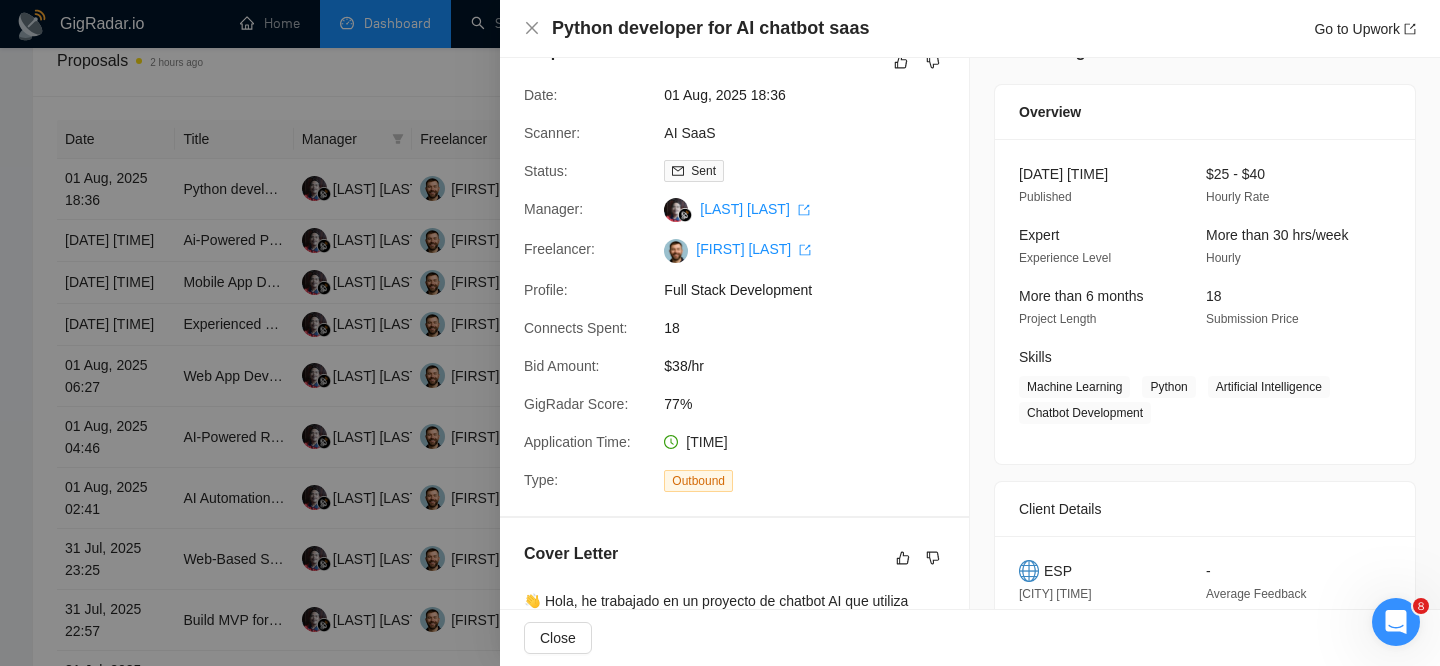click on "Python developer for AI chatbot saas Go to Upwork" at bounding box center [970, 29] 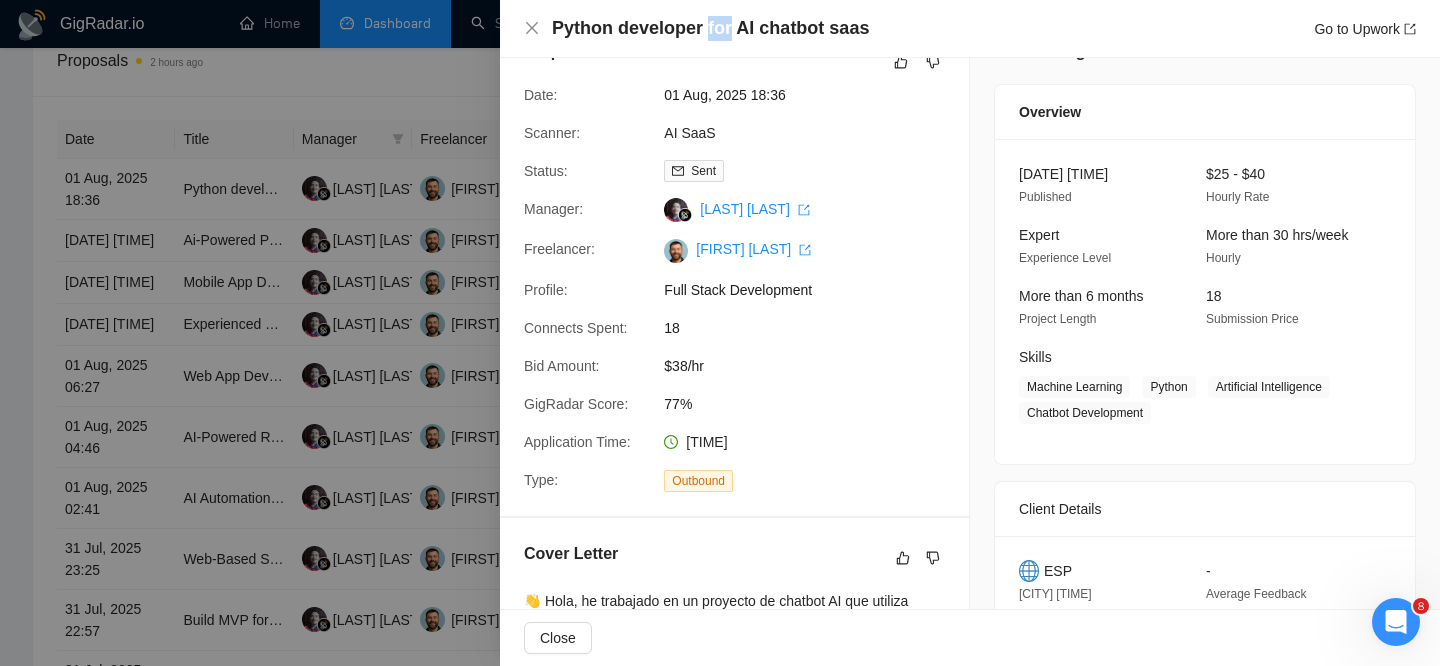 click on "Python developer for AI chatbot saas" at bounding box center [710, 28] 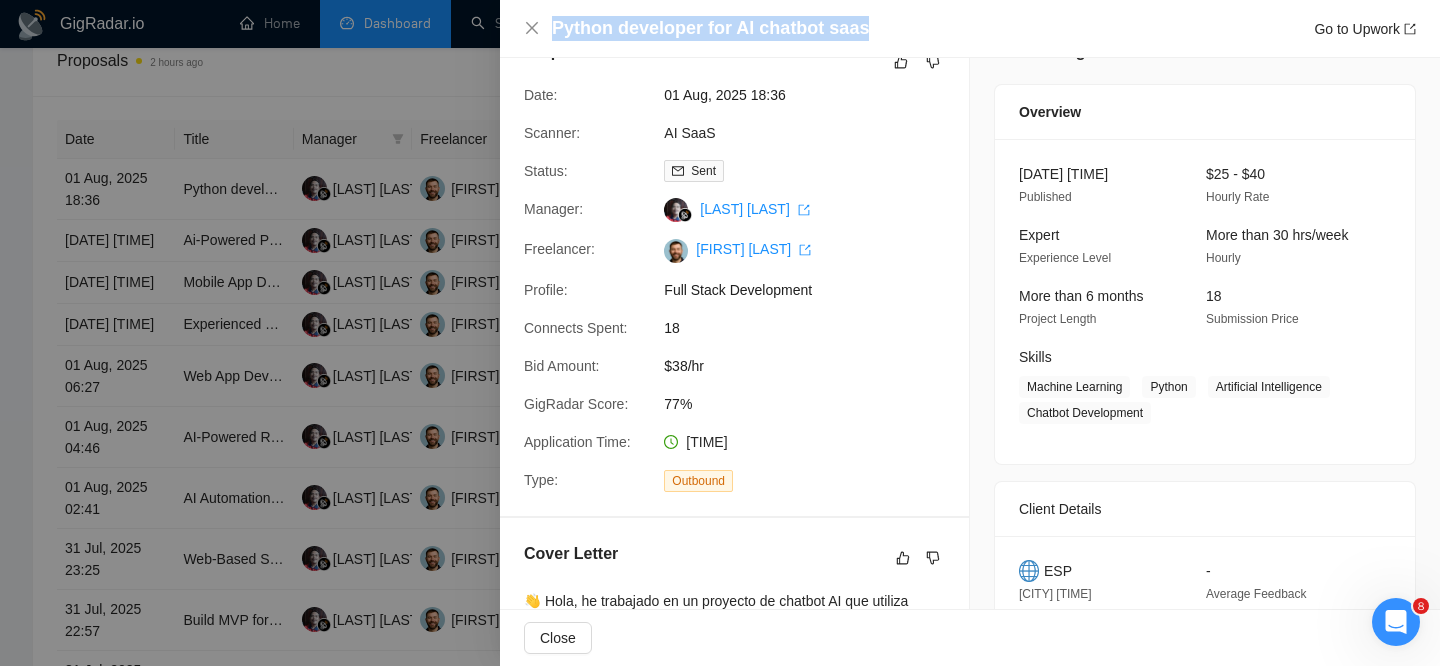 click on "Python developer for AI chatbot saas" at bounding box center (710, 28) 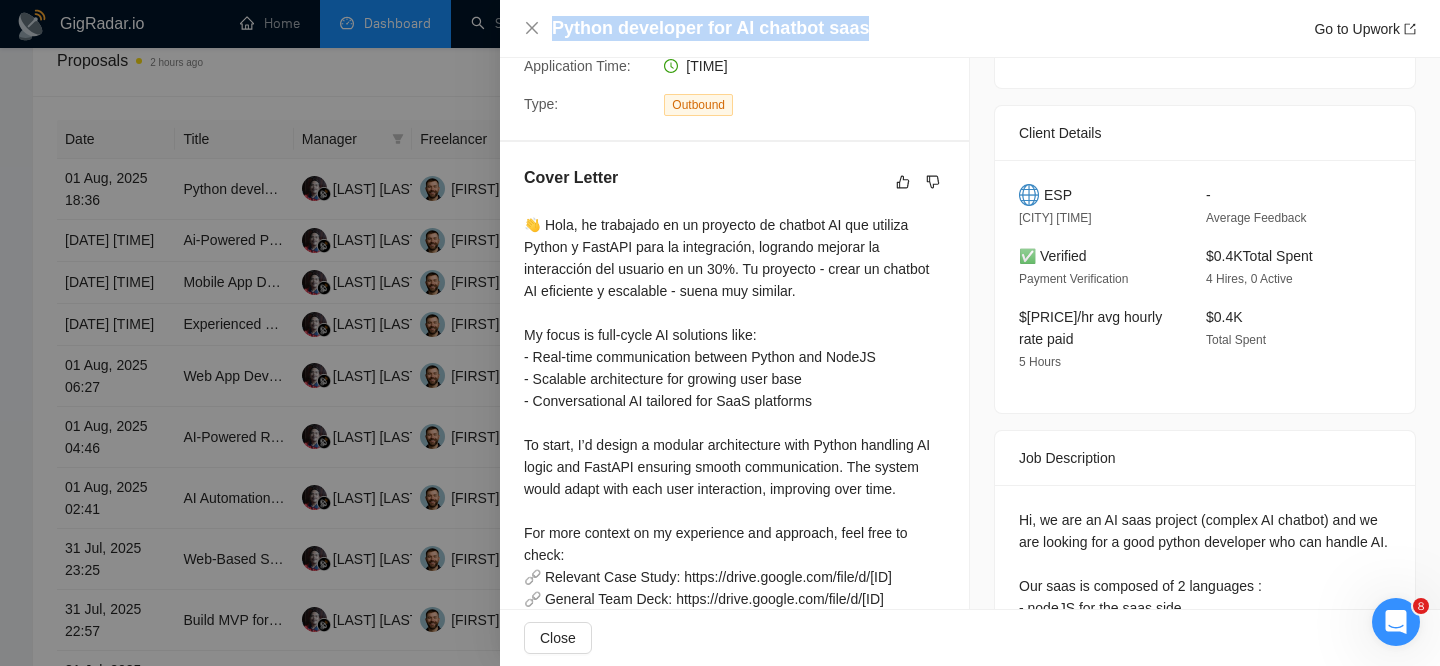 scroll, scrollTop: 900, scrollLeft: 0, axis: vertical 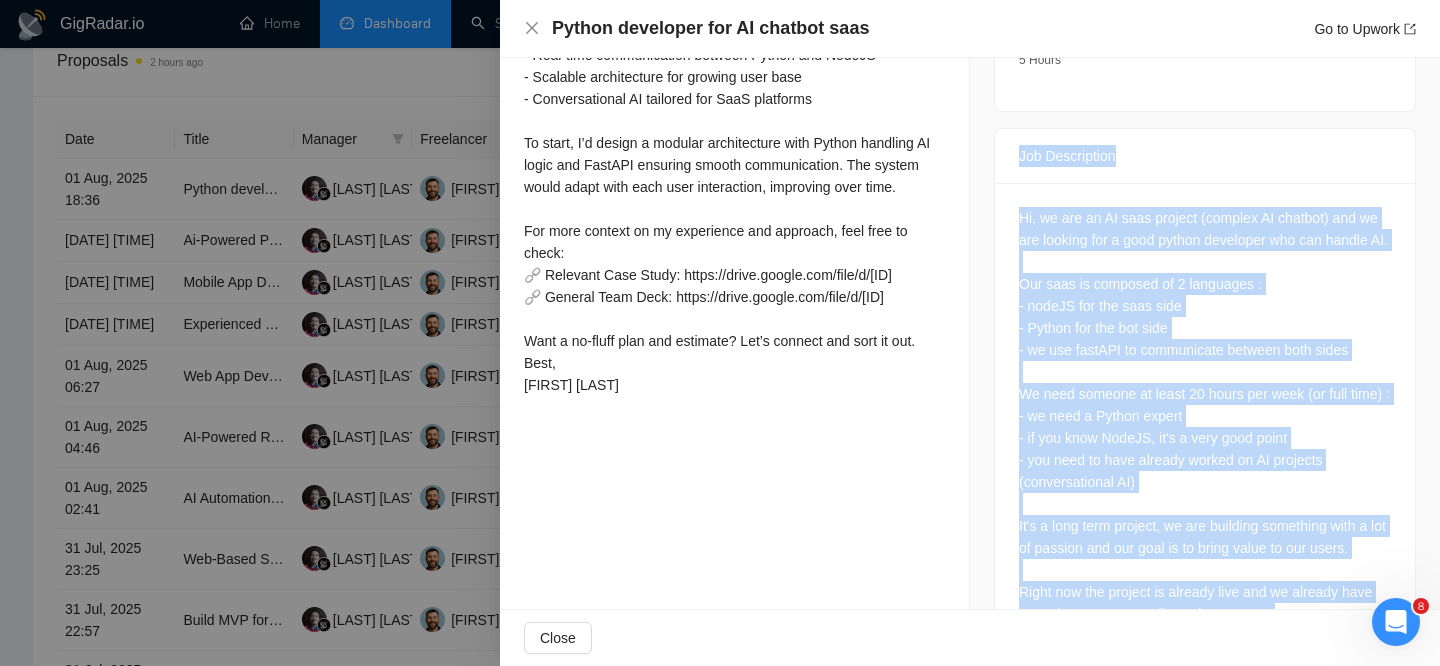 drag, startPoint x: 1118, startPoint y: 549, endPoint x: 1015, endPoint y: 129, distance: 432.44537 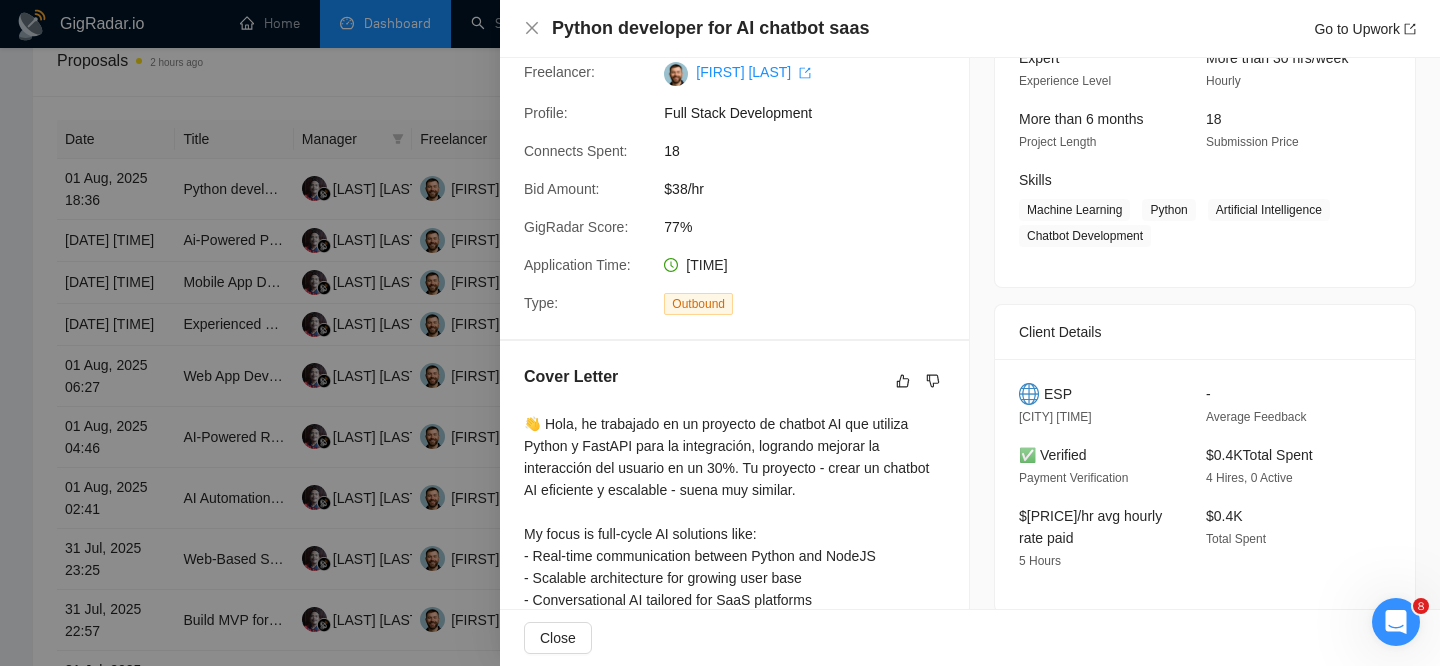 scroll, scrollTop: 174, scrollLeft: 0, axis: vertical 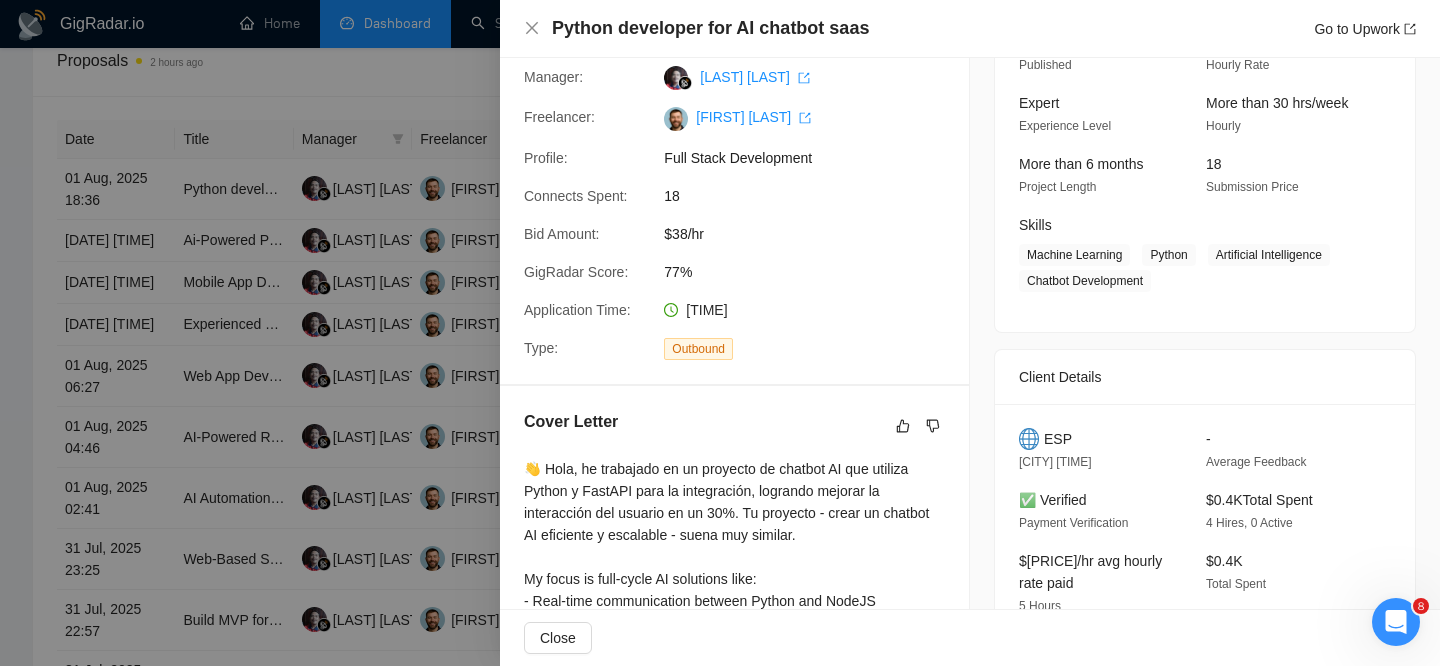 click on "Chatbot Development" at bounding box center (1085, 281) 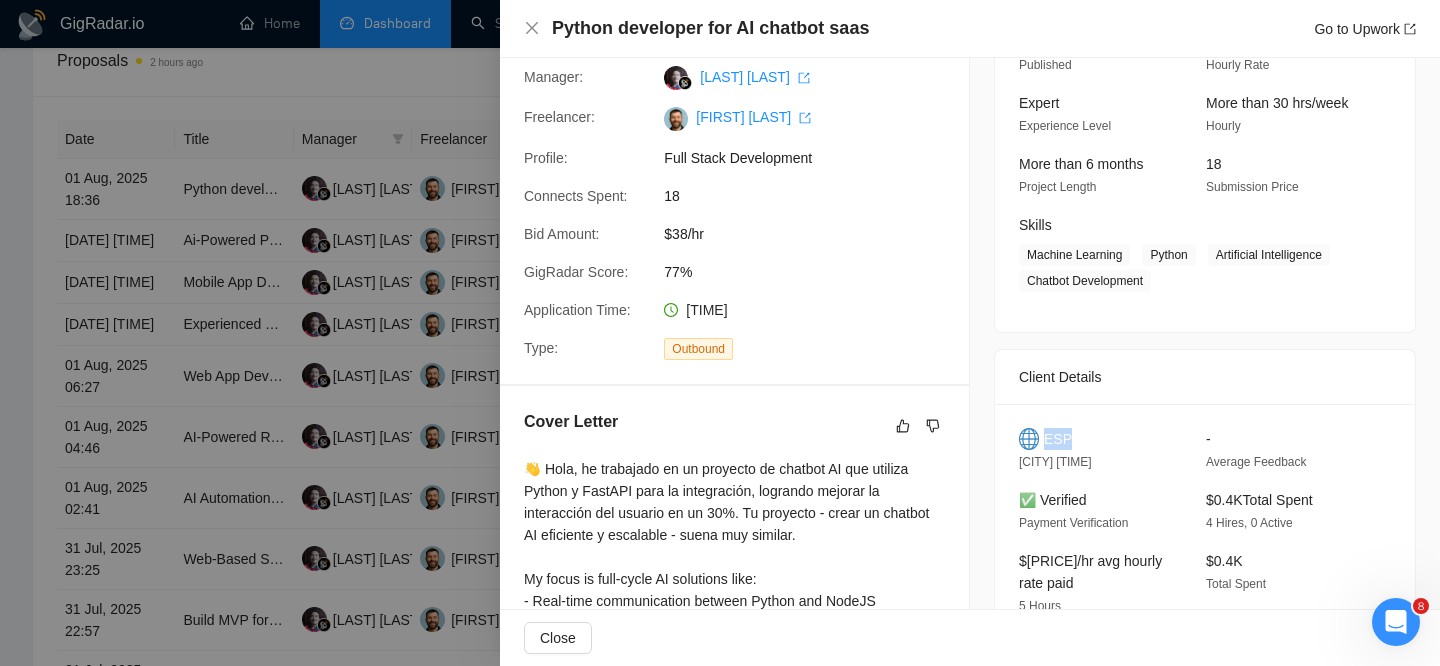 drag, startPoint x: 1047, startPoint y: 436, endPoint x: 1079, endPoint y: 438, distance: 32.06244 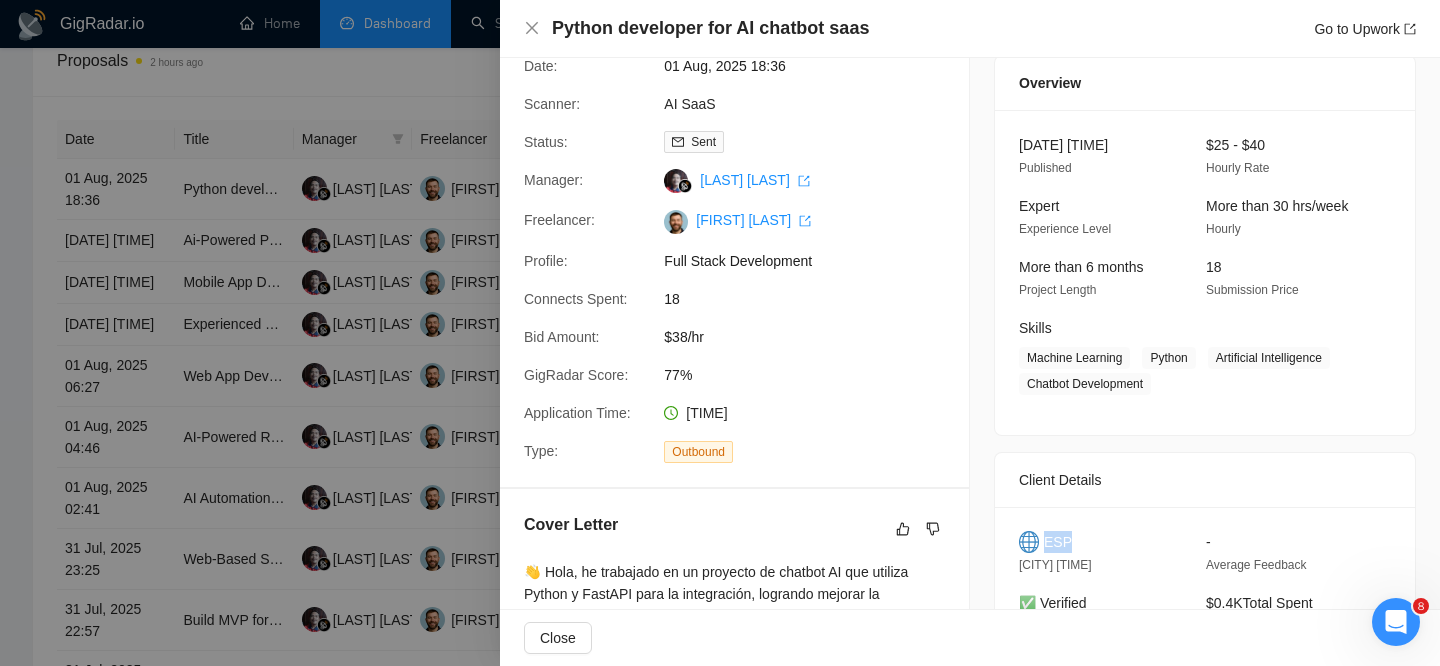 scroll, scrollTop: 69, scrollLeft: 0, axis: vertical 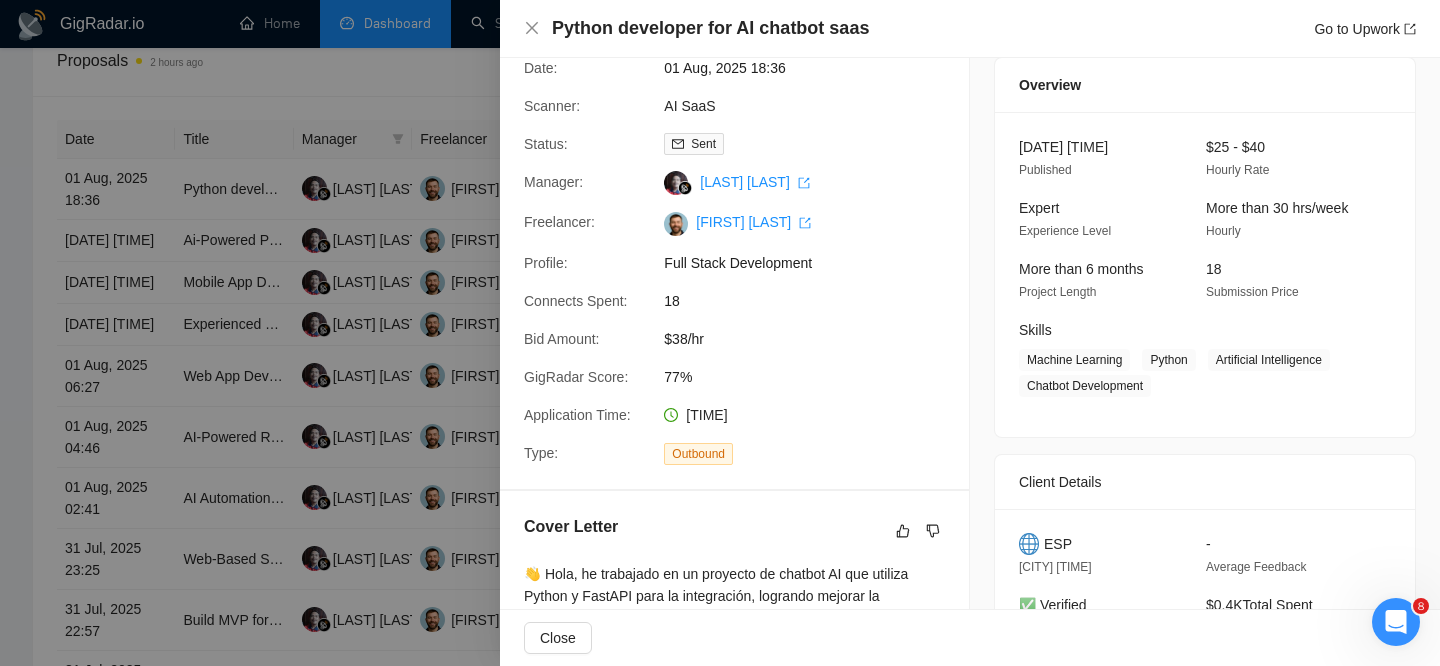 click at bounding box center (720, 333) 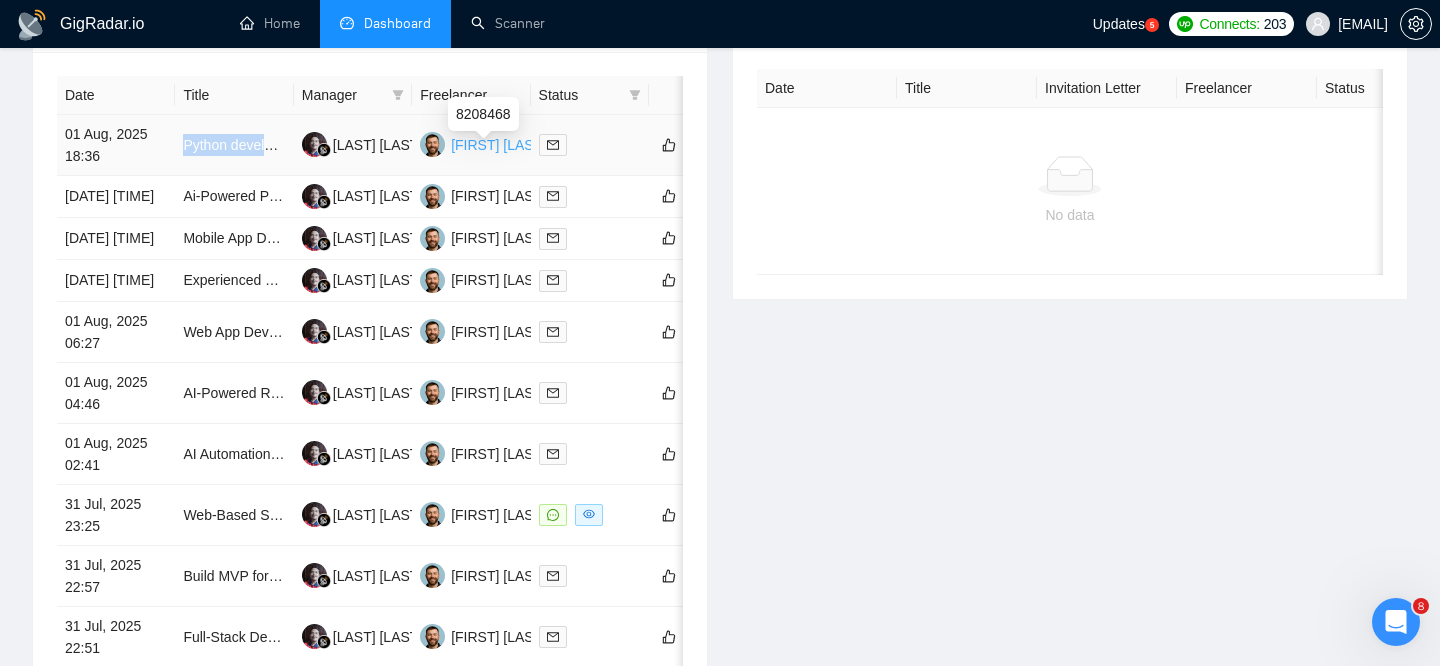 scroll, scrollTop: 858, scrollLeft: 0, axis: vertical 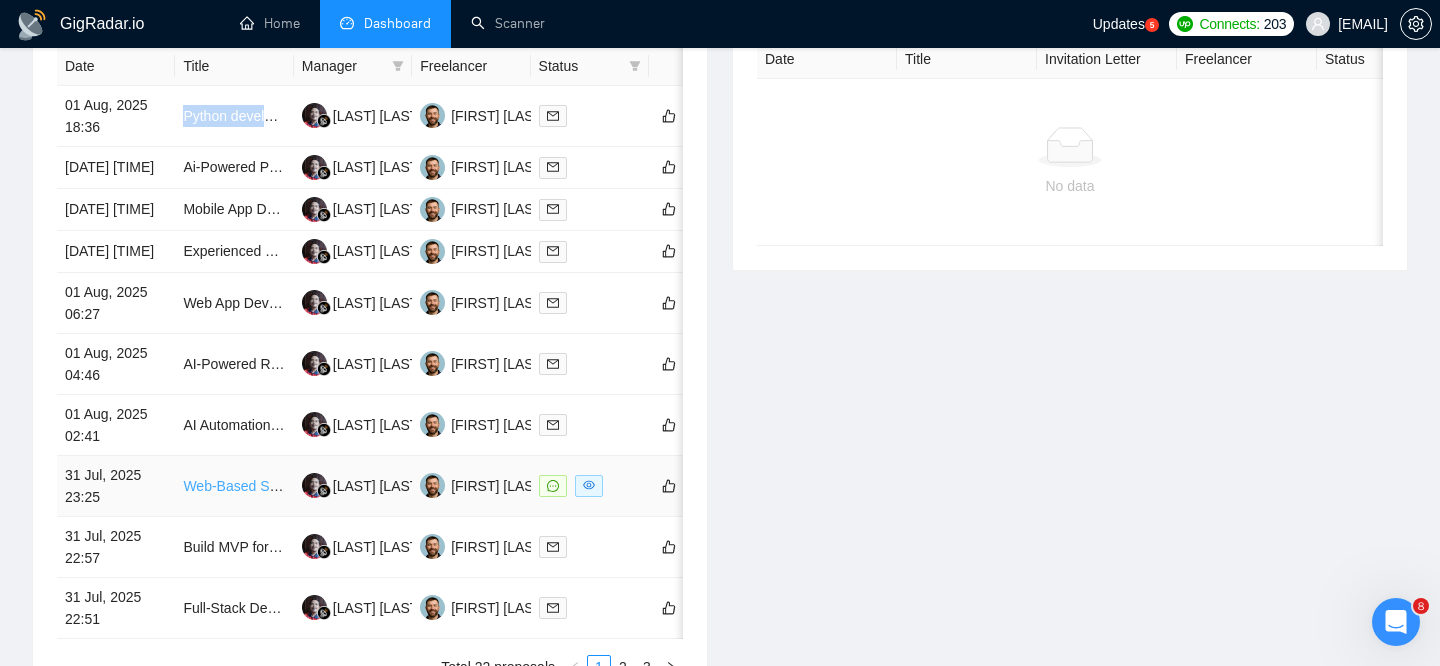 click on "Web-Based SaaS Platform Development for Document Generation" at bounding box center (390, 486) 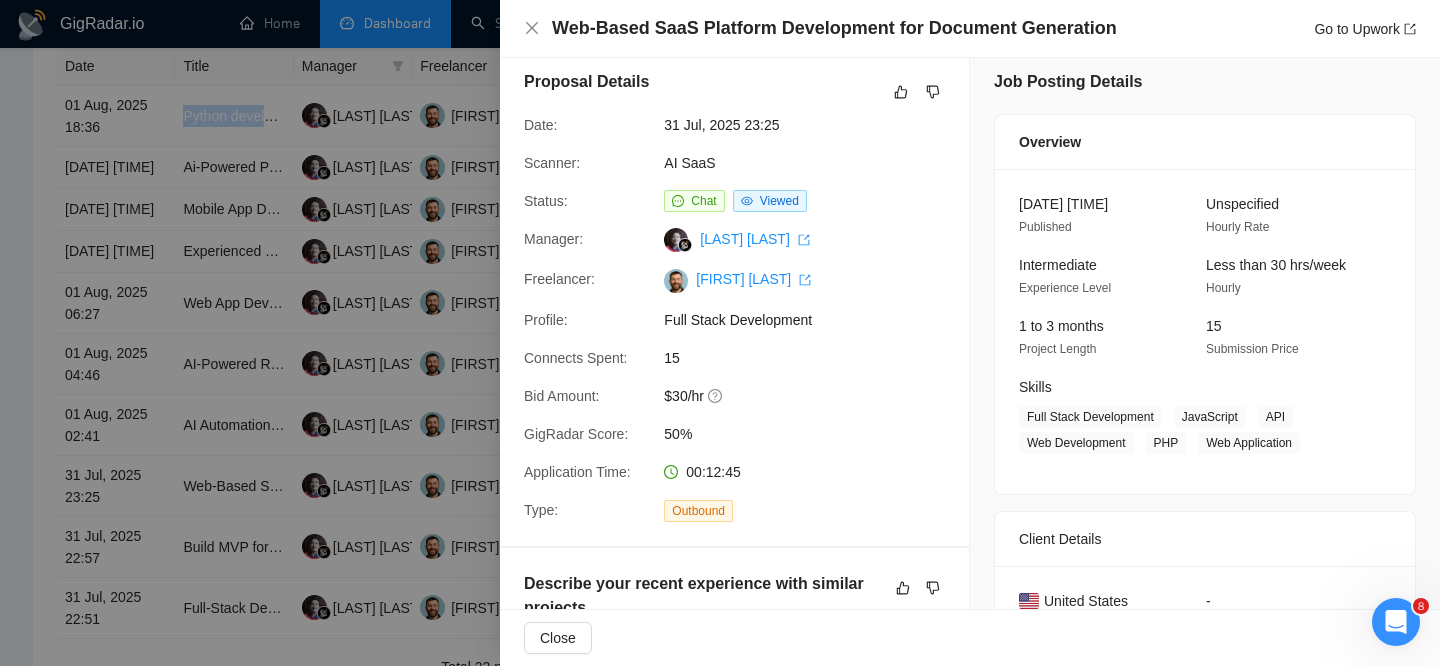 scroll, scrollTop: 0, scrollLeft: 0, axis: both 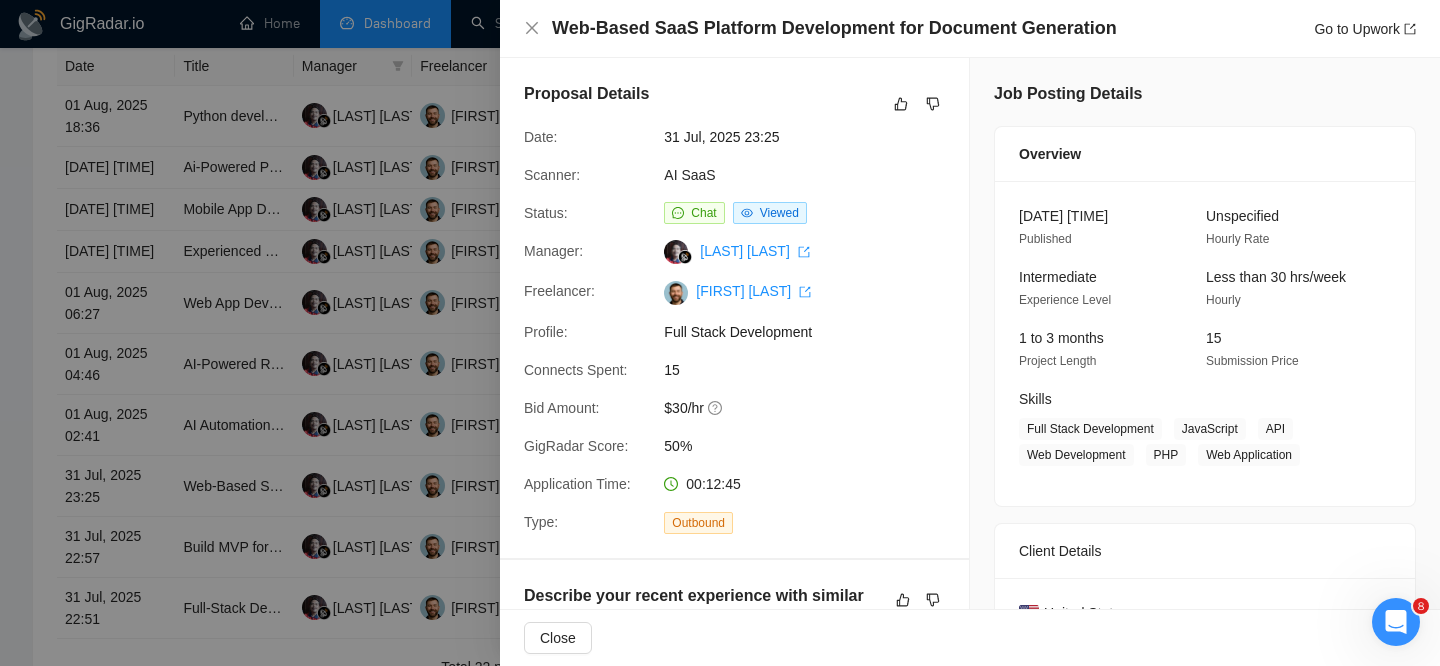 click on "Proposal Details Date: 31 Jul, 2025 23:25 Scanner: AI SaaS Status: Chat     Viewed     Manager: [LAST] [LAST]   Freelancer: [FIRST] [LAST]   Profile: Full Stack Development Connects Spent: 15 Bid Amount: $30/hr GigRadar Score: 50% Application Time: 00:12:45 Type: Outbound" at bounding box center [734, 308] 